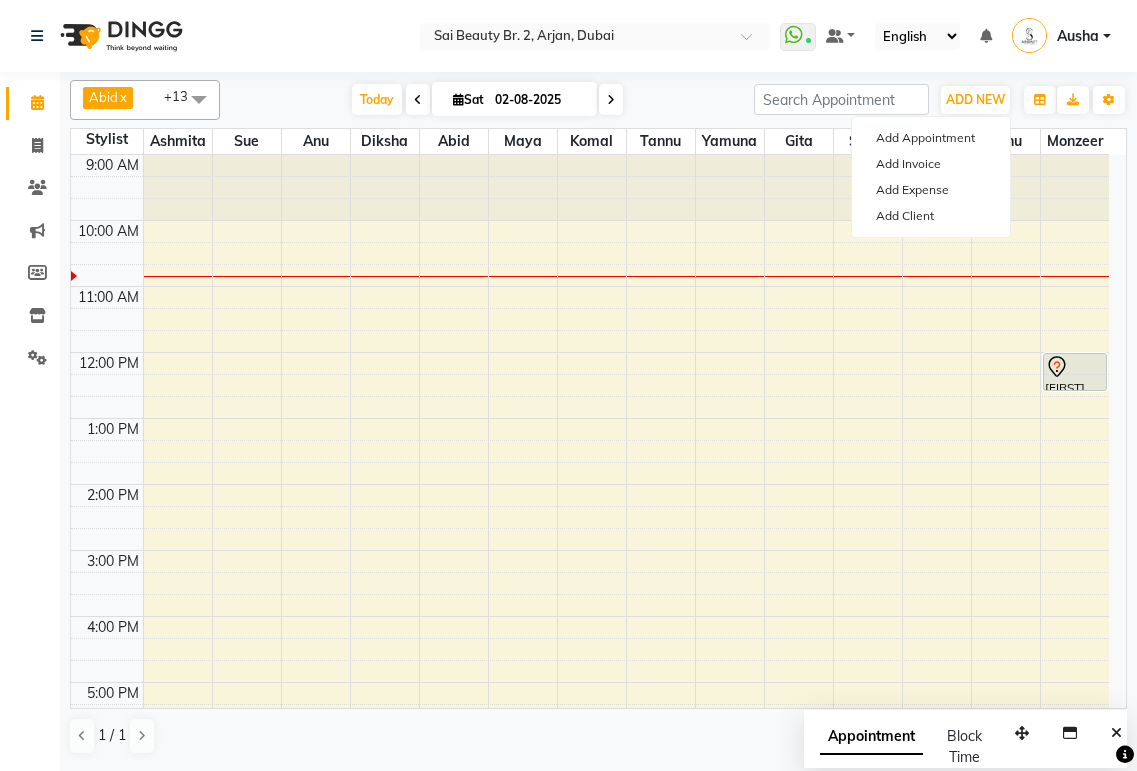 scroll, scrollTop: 0, scrollLeft: 0, axis: both 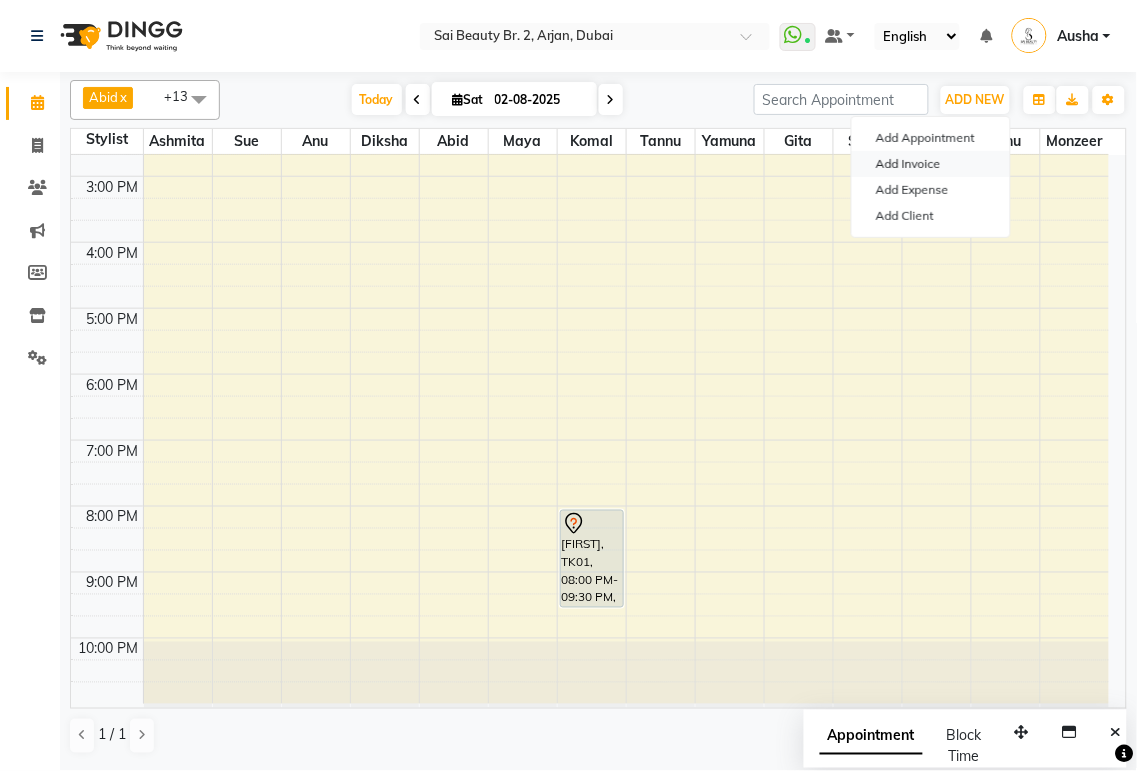 click on "Add Invoice" at bounding box center (931, 164) 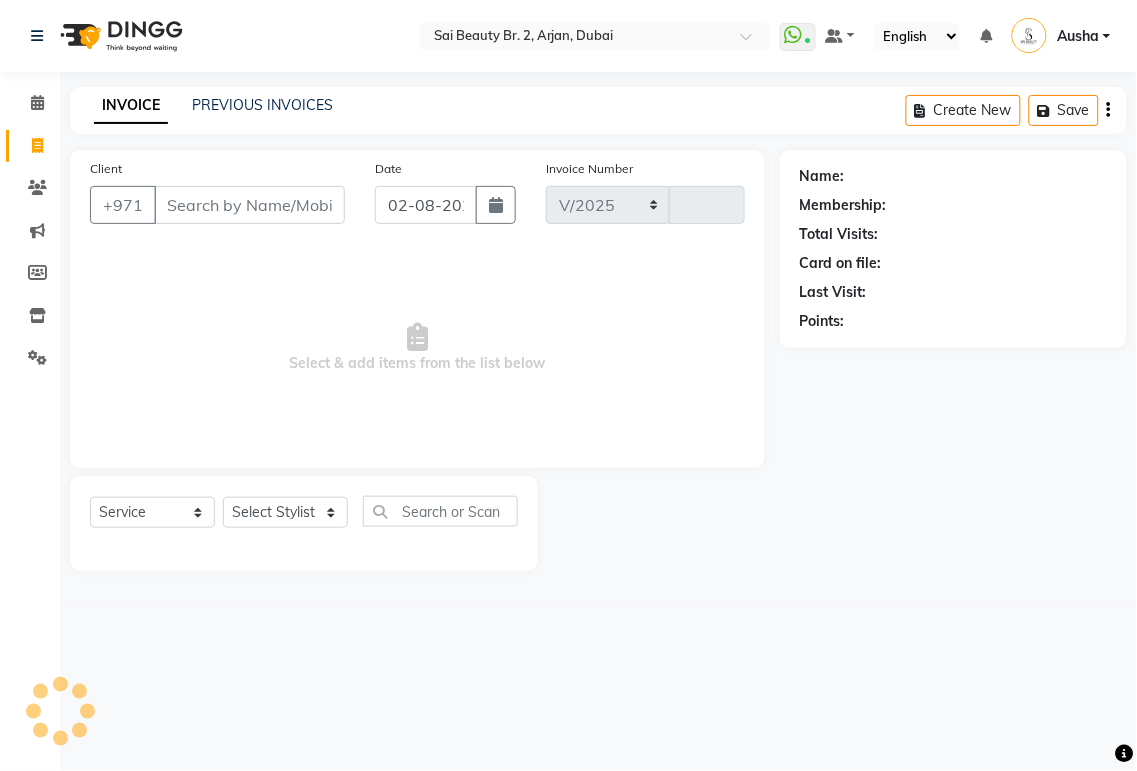 select on "6956" 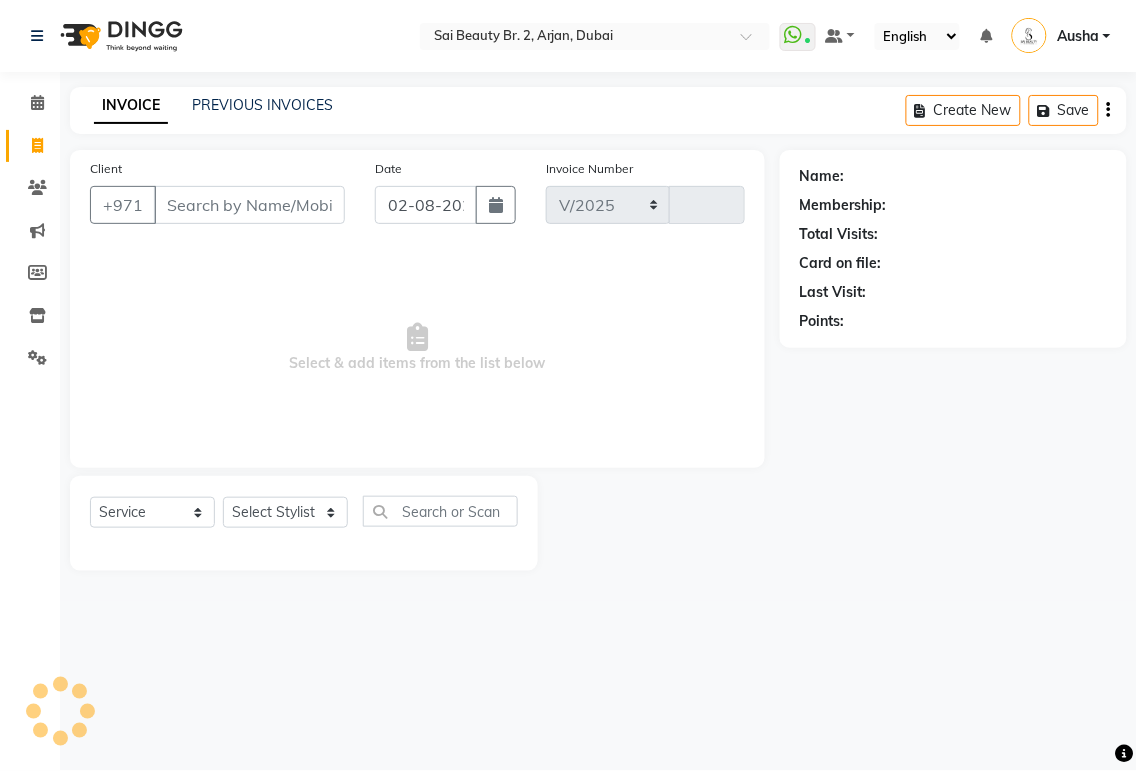 type on "1510" 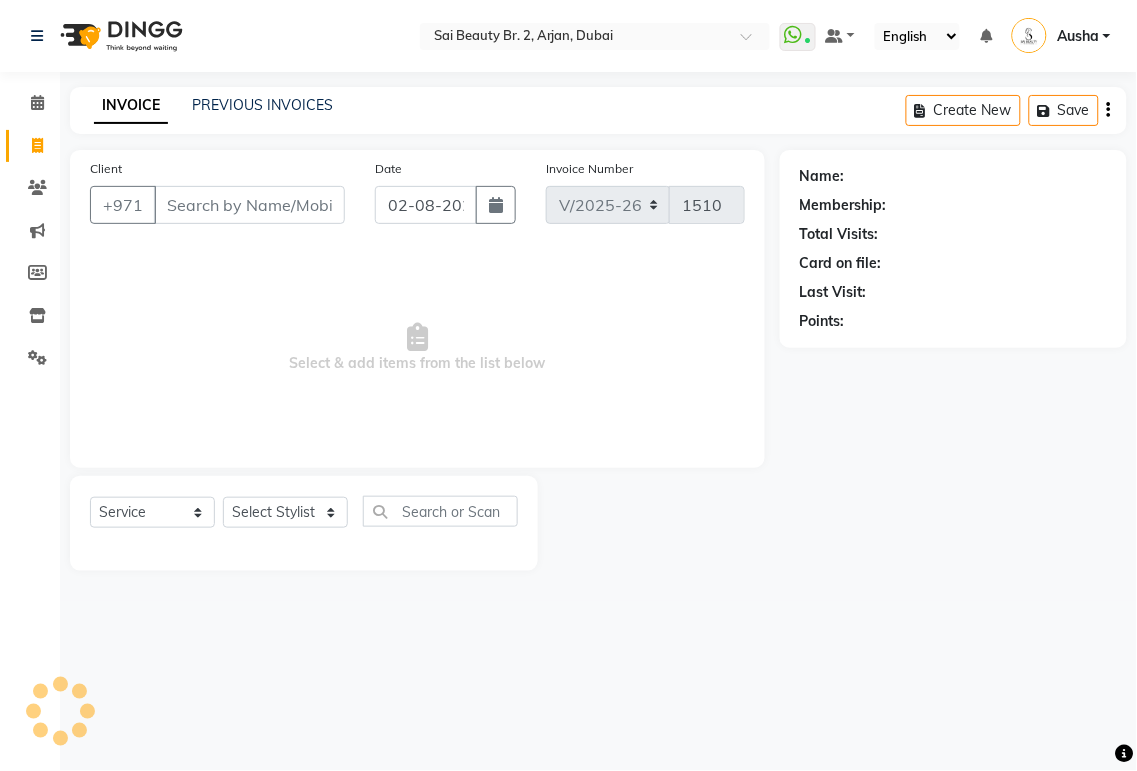 click 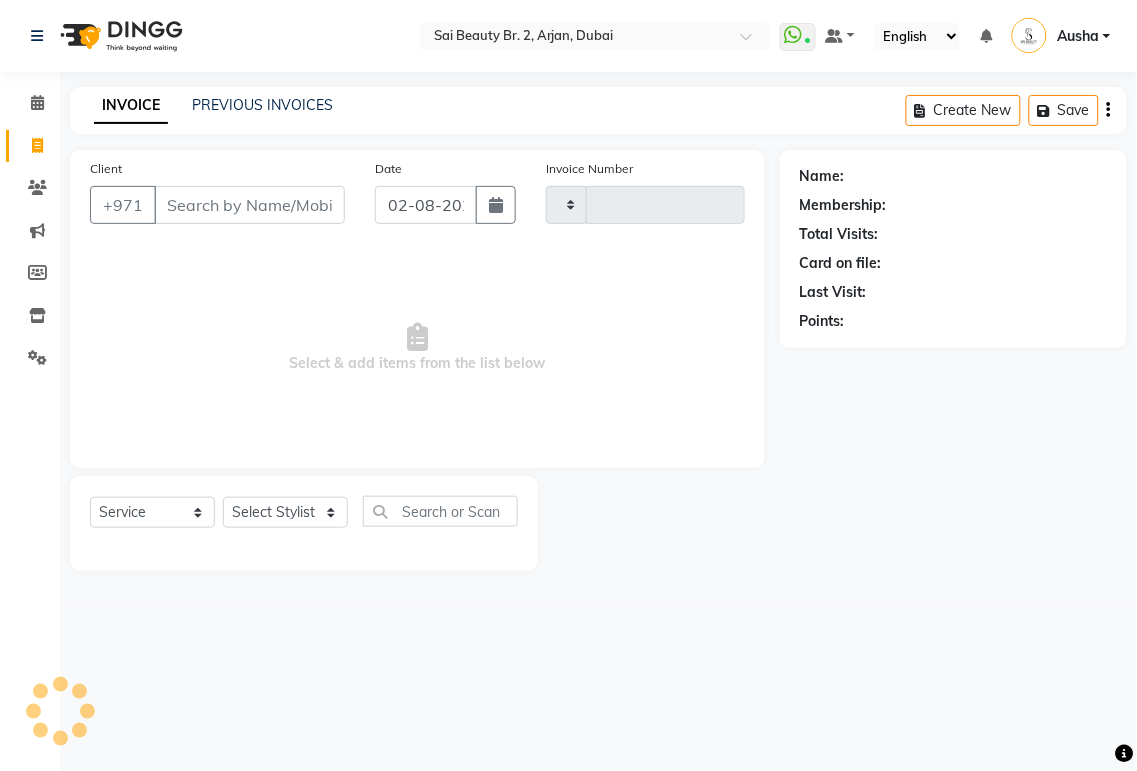 type on "1510" 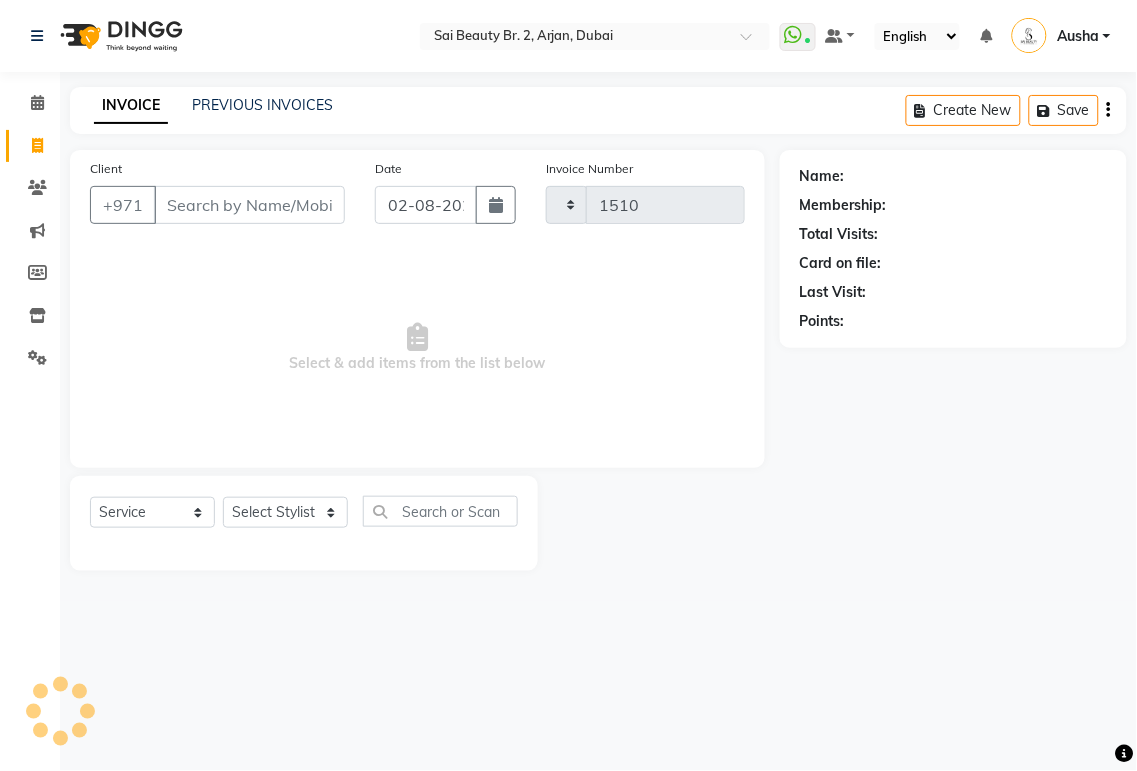 select on "6956" 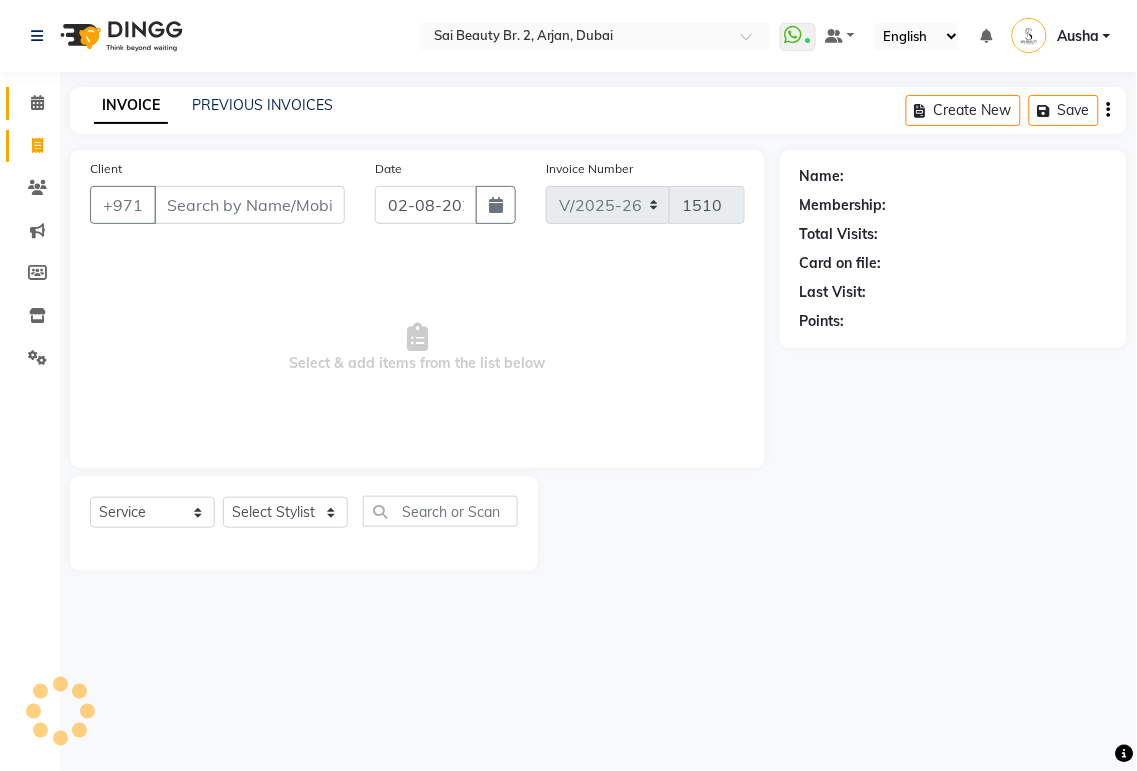 click 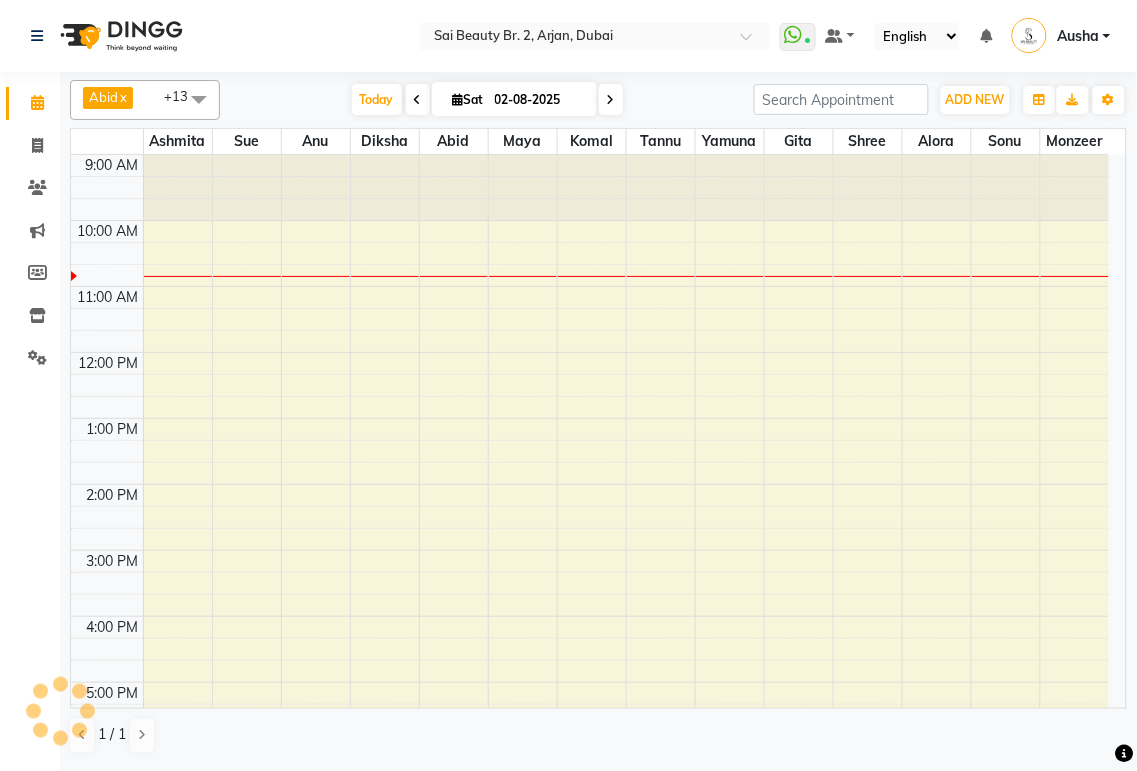 scroll, scrollTop: 0, scrollLeft: 0, axis: both 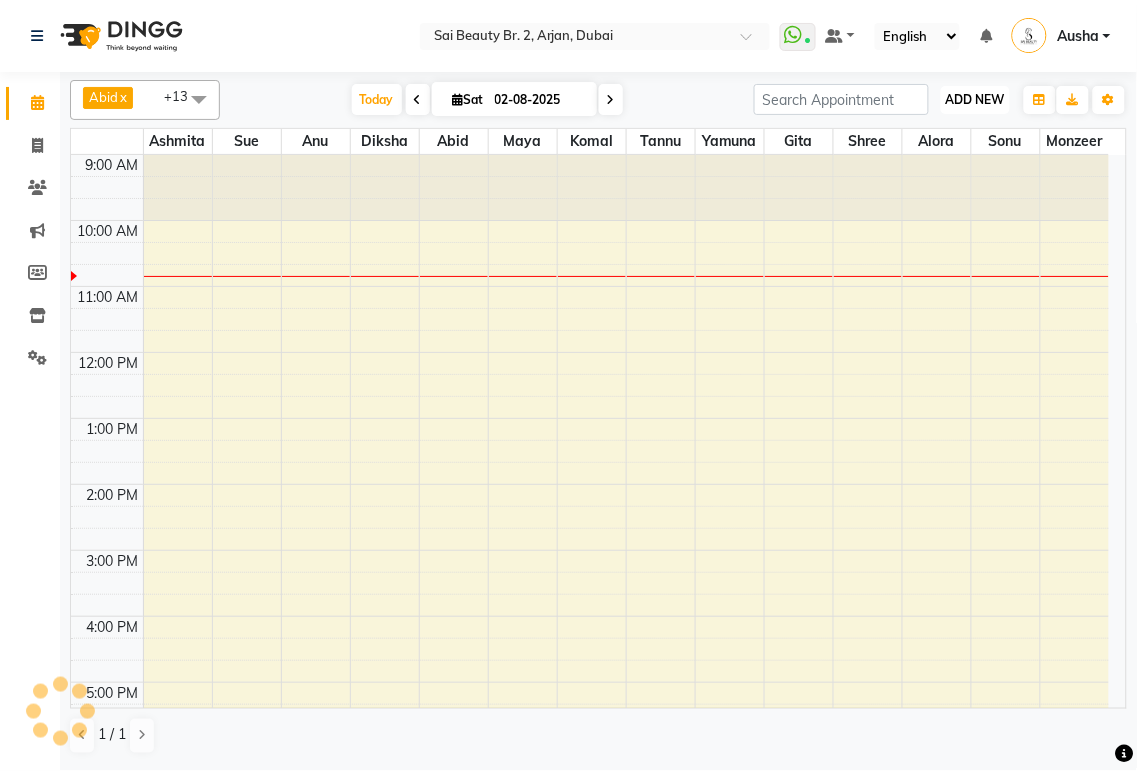 click on "ADD NEW" at bounding box center [975, 99] 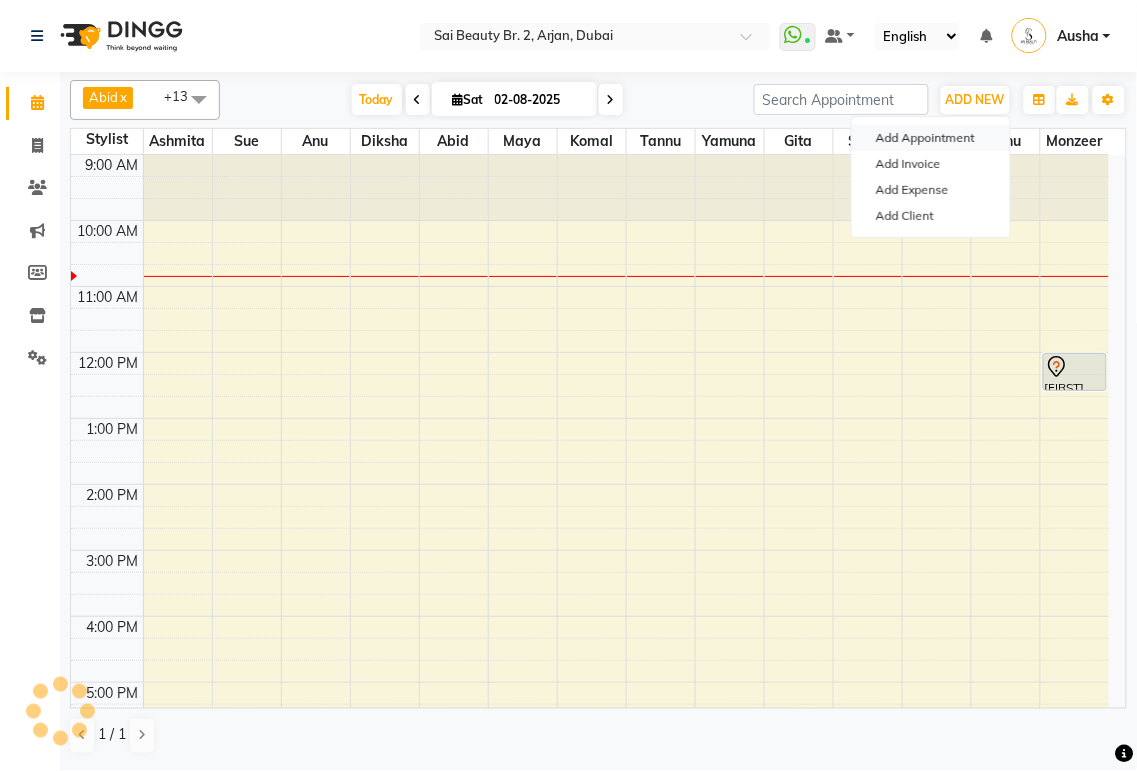 click on "Add Appointment" at bounding box center (931, 138) 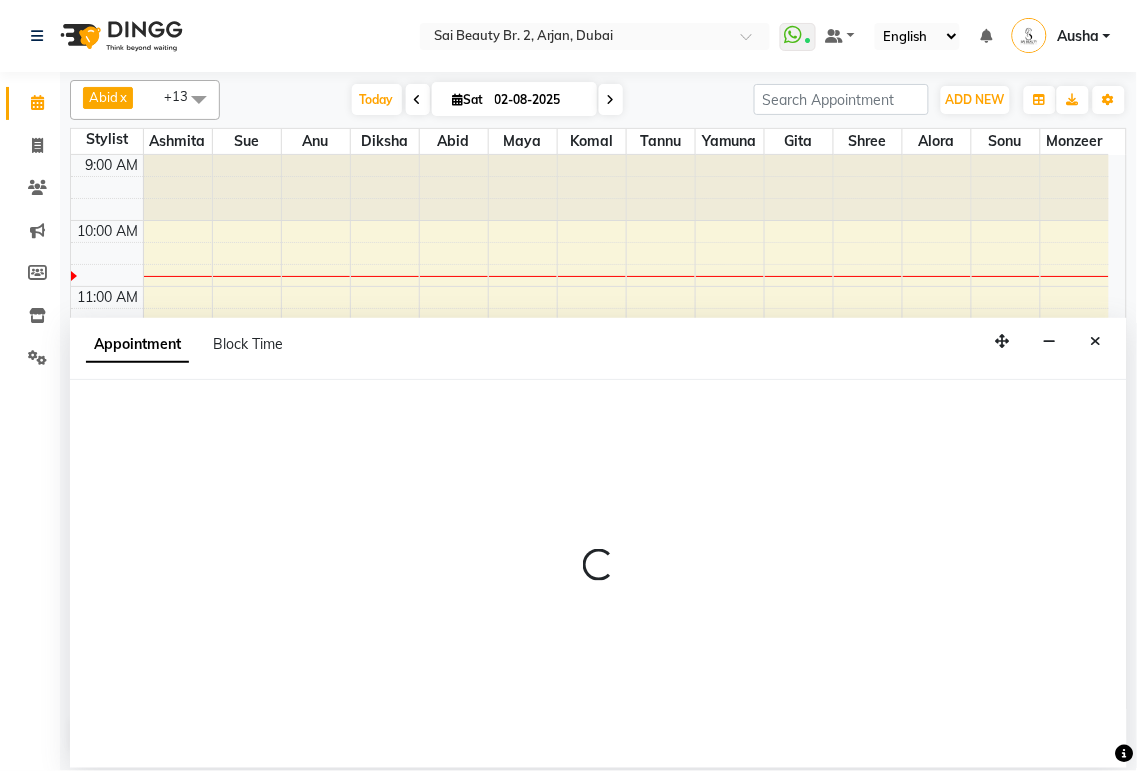 select on "tentative" 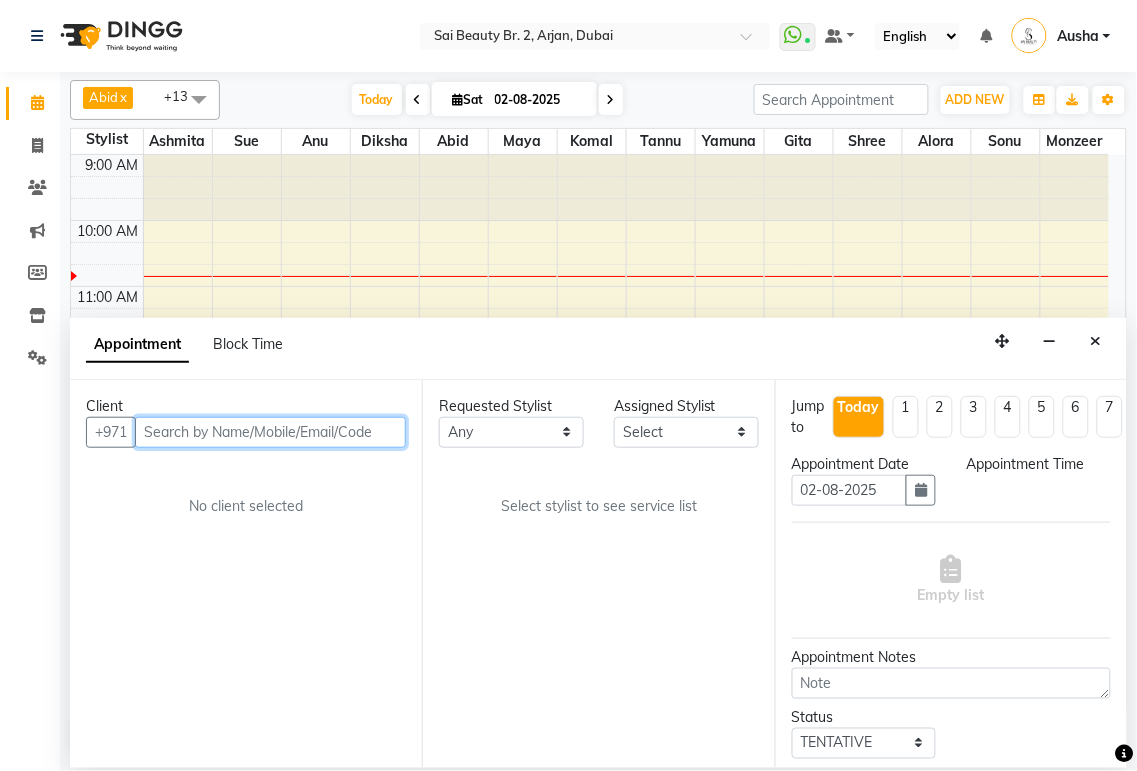 select on "600" 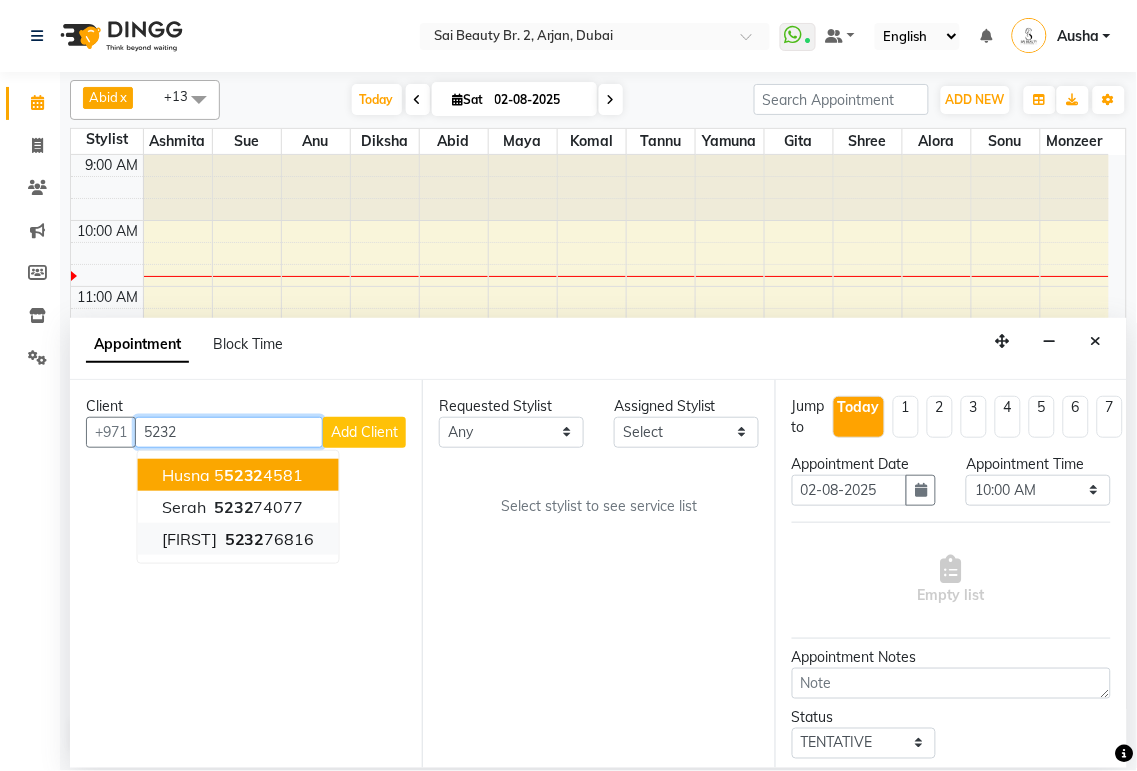 click on "[FIRST]" at bounding box center [189, 539] 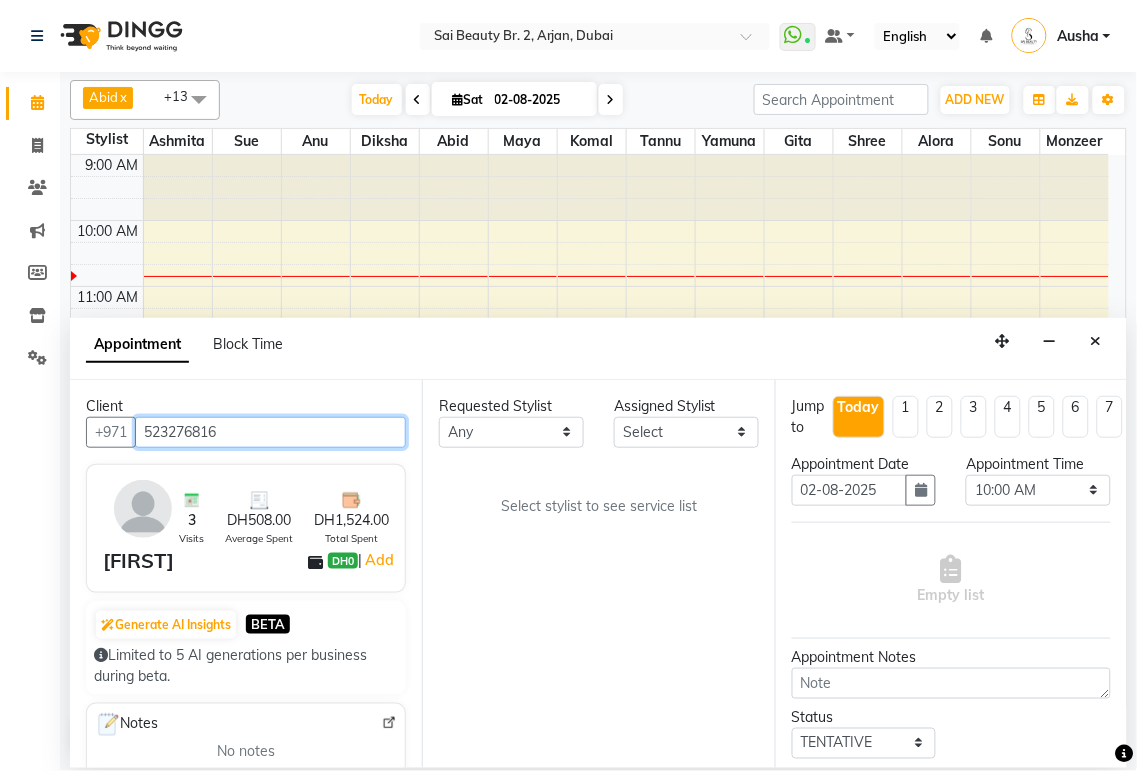 type on "523276816" 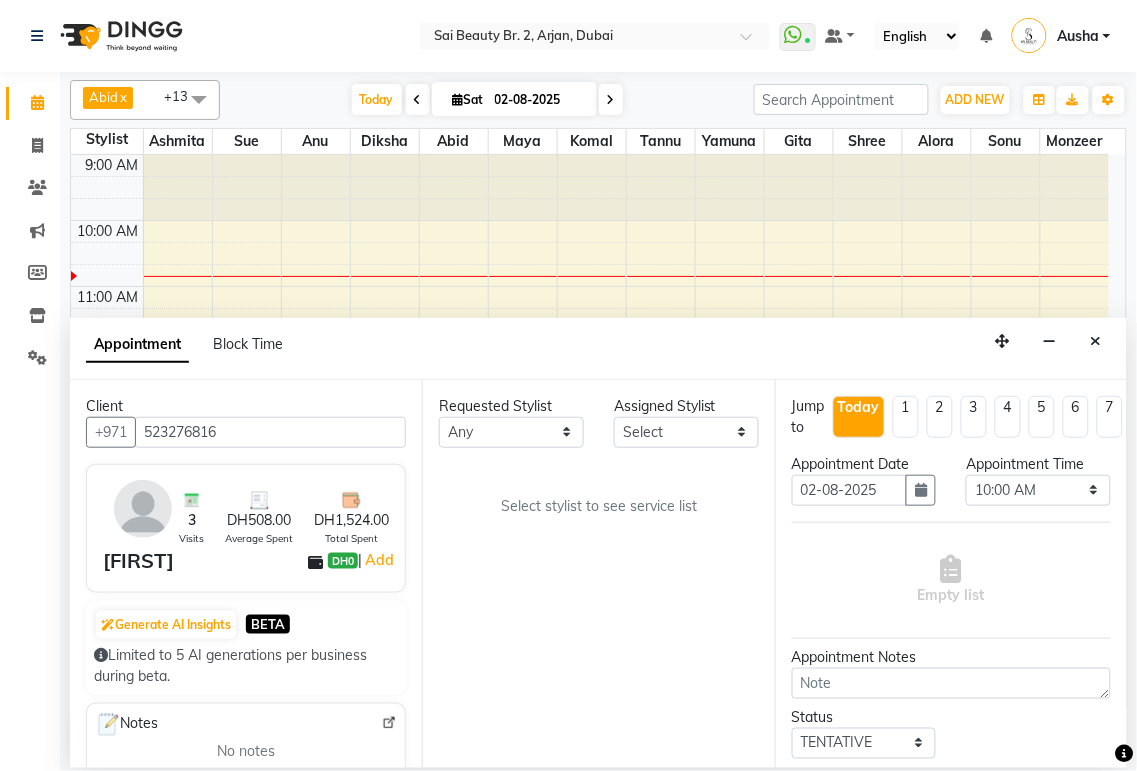 click on "Requested Stylist Any Abid Alora Anu Ashmita Diksha Gita Komal Maya monzeer Shree sonu Sue Sumi Tannu Yamuna Assigned Stylist Select Abid Alora Anu Ashmita Diksha Gita Komal Maya monzeer Shree sonu Sue Sumi Tannu Yamuna Select stylist to see service list" at bounding box center (598, 574) 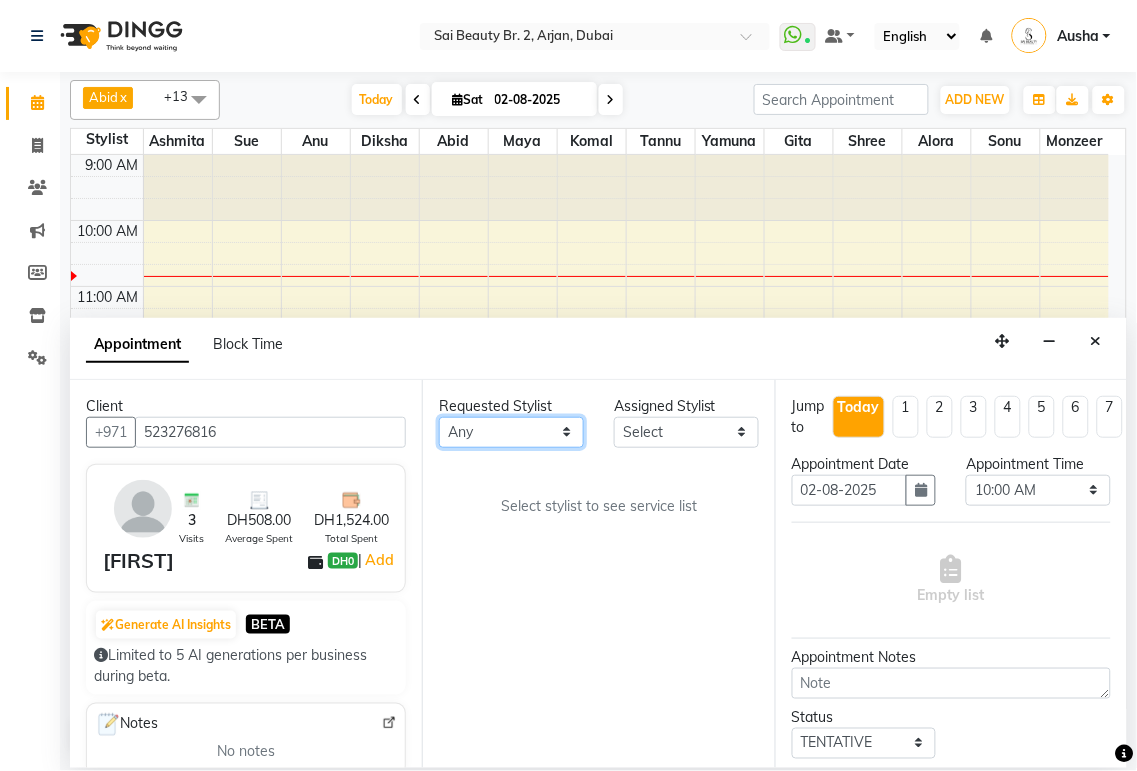 click on "Any Abid Alora Anu Ashmita Diksha Gita Komal Maya monzeer Shree sonu Sue Sumi Tannu Yamuna" at bounding box center (511, 432) 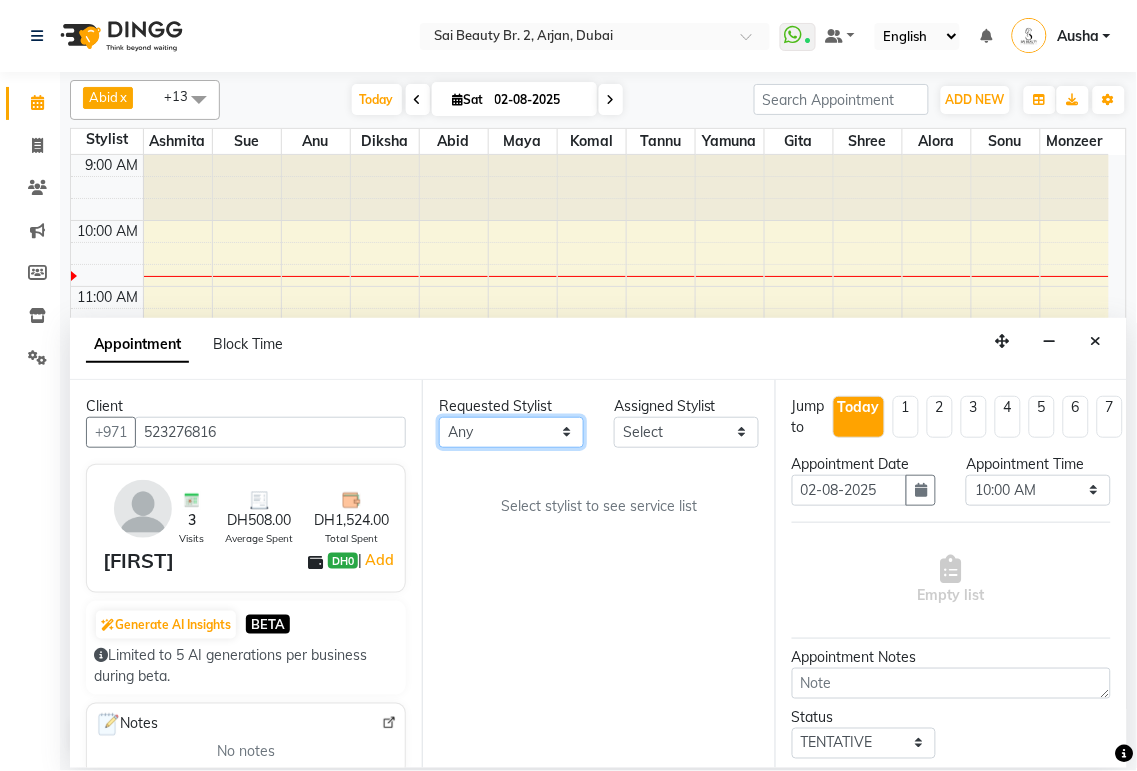 select on "82917" 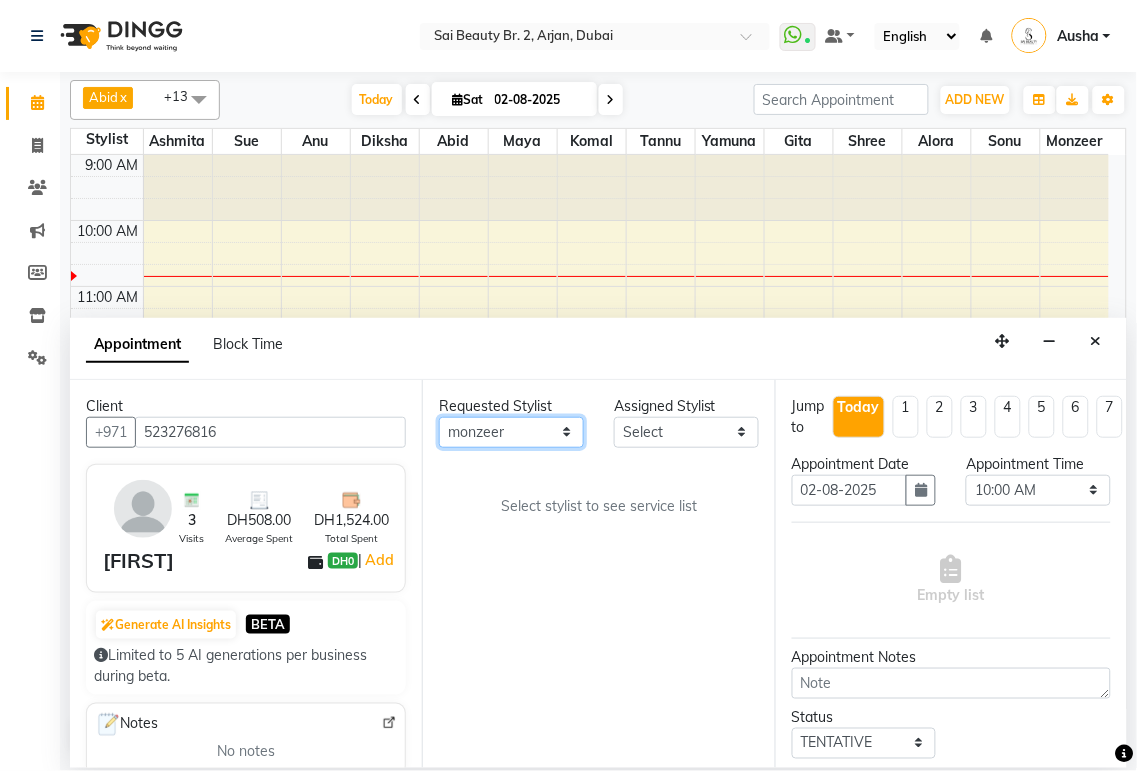 click on "Any Abid Alora Anu Ashmita Diksha Gita Komal Maya monzeer Shree sonu Sue Sumi Tannu Yamuna" at bounding box center [511, 432] 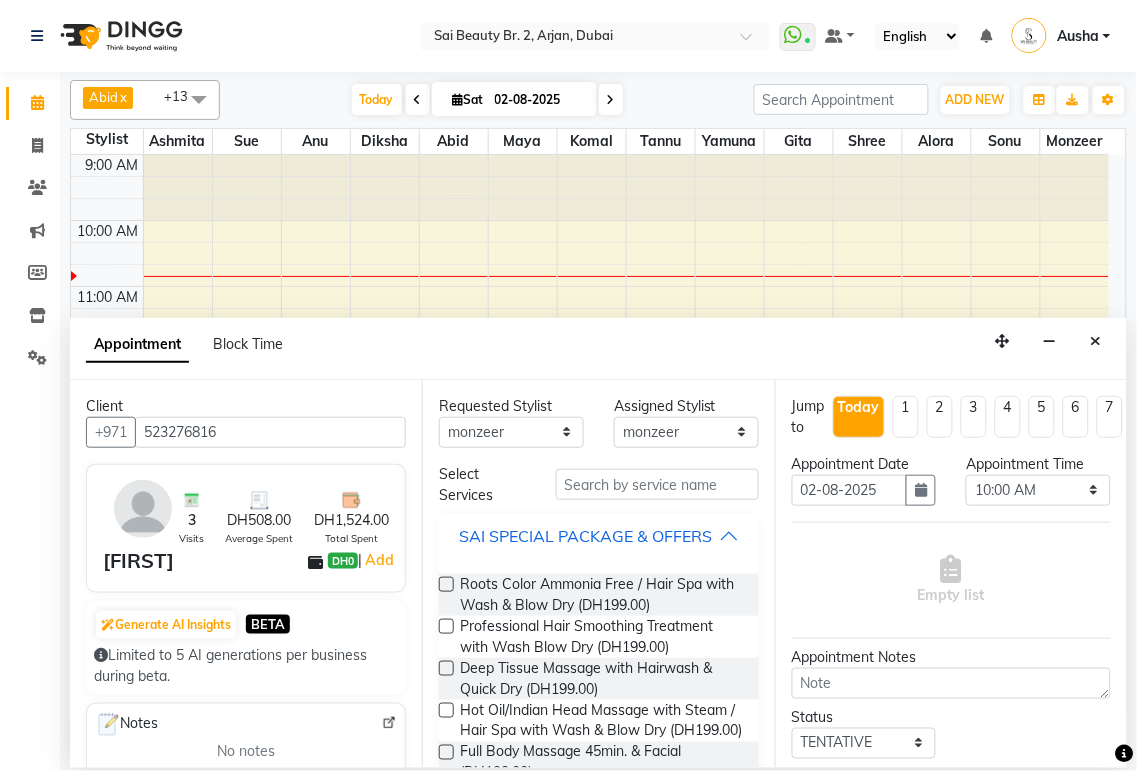 click on "SAI SPECIAL PACKAGE & OFFERS" at bounding box center [598, 536] 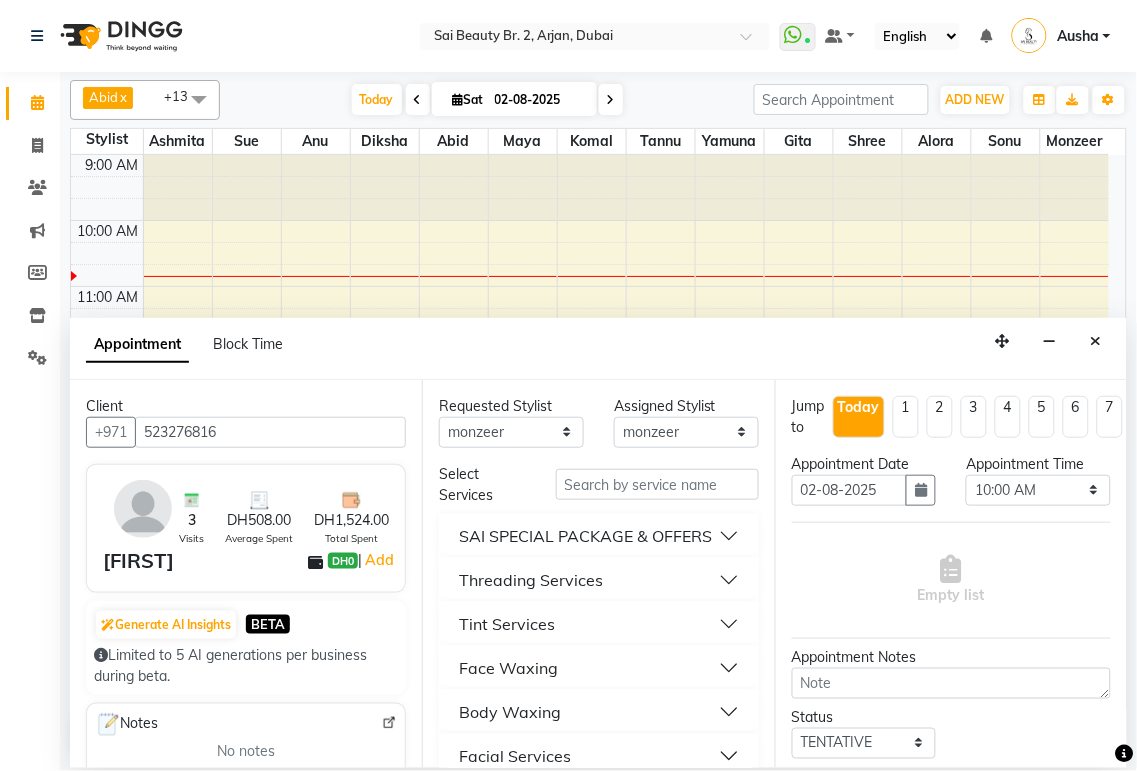 click on "SAI SPECIAL PACKAGE & OFFERS" at bounding box center [585, 536] 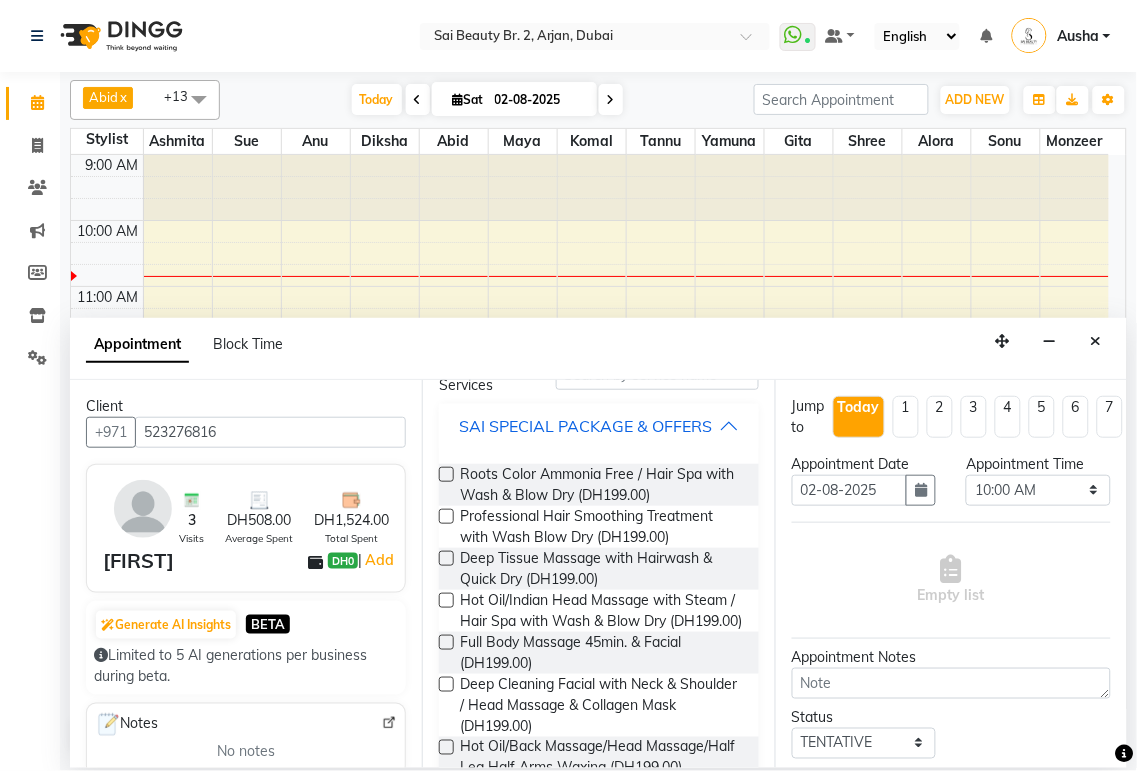 scroll, scrollTop: 118, scrollLeft: 0, axis: vertical 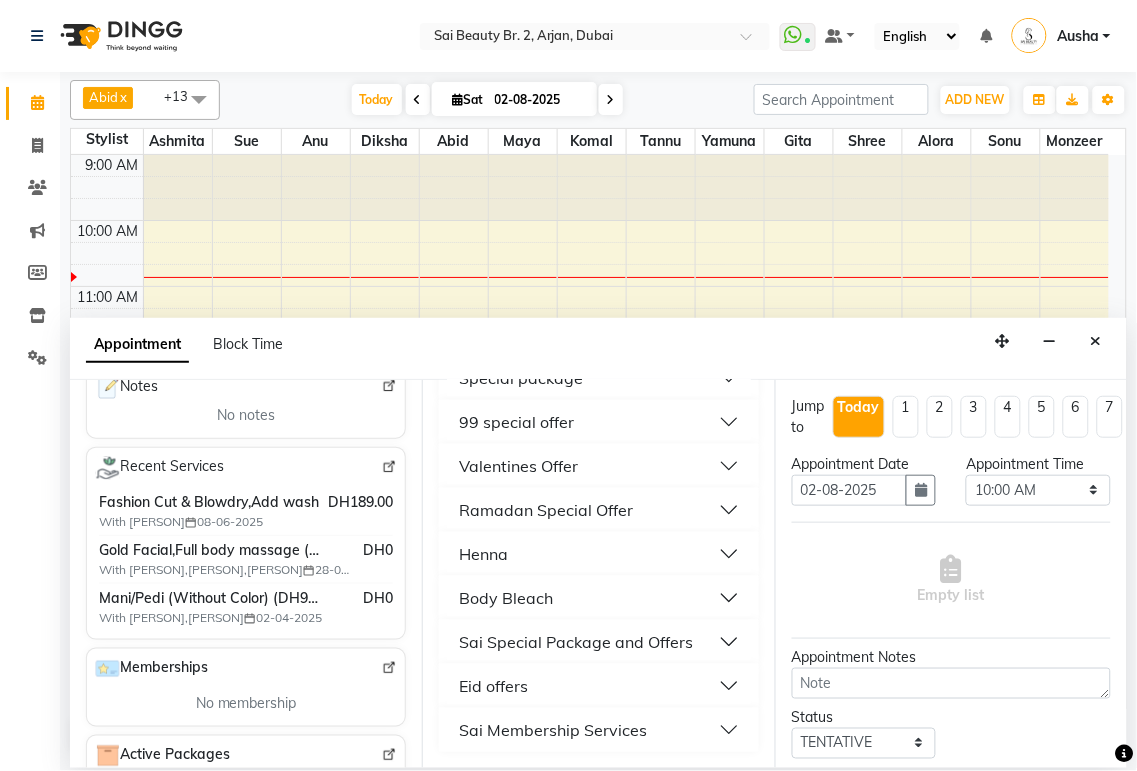 click at bounding box center (626, 231) 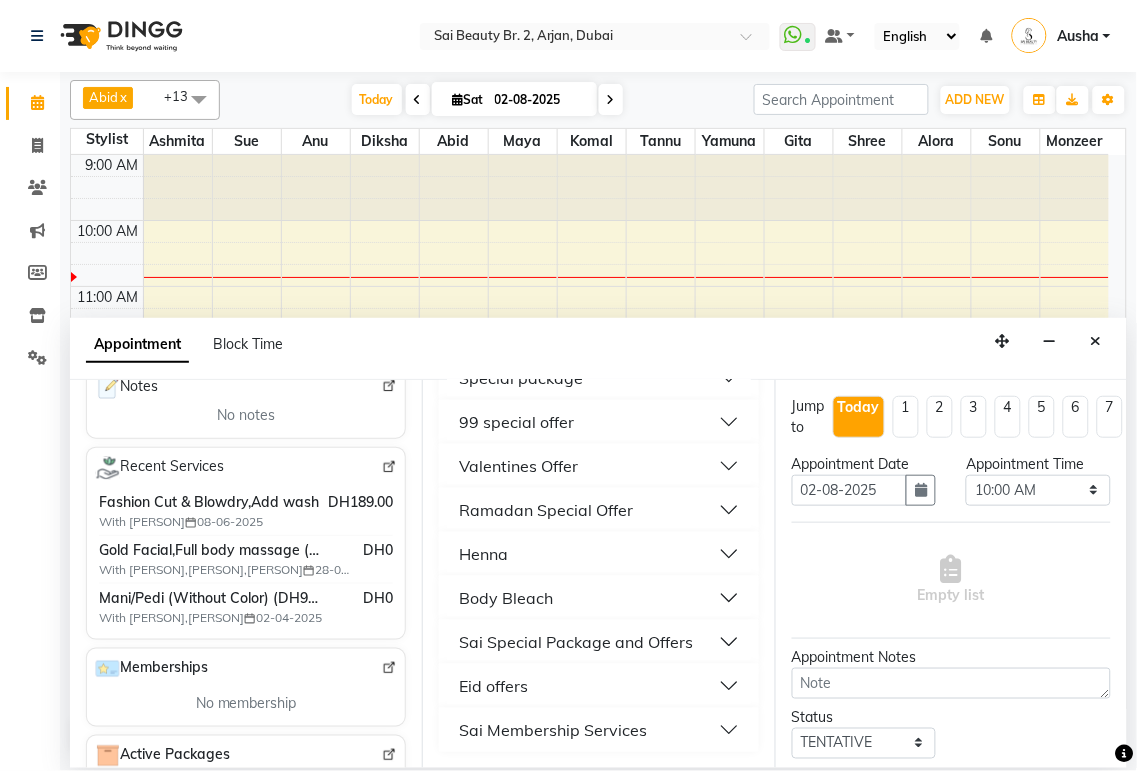click at bounding box center (1006, 277) 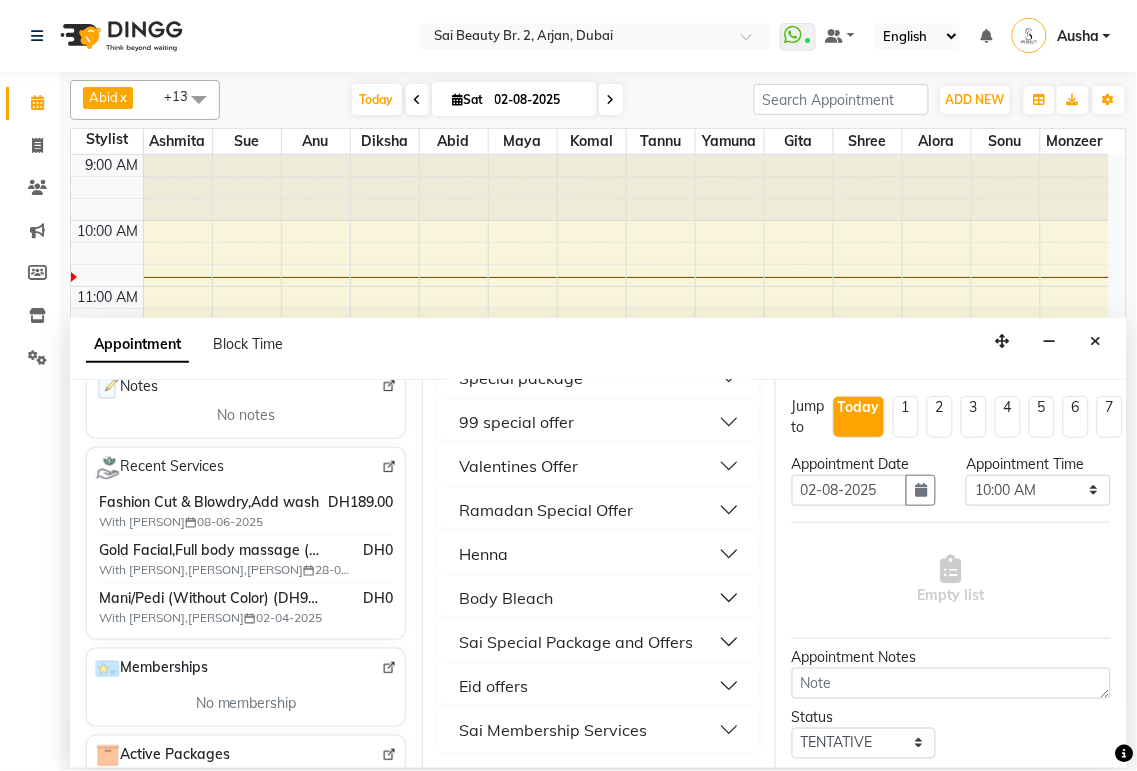 click at bounding box center [626, 253] 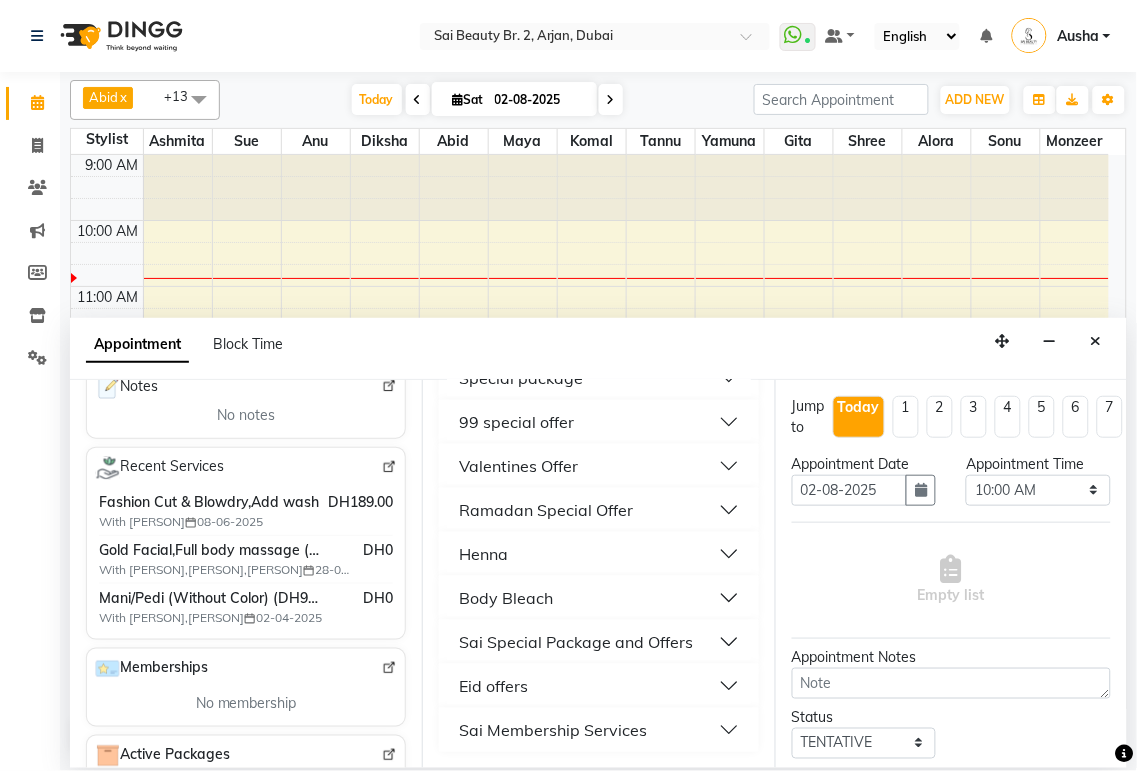 click at bounding box center (626, 231) 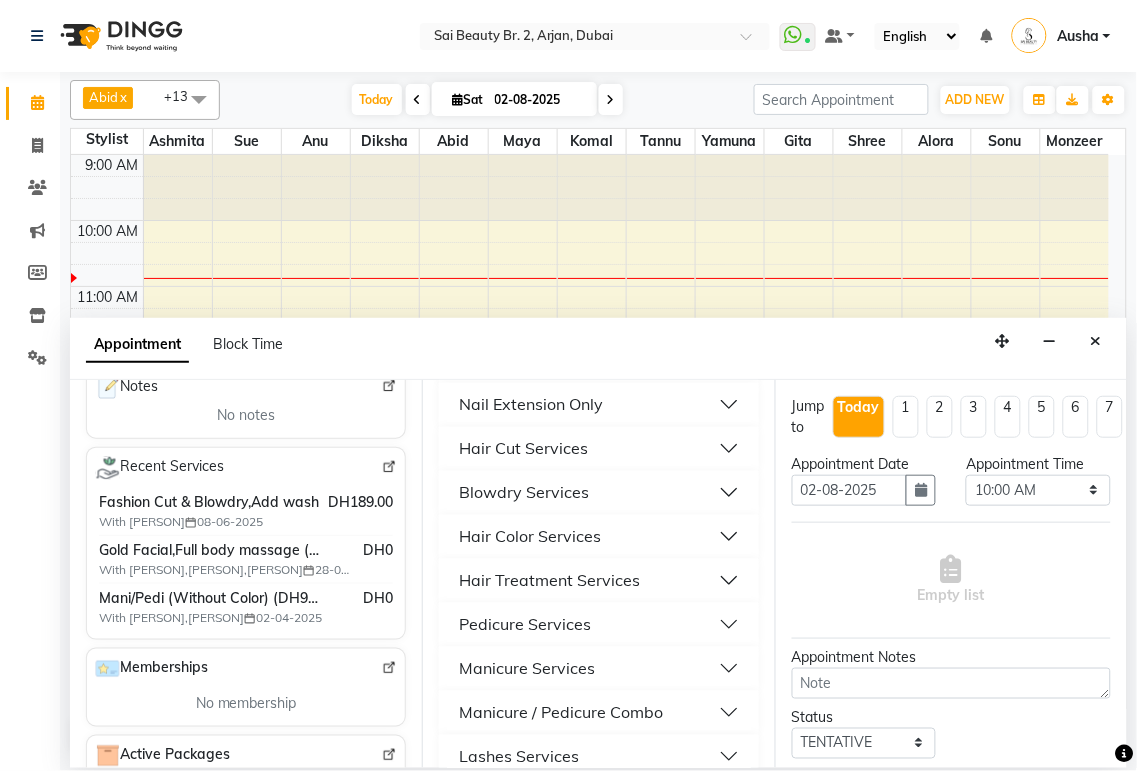 scroll, scrollTop: 971, scrollLeft: 0, axis: vertical 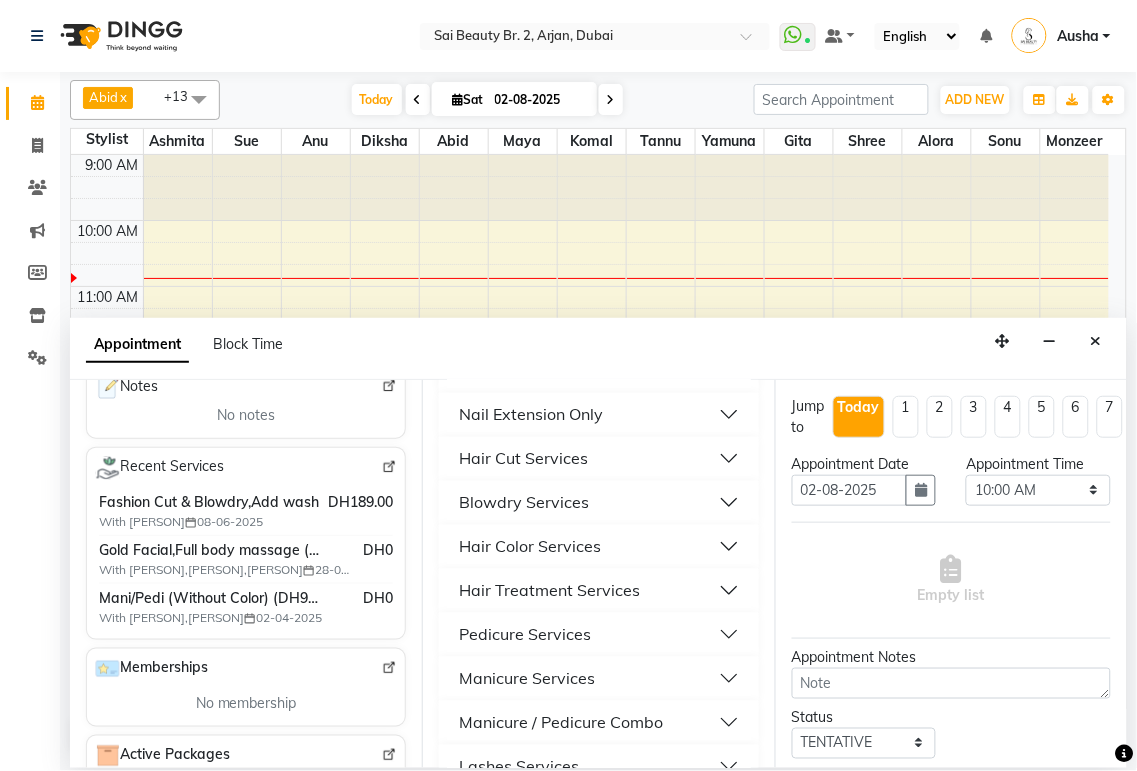 click on "Hair Color Services" at bounding box center [598, 547] 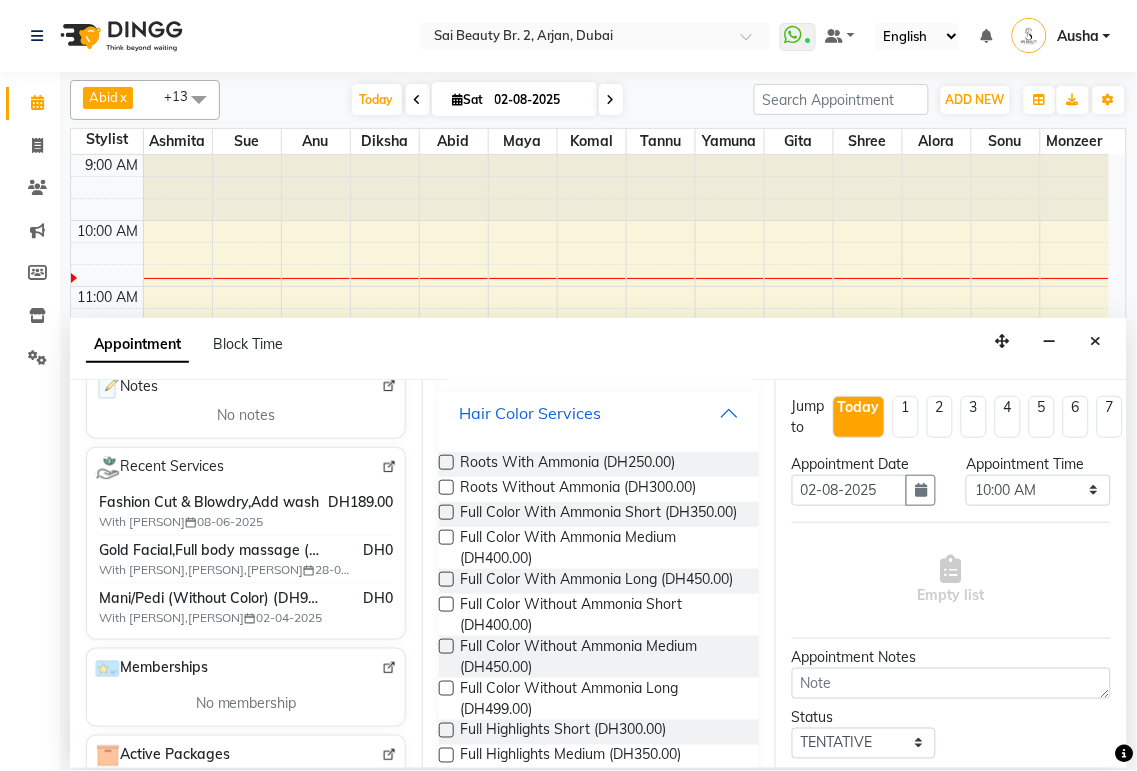 scroll, scrollTop: 1112, scrollLeft: 0, axis: vertical 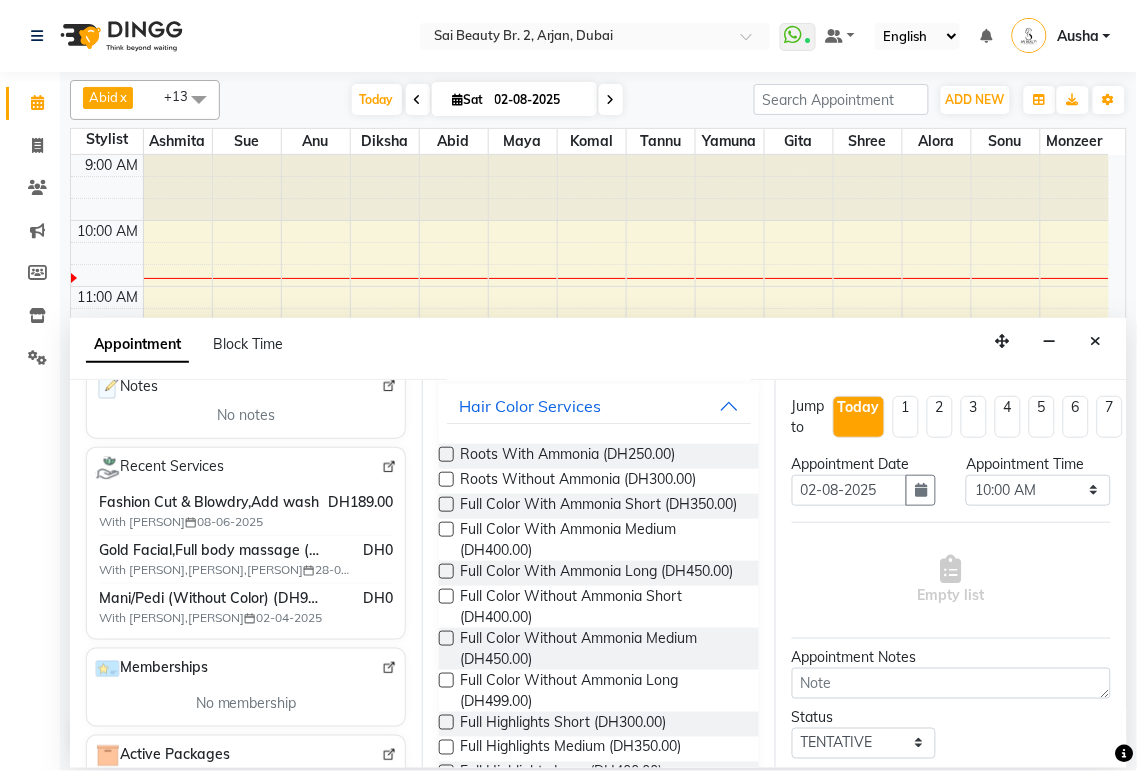 click at bounding box center (446, 454) 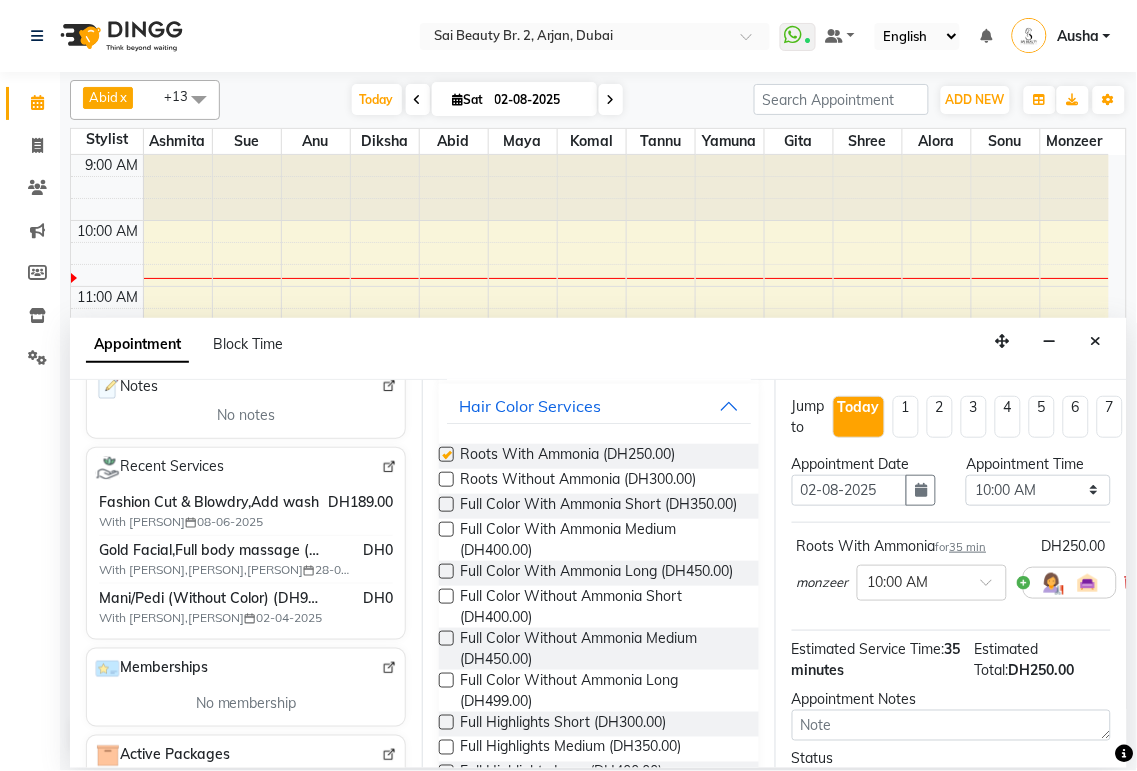 checkbox on "false" 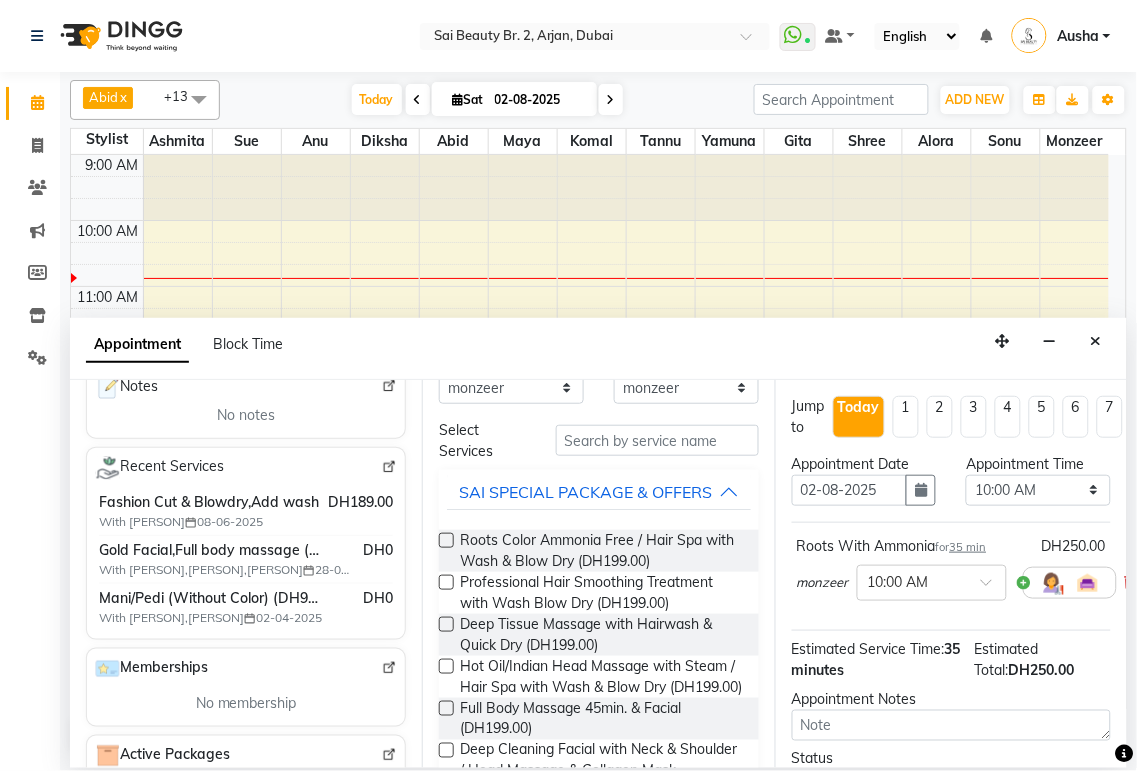 scroll, scrollTop: 0, scrollLeft: 0, axis: both 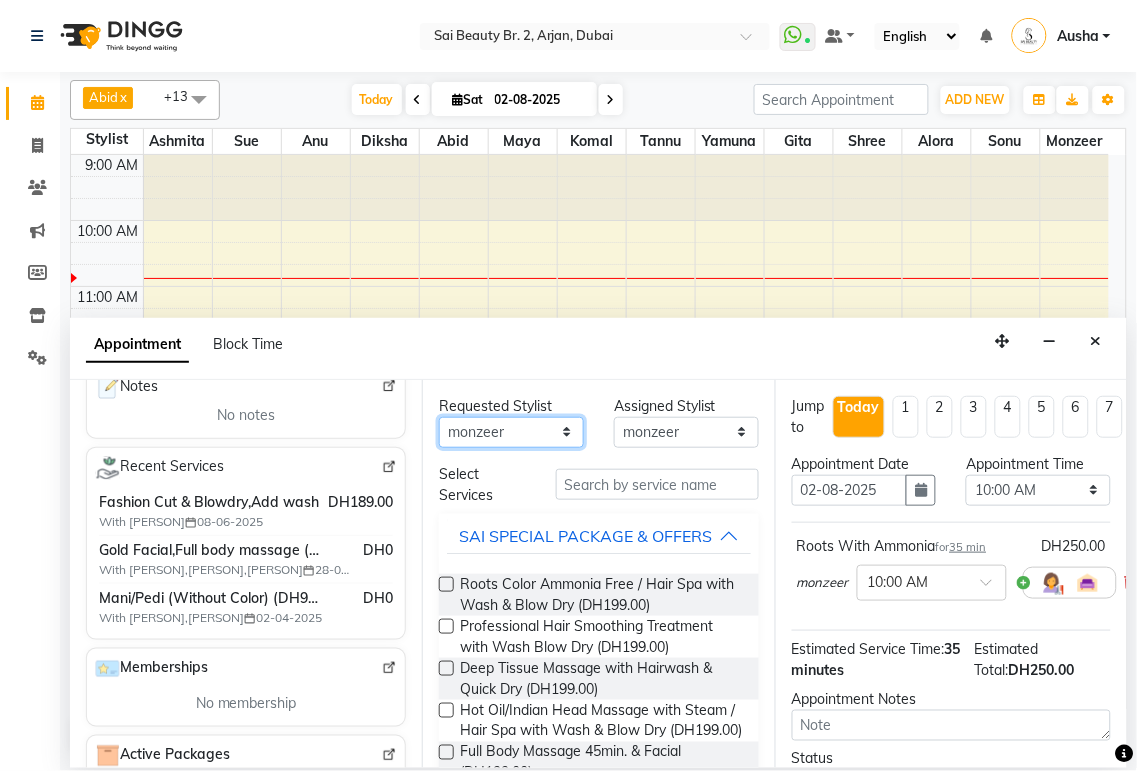 click on "Any Abid Alora Anu Ashmita Diksha Gita Komal Maya monzeer Shree sonu Sue Sumi Tannu Yamuna" at bounding box center [511, 432] 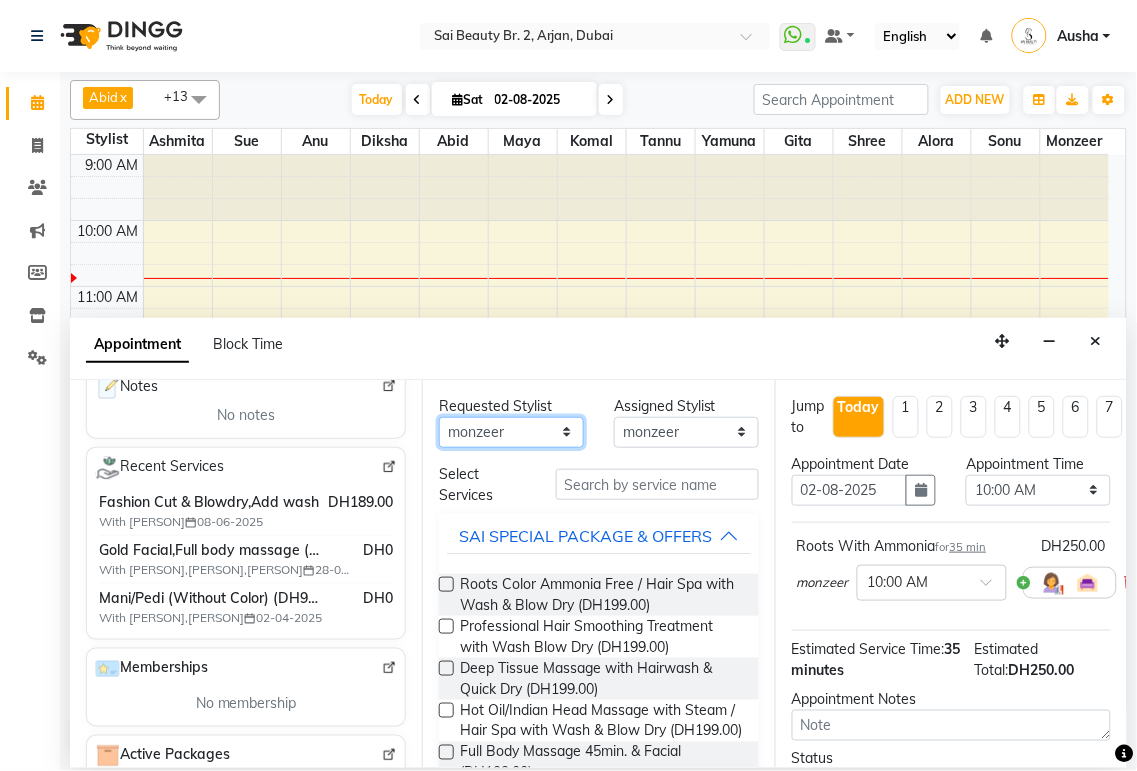 select on "72771" 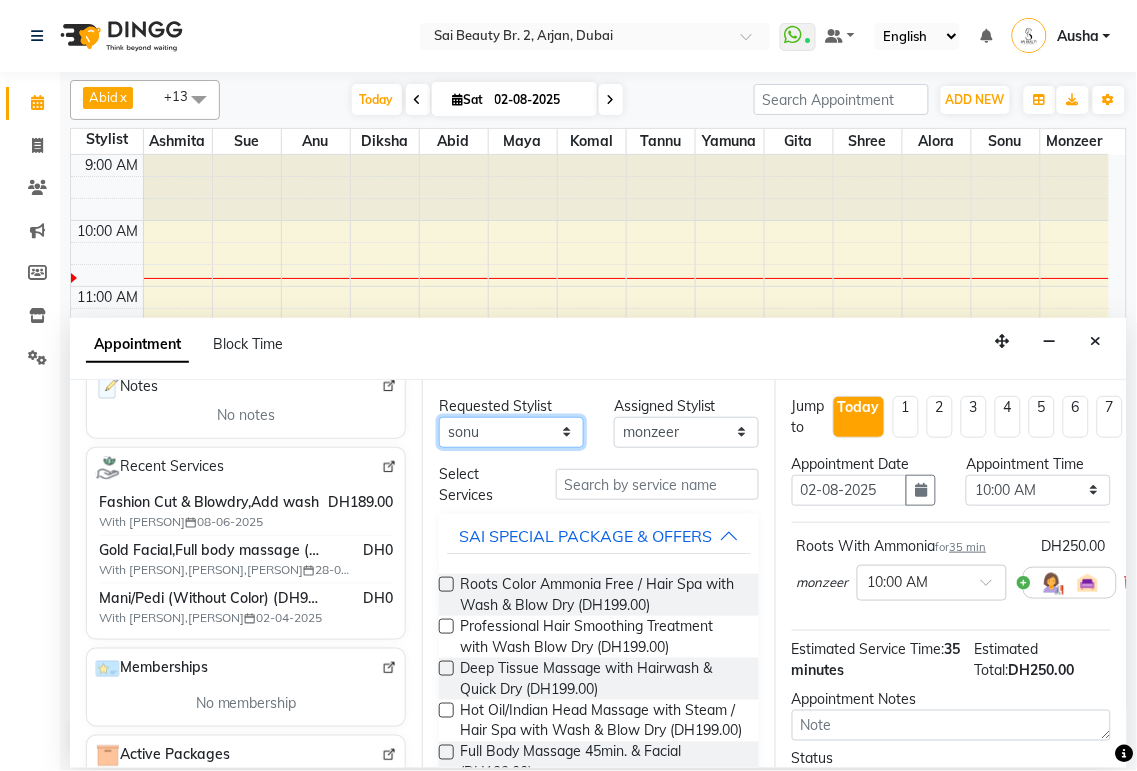 click on "Any Abid Alora Anu Ashmita Diksha Gita Komal Maya monzeer Shree sonu Sue Sumi Tannu Yamuna" at bounding box center (511, 432) 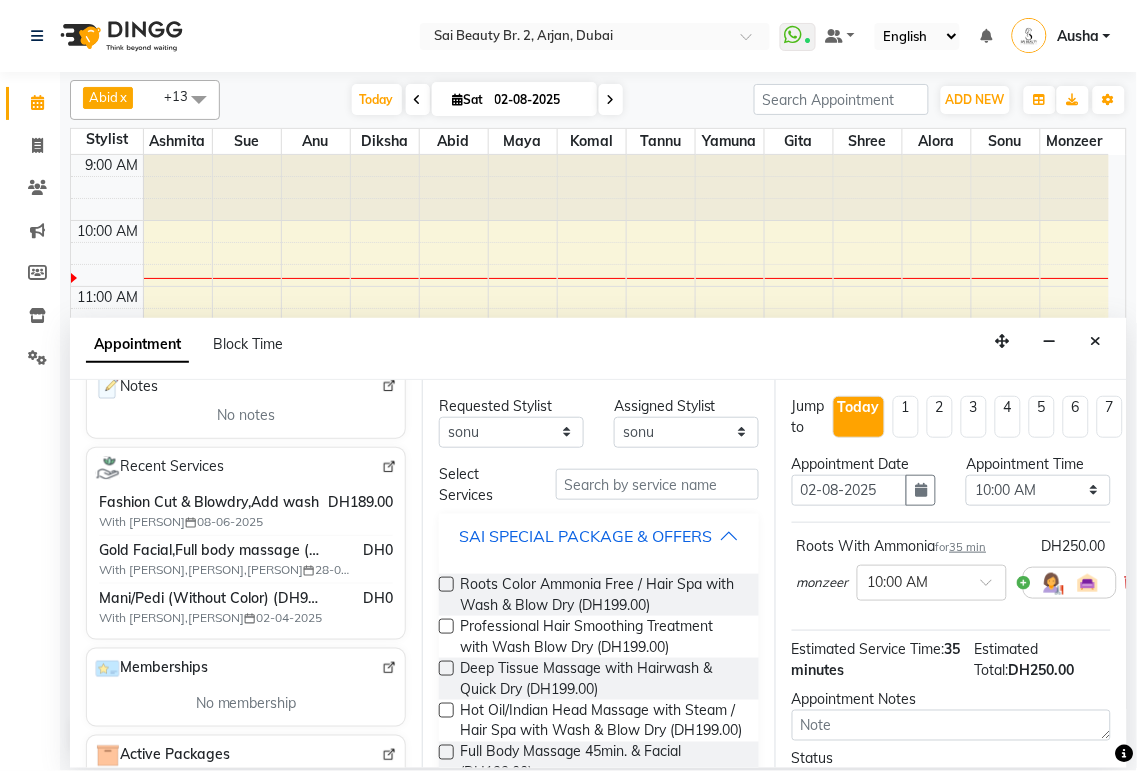 click on "SAI SPECIAL PACKAGE & OFFERS" at bounding box center [585, 536] 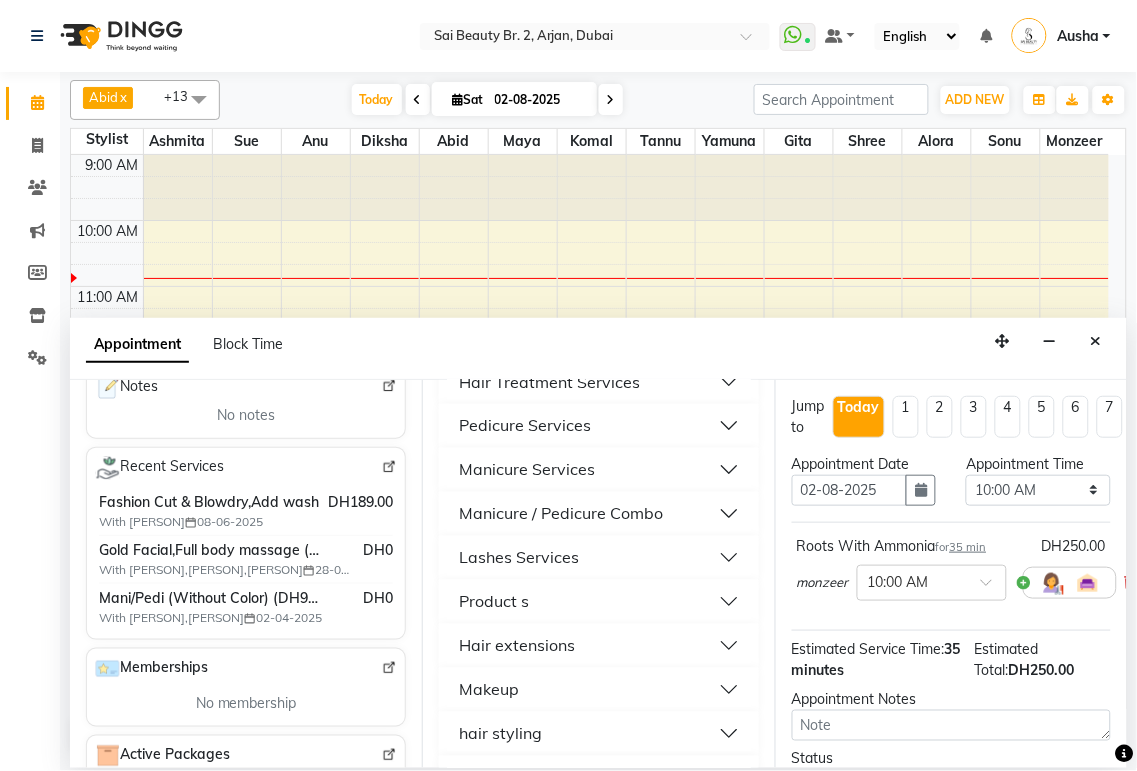 scroll, scrollTop: 727, scrollLeft: 0, axis: vertical 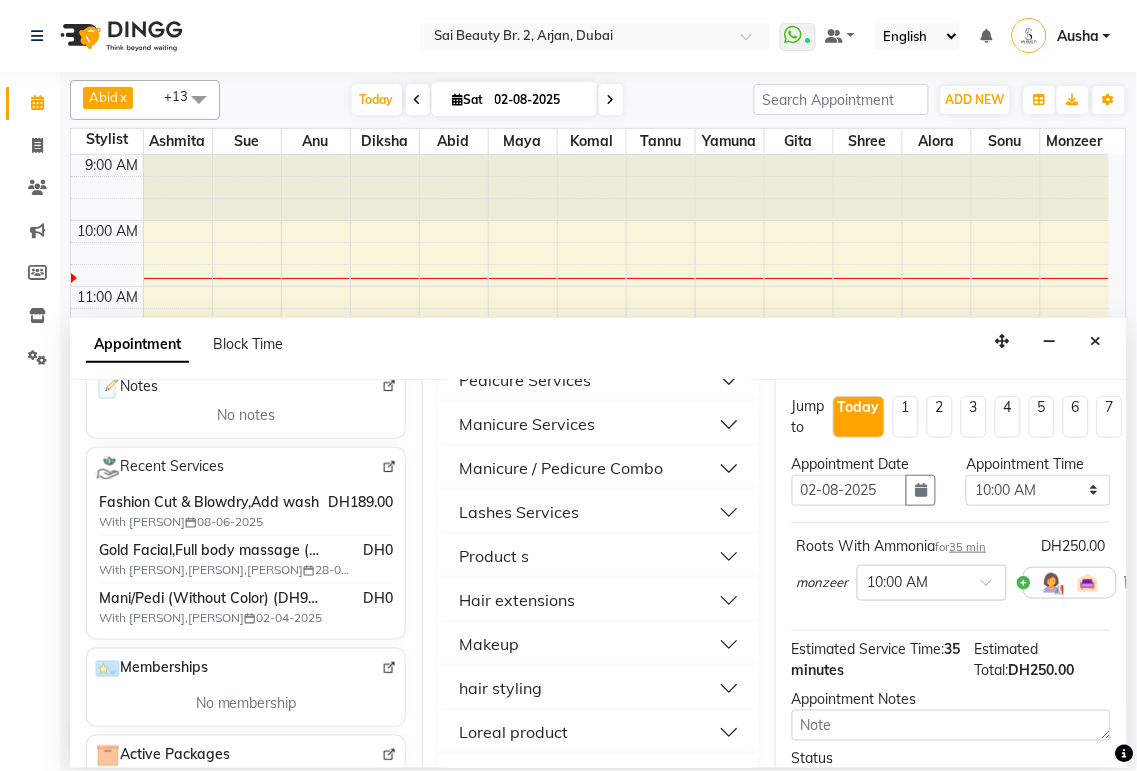 click on "Manicure / Pedicure Combo" at bounding box center [598, 469] 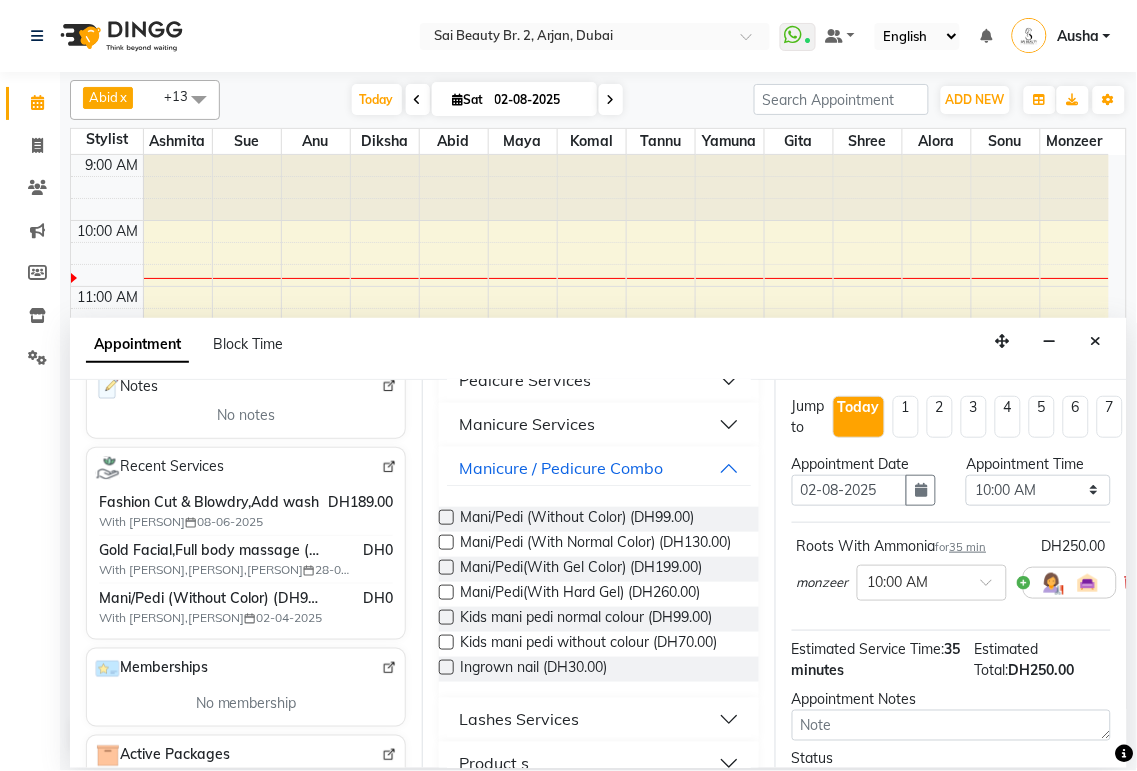 click at bounding box center (446, 517) 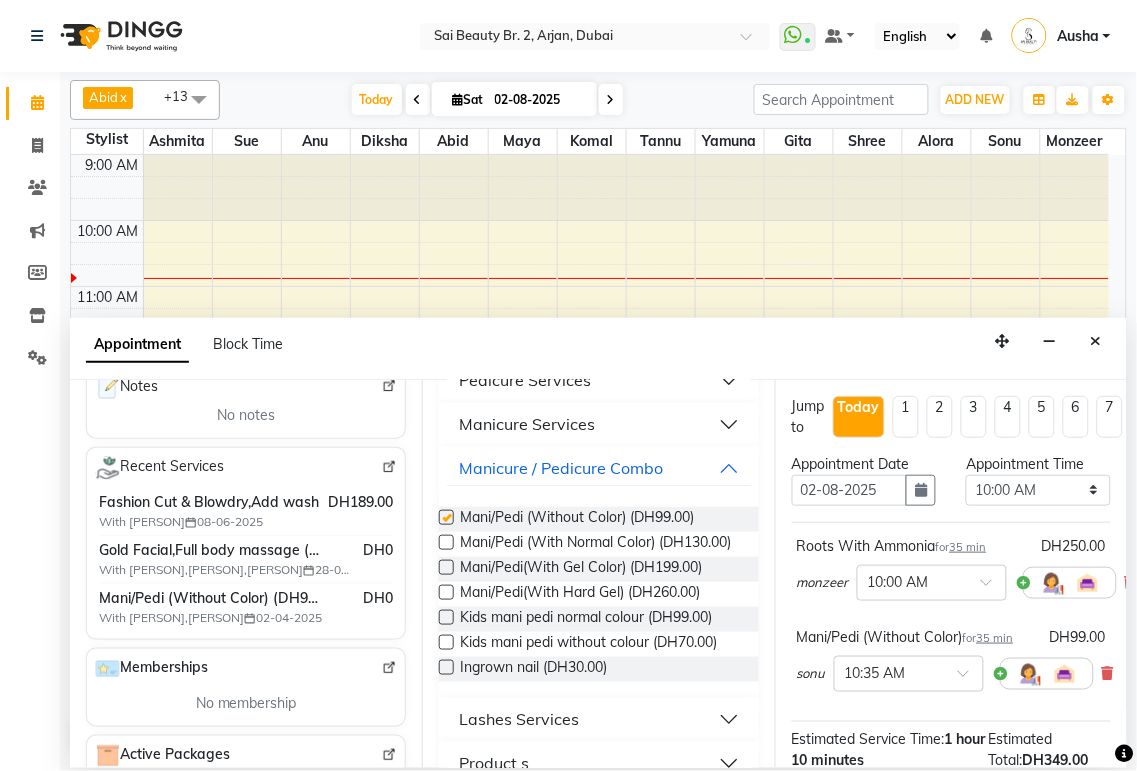 checkbox on "false" 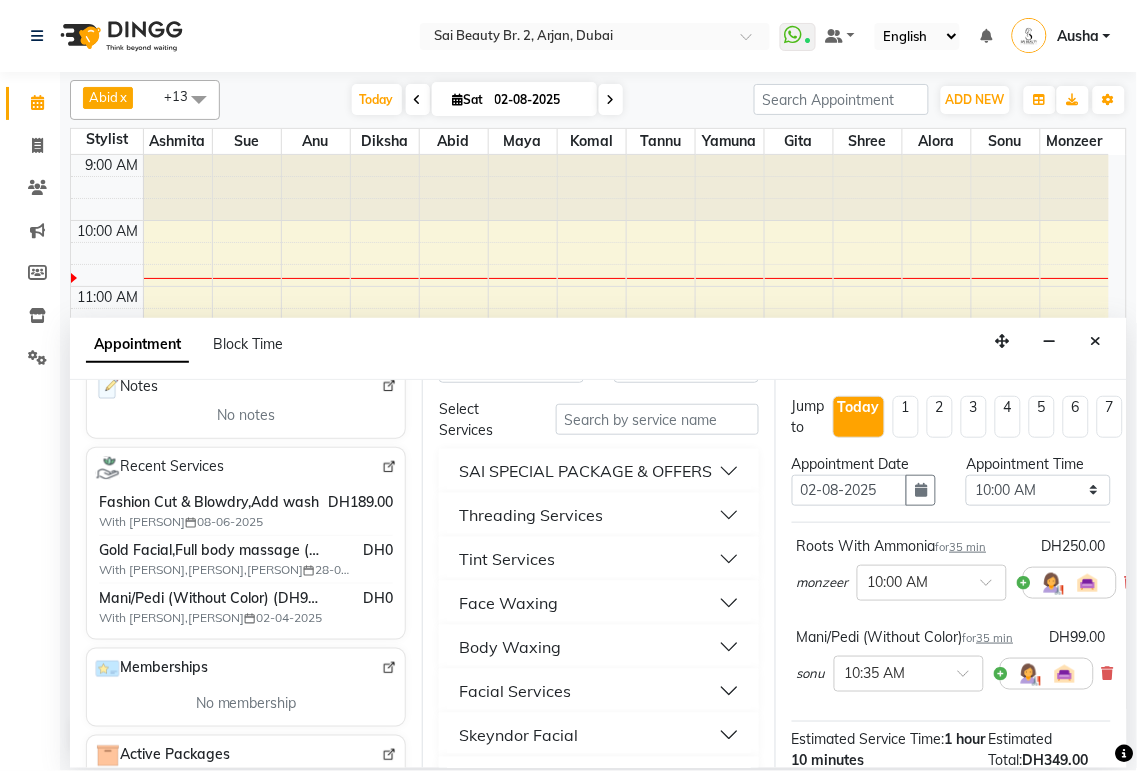 scroll, scrollTop: 0, scrollLeft: 0, axis: both 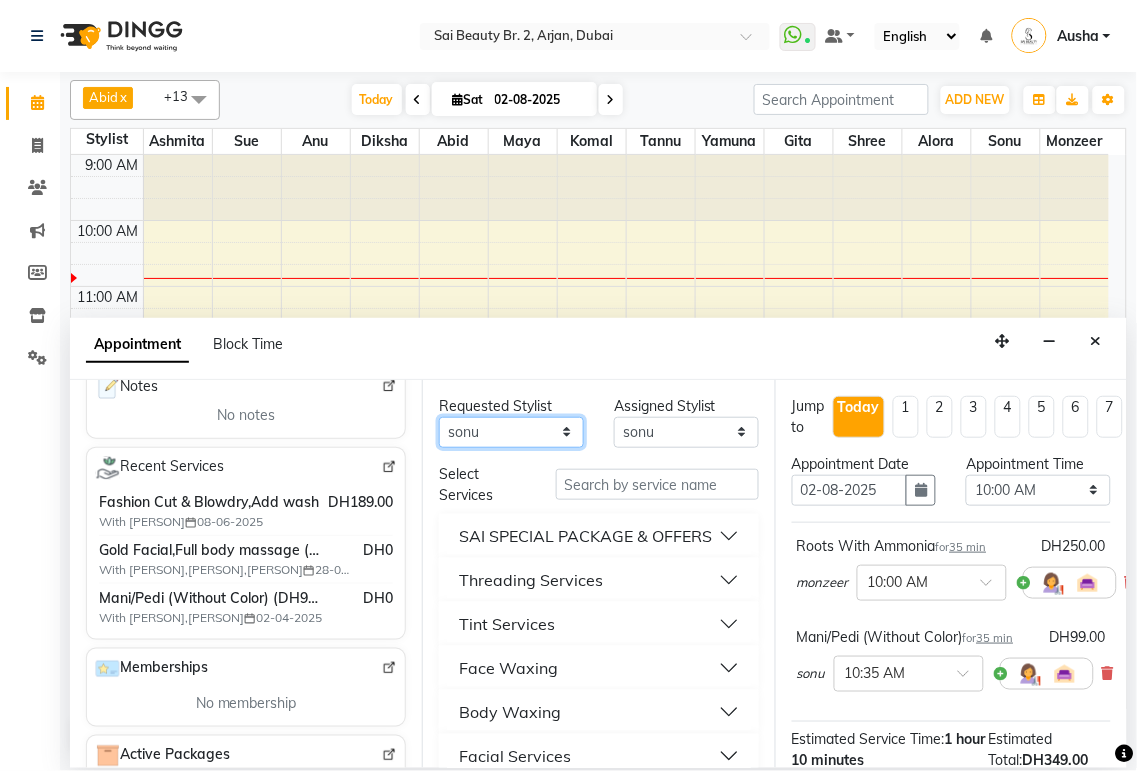 click on "Any Abid Alora Anu Ashmita Diksha Gita Komal Maya monzeer Shree sonu Sue Sumi Tannu Yamuna" at bounding box center [511, 432] 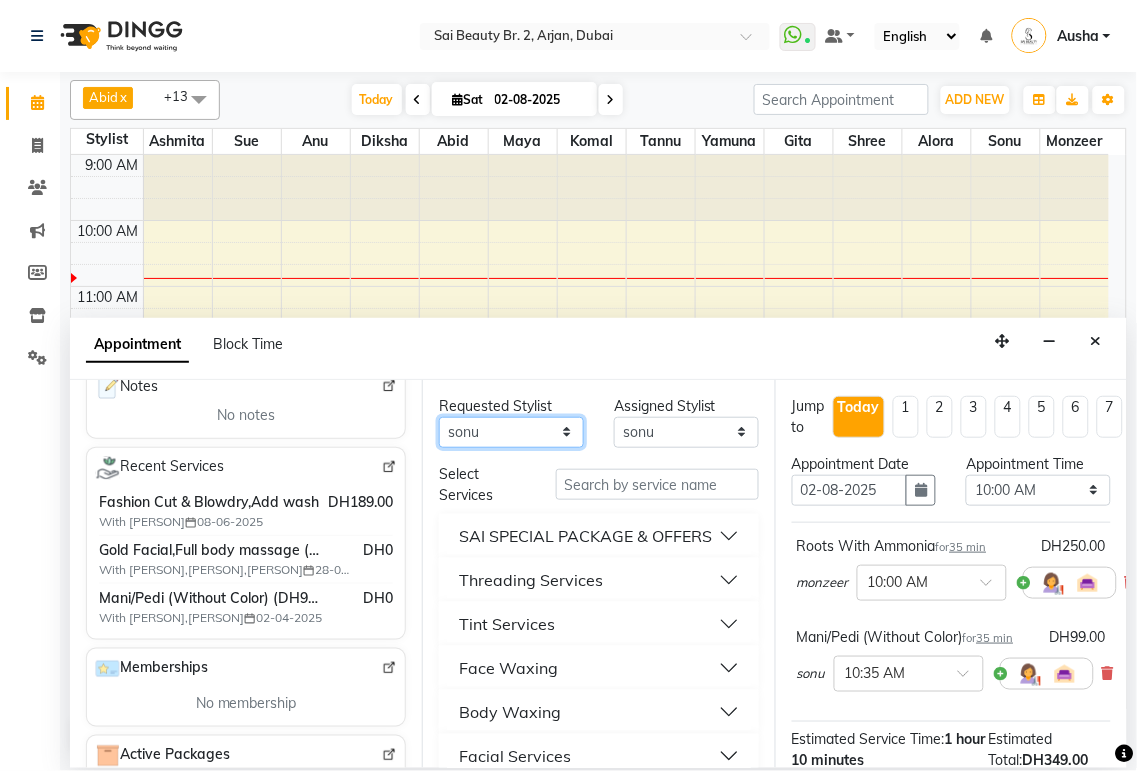 select on "61483" 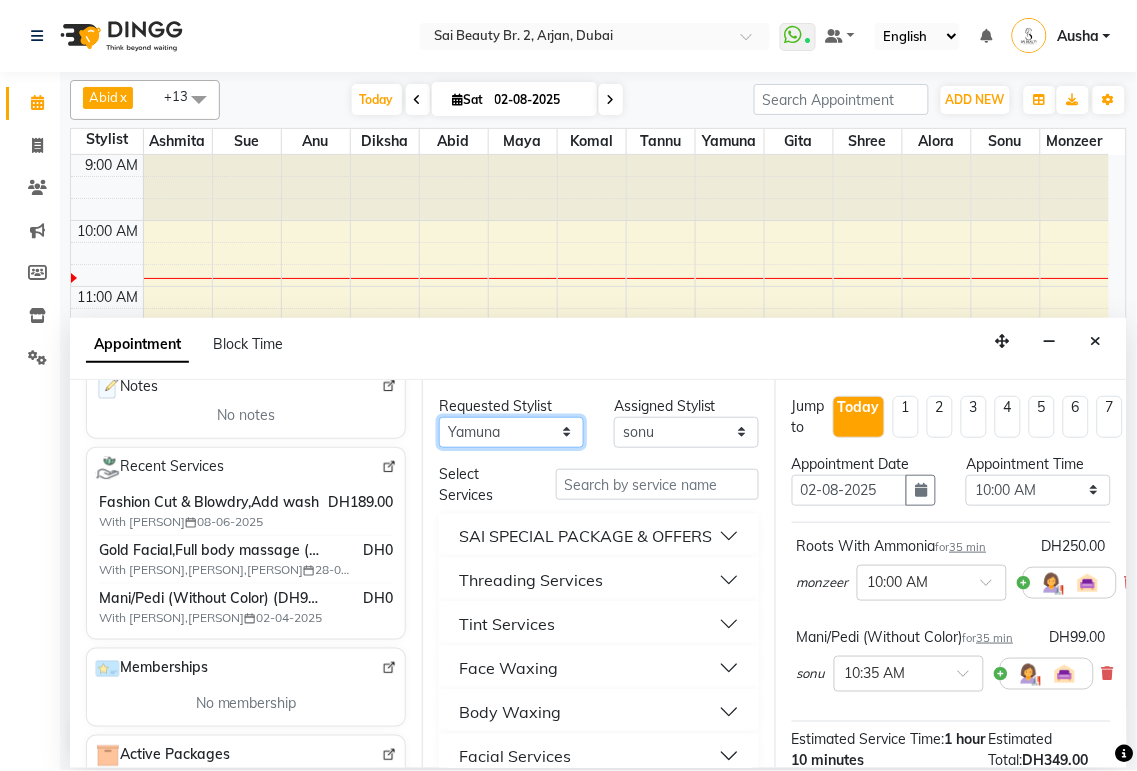 click on "Any Abid Alora Anu Ashmita Diksha Gita Komal Maya monzeer Shree sonu Sue Sumi Tannu Yamuna" at bounding box center (511, 432) 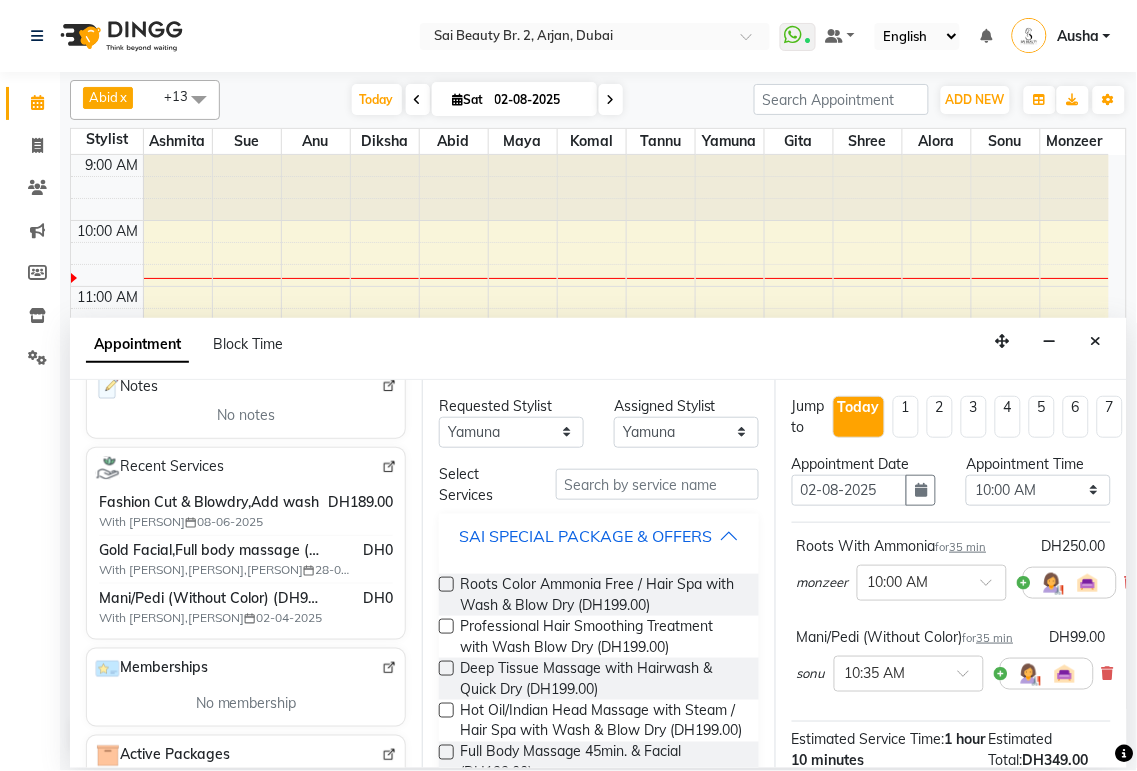 click on "SAI SPECIAL PACKAGE & OFFERS" at bounding box center (585, 536) 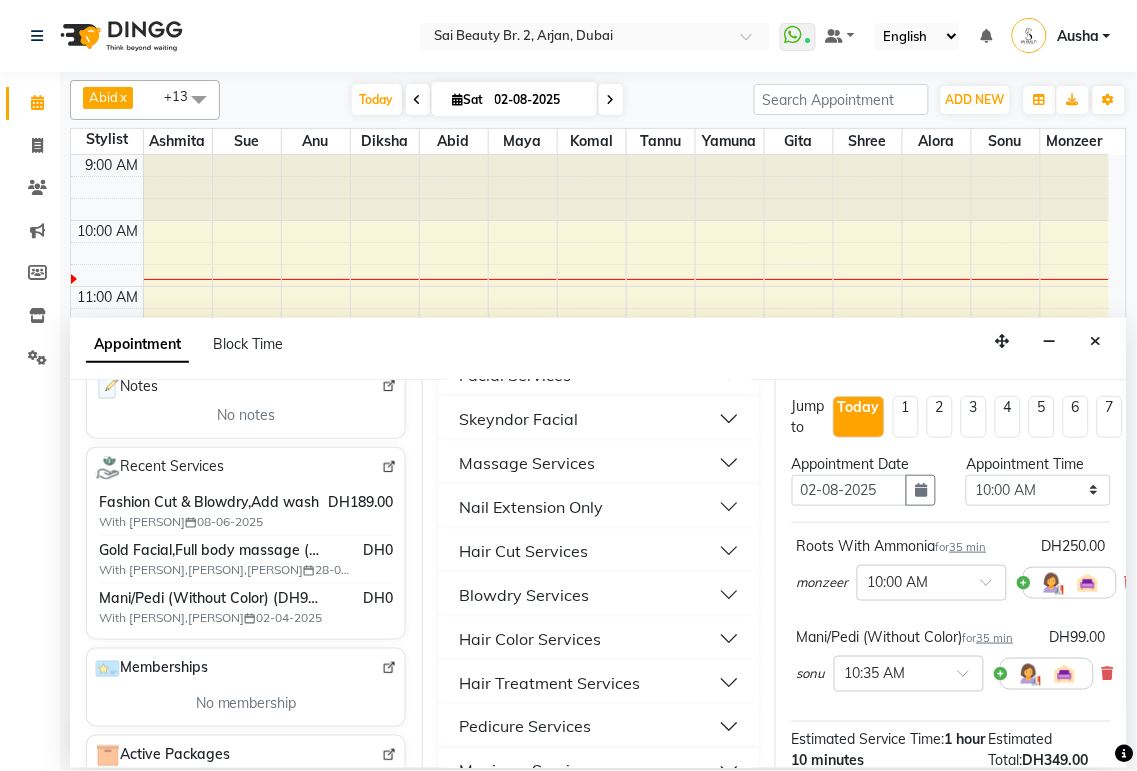 scroll, scrollTop: 384, scrollLeft: 0, axis: vertical 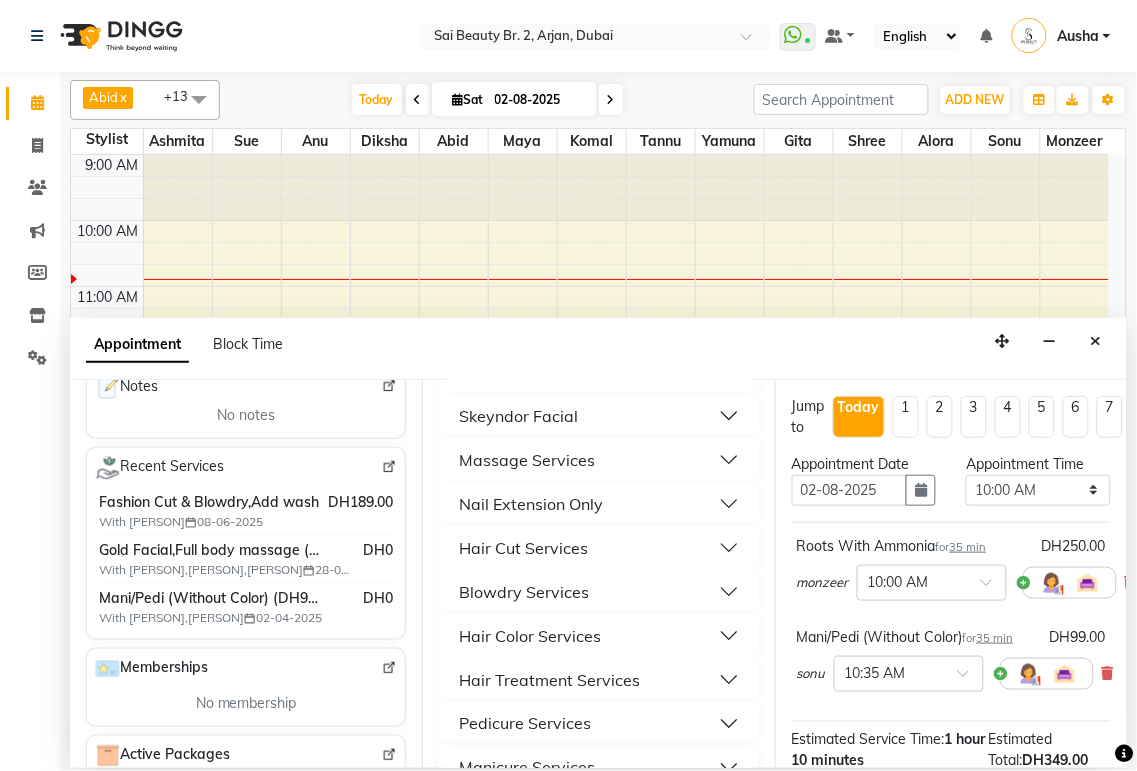 click on "Blowdry Services" at bounding box center (524, 592) 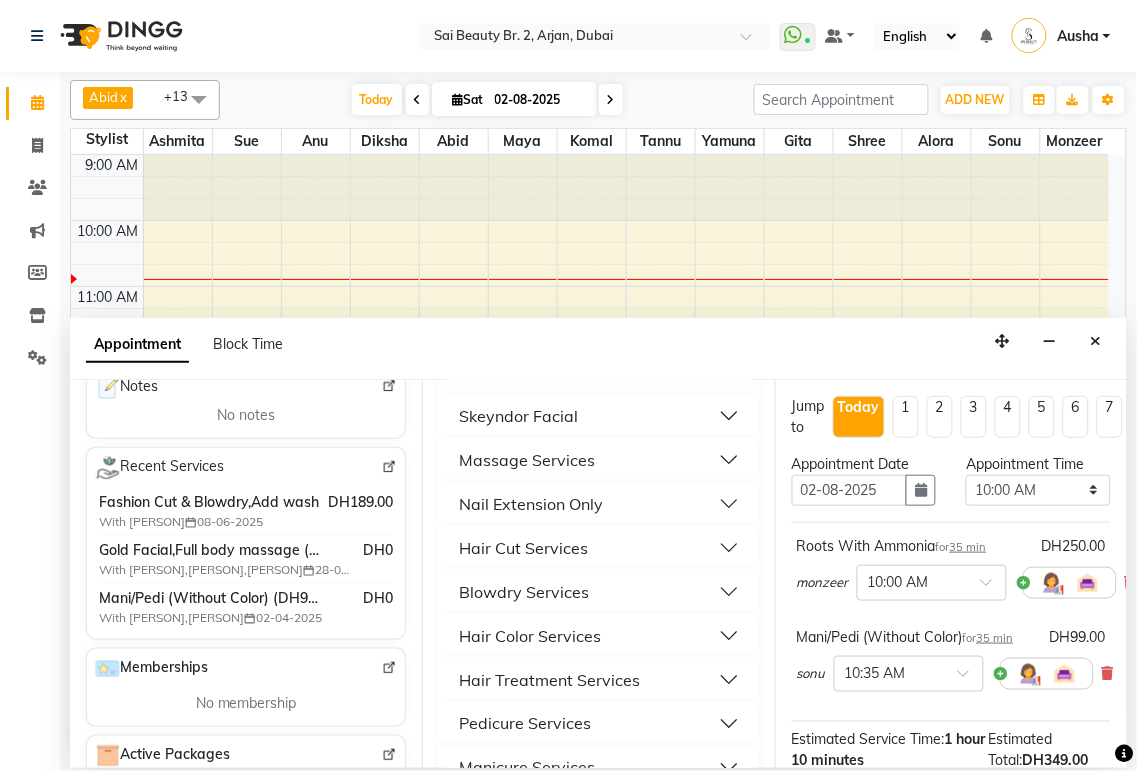 click on "Nail Extension Only" at bounding box center [531, 504] 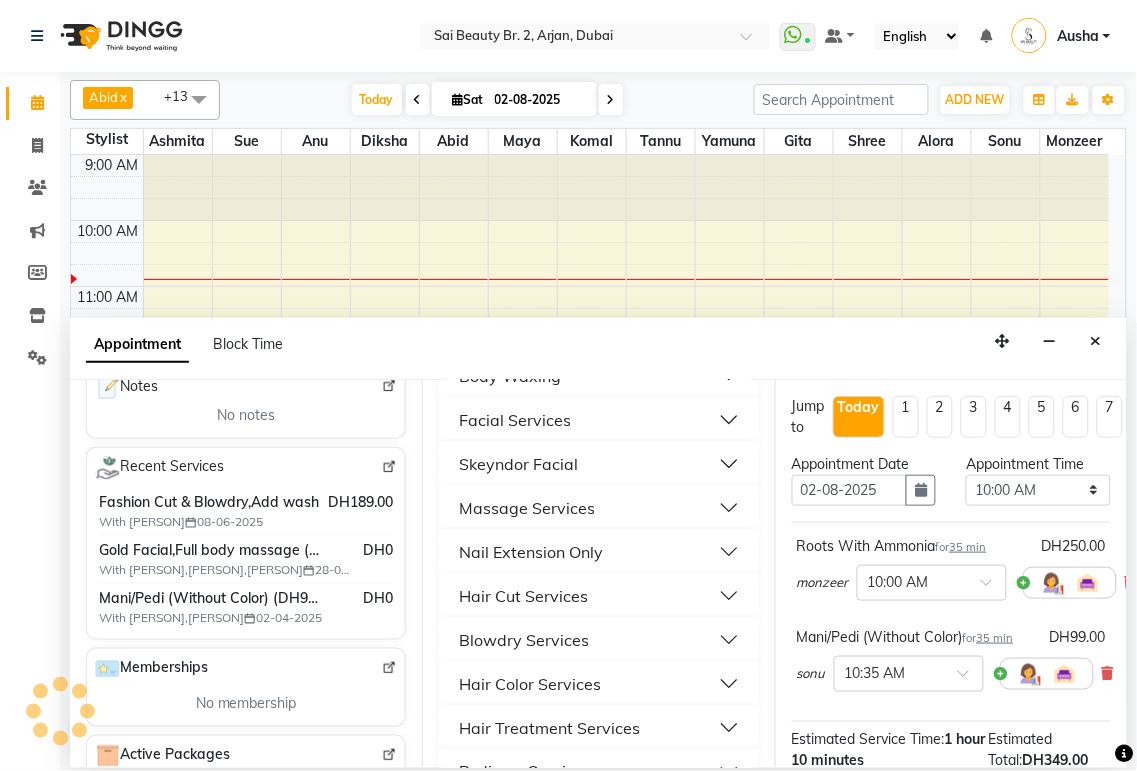 click on "Massage Services" at bounding box center [598, 508] 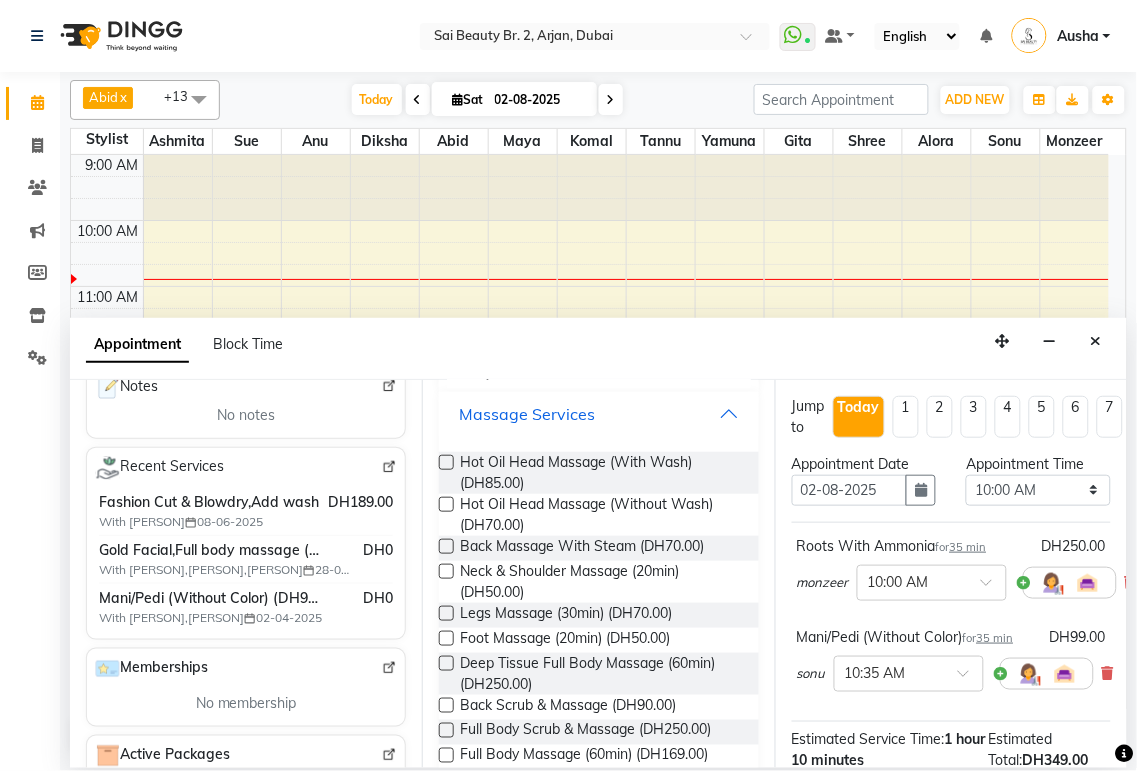 scroll, scrollTop: 418, scrollLeft: 0, axis: vertical 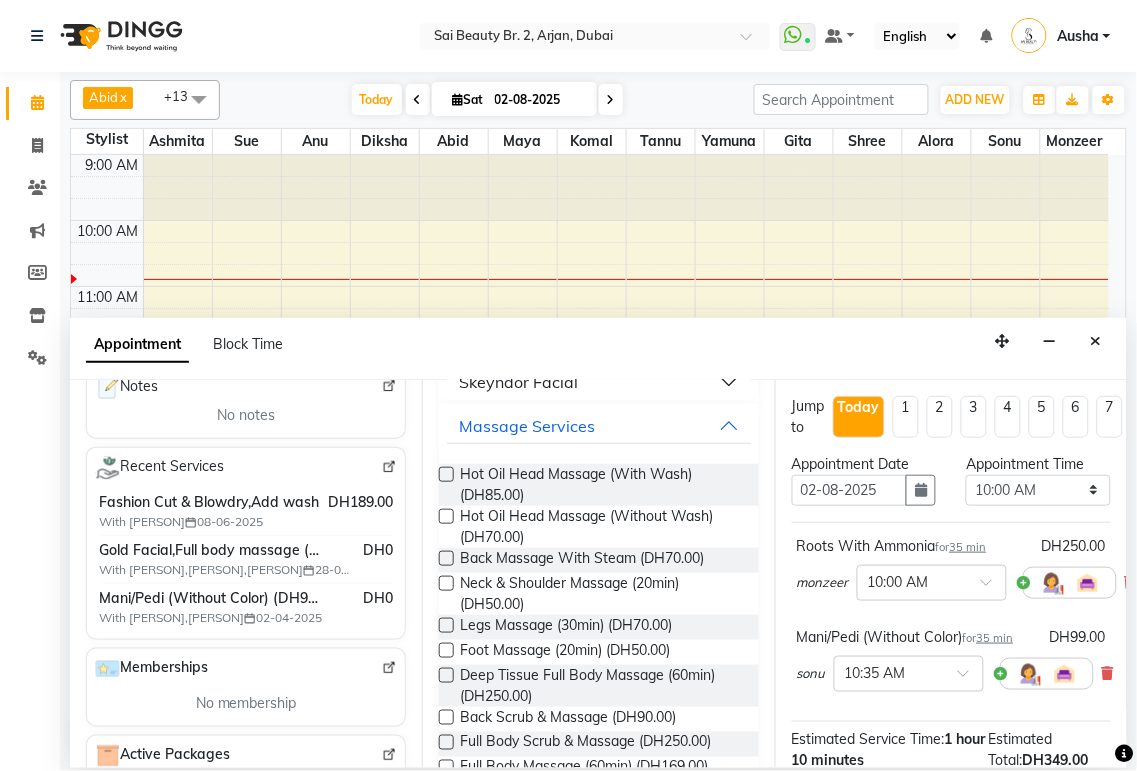 click at bounding box center (446, 474) 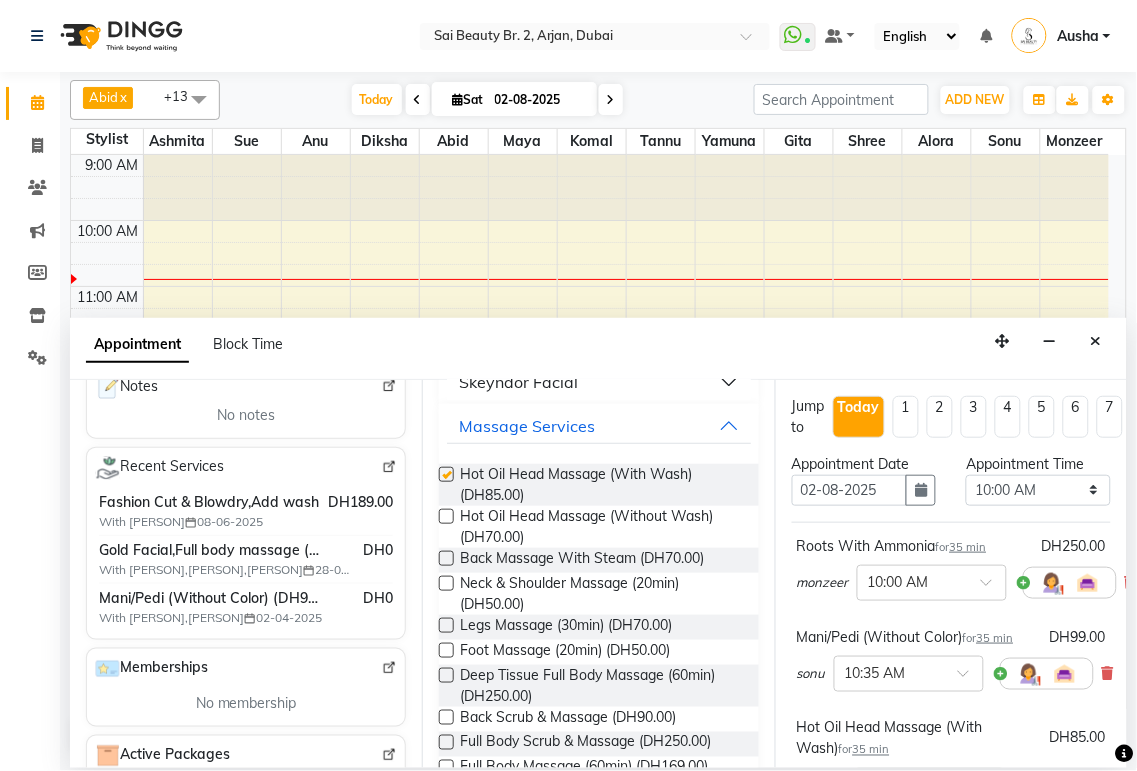 checkbox on "false" 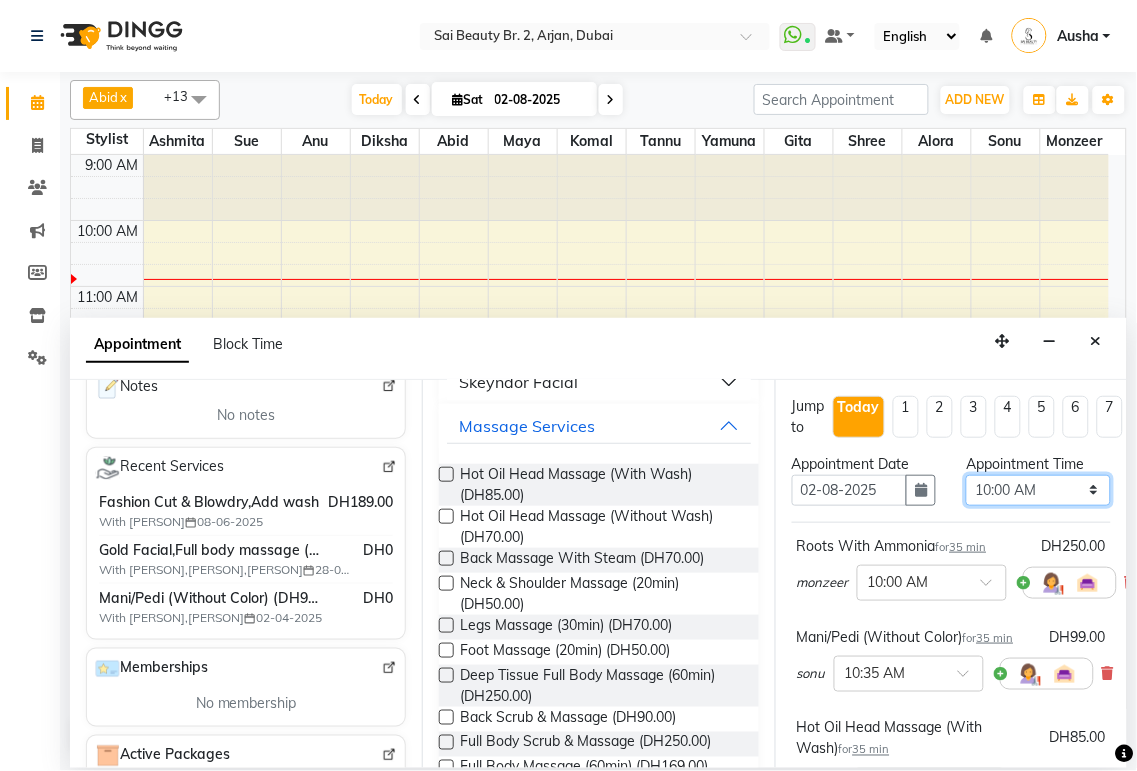 click on "Select 10:00 AM 10:05 AM 10:10 AM 10:15 AM 10:20 AM 10:25 AM 10:30 AM 10:35 AM 10:40 AM 10:45 AM 10:50 AM 10:55 AM 11:00 AM 11:05 AM 11:10 AM 11:15 AM 11:20 AM 11:25 AM 11:30 AM 11:35 AM 11:40 AM 11:45 AM 11:50 AM 11:55 AM 12:00 PM 12:05 PM 12:10 PM 12:15 PM 12:20 PM 12:25 PM 12:30 PM 12:35 PM 12:40 PM 12:45 PM 12:50 PM 12:55 PM 01:00 PM 01:05 PM 01:10 PM 01:15 PM 01:20 PM 01:25 PM 01:30 PM 01:35 PM 01:40 PM 01:45 PM 01:50 PM 01:55 PM 02:00 PM 02:05 PM 02:10 PM 02:15 PM 02:20 PM 02:25 PM 02:30 PM 02:35 PM 02:40 PM 02:45 PM 02:50 PM 02:55 PM 03:00 PM 03:05 PM 03:10 PM 03:15 PM 03:20 PM 03:25 PM 03:30 PM 03:35 PM 03:40 PM 03:45 PM 03:50 PM 03:55 PM 04:00 PM 04:05 PM 04:10 PM 04:15 PM 04:20 PM 04:25 PM 04:30 PM 04:35 PM 04:40 PM 04:45 PM 04:50 PM 04:55 PM 05:00 PM 05:05 PM 05:10 PM 05:15 PM 05:20 PM 05:25 PM 05:30 PM 05:35 PM 05:40 PM 05:45 PM 05:50 PM 05:55 PM 06:00 PM 06:05 PM 06:10 PM 06:15 PM 06:20 PM 06:25 PM 06:30 PM 06:35 PM 06:40 PM 06:45 PM 06:50 PM 06:55 PM 07:00 PM 07:05 PM 07:10 PM 07:15 PM 07:20 PM" at bounding box center (1038, 490) 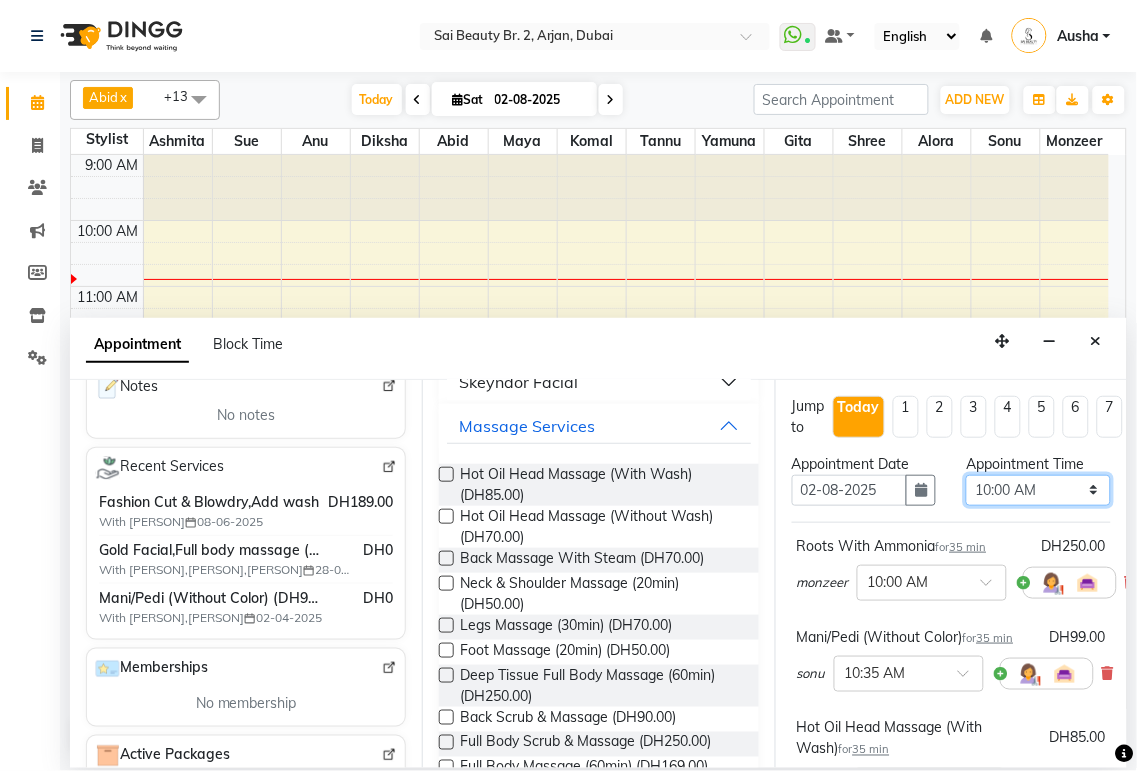 select on "1110" 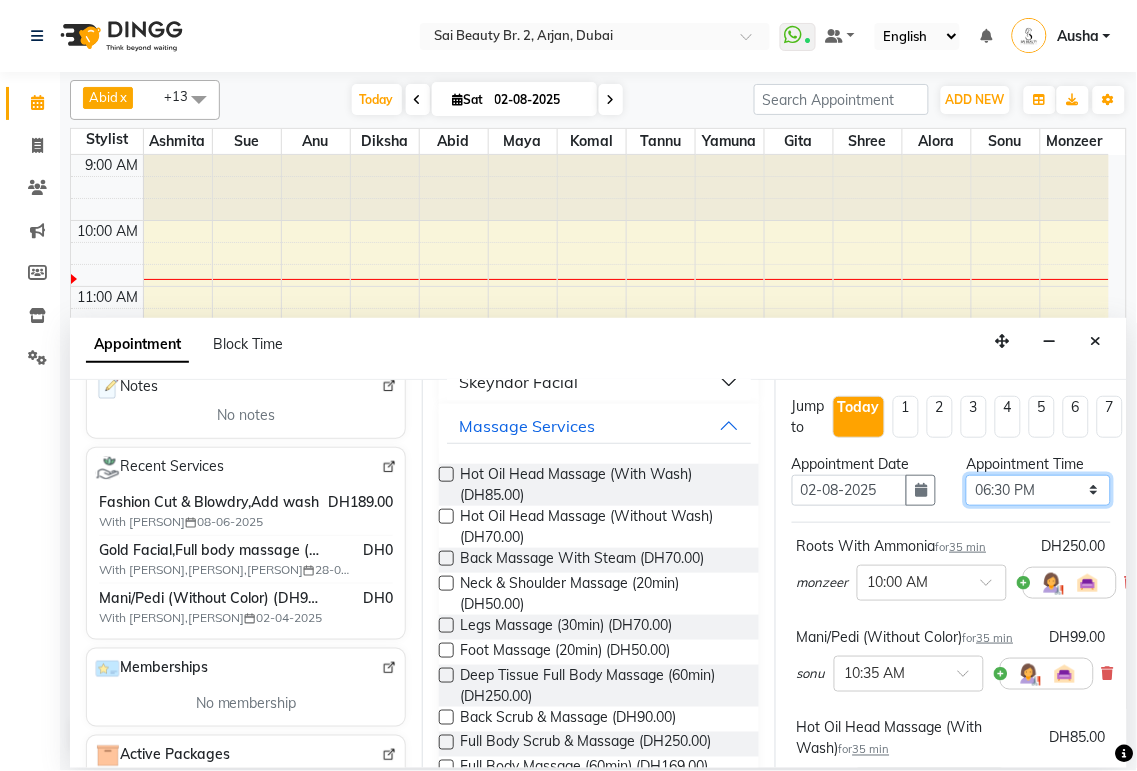 click on "Select 10:00 AM 10:05 AM 10:10 AM 10:15 AM 10:20 AM 10:25 AM 10:30 AM 10:35 AM 10:40 AM 10:45 AM 10:50 AM 10:55 AM 11:00 AM 11:05 AM 11:10 AM 11:15 AM 11:20 AM 11:25 AM 11:30 AM 11:35 AM 11:40 AM 11:45 AM 11:50 AM 11:55 AM 12:00 PM 12:05 PM 12:10 PM 12:15 PM 12:20 PM 12:25 PM 12:30 PM 12:35 PM 12:40 PM 12:45 PM 12:50 PM 12:55 PM 01:00 PM 01:05 PM 01:10 PM 01:15 PM 01:20 PM 01:25 PM 01:30 PM 01:35 PM 01:40 PM 01:45 PM 01:50 PM 01:55 PM 02:00 PM 02:05 PM 02:10 PM 02:15 PM 02:20 PM 02:25 PM 02:30 PM 02:35 PM 02:40 PM 02:45 PM 02:50 PM 02:55 PM 03:00 PM 03:05 PM 03:10 PM 03:15 PM 03:20 PM 03:25 PM 03:30 PM 03:35 PM 03:40 PM 03:45 PM 03:50 PM 03:55 PM 04:00 PM 04:05 PM 04:10 PM 04:15 PM 04:20 PM 04:25 PM 04:30 PM 04:35 PM 04:40 PM 04:45 PM 04:50 PM 04:55 PM 05:00 PM 05:05 PM 05:10 PM 05:15 PM 05:20 PM 05:25 PM 05:30 PM 05:35 PM 05:40 PM 05:45 PM 05:50 PM 05:55 PM 06:00 PM 06:05 PM 06:10 PM 06:15 PM 06:20 PM 06:25 PM 06:30 PM 06:35 PM 06:40 PM 06:45 PM 06:50 PM 06:55 PM 07:00 PM 07:05 PM 07:10 PM 07:15 PM 07:20 PM" at bounding box center (1038, 490) 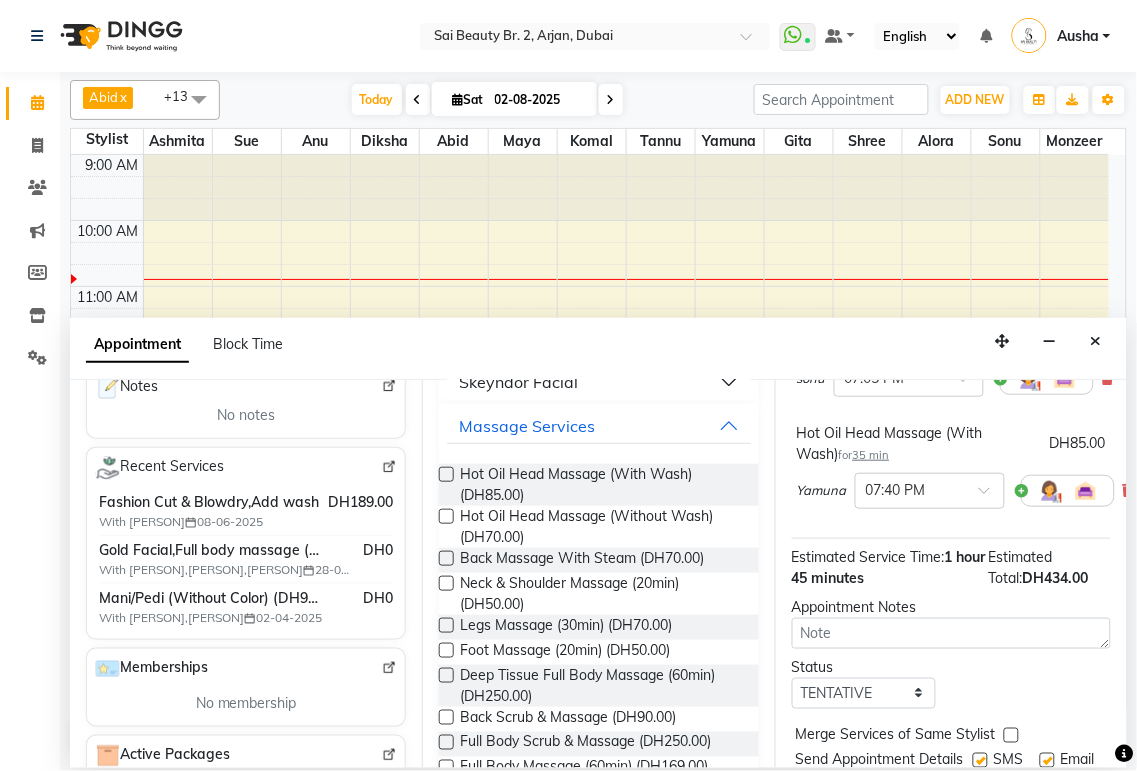 scroll, scrollTop: 395, scrollLeft: 0, axis: vertical 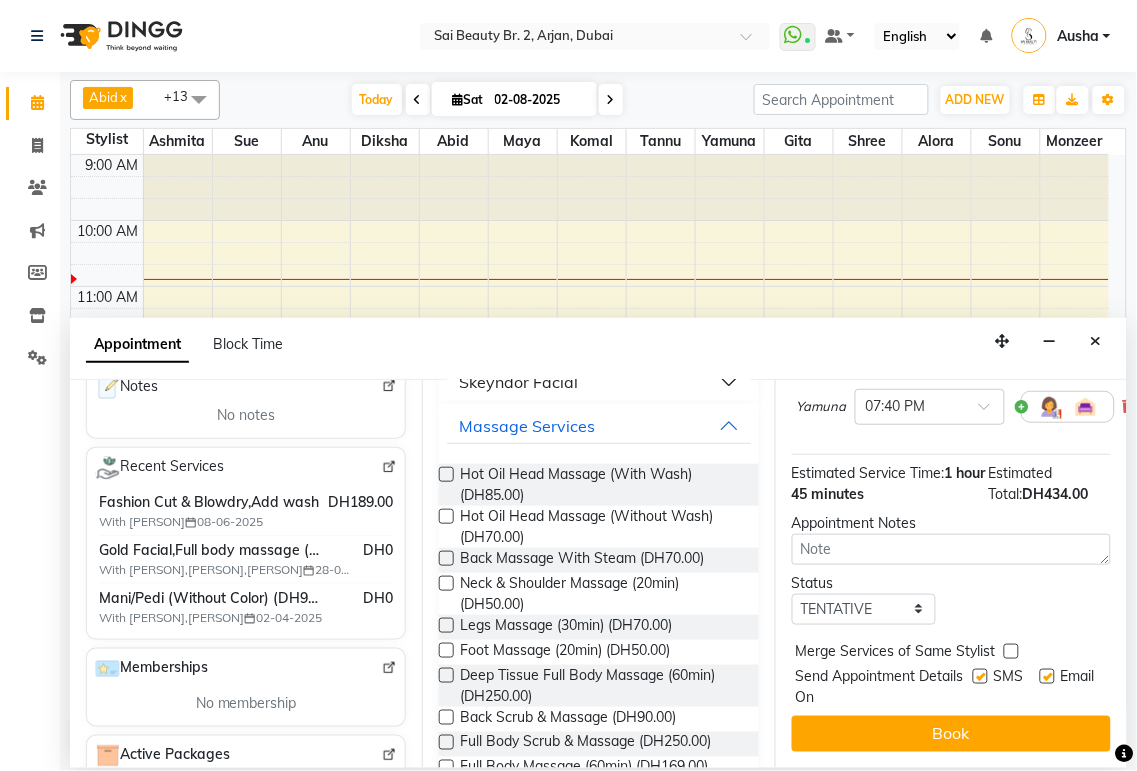 click at bounding box center [1011, 651] 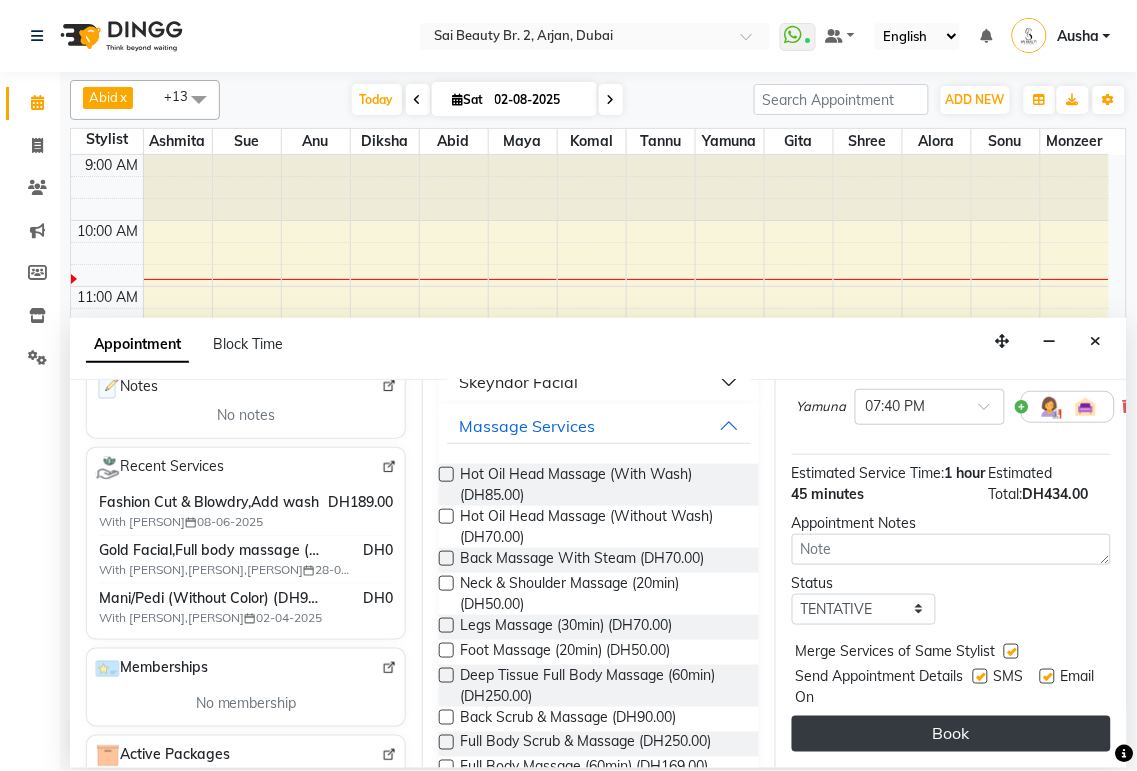 click on "Book" at bounding box center [951, 734] 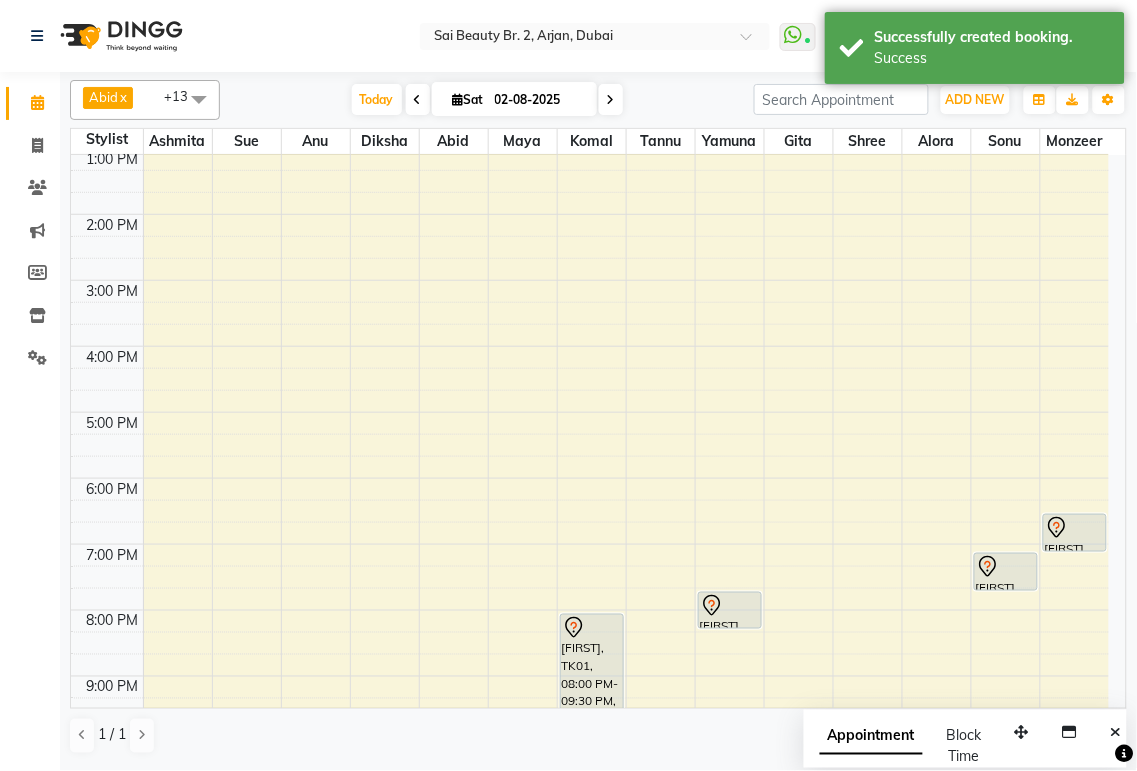scroll, scrollTop: 374, scrollLeft: 0, axis: vertical 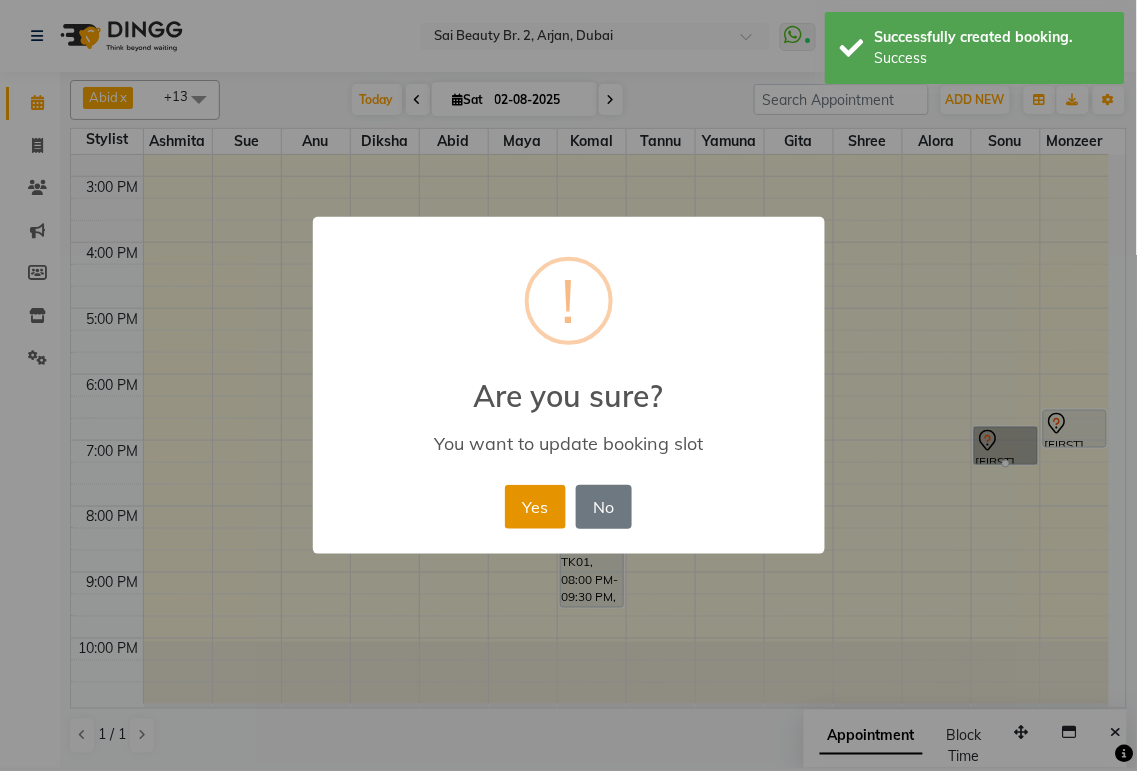 click on "Yes" at bounding box center [535, 507] 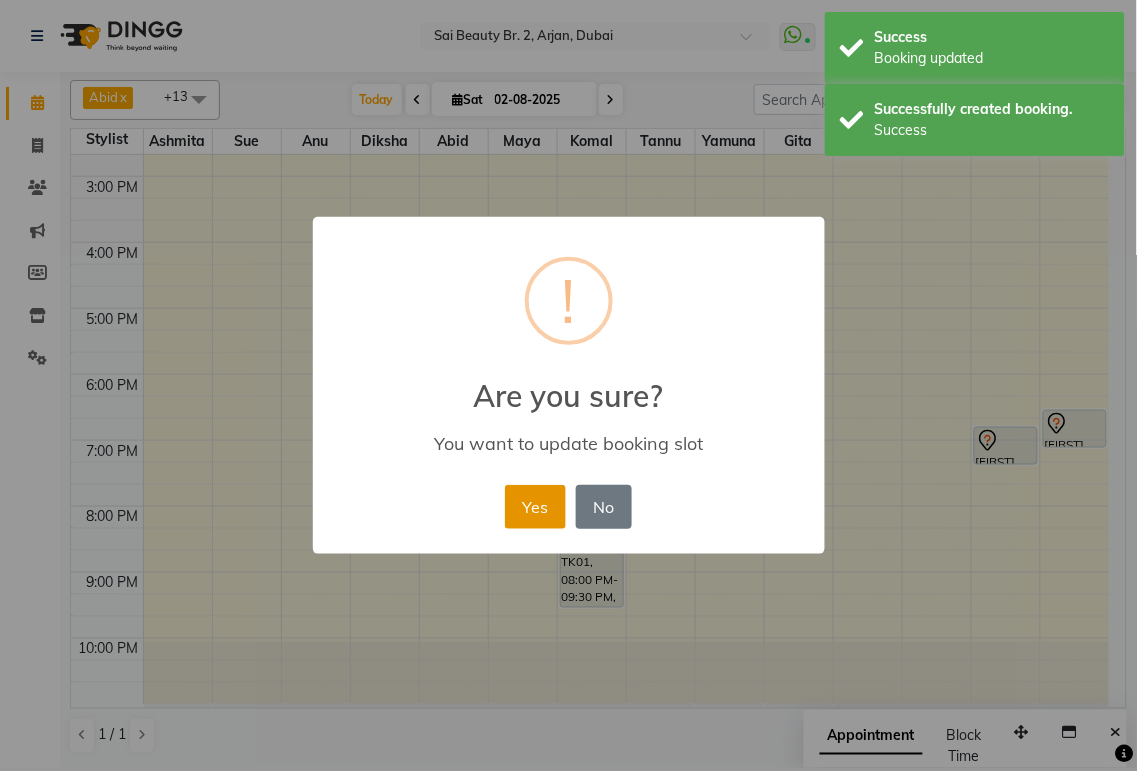 click on "Yes" at bounding box center (535, 507) 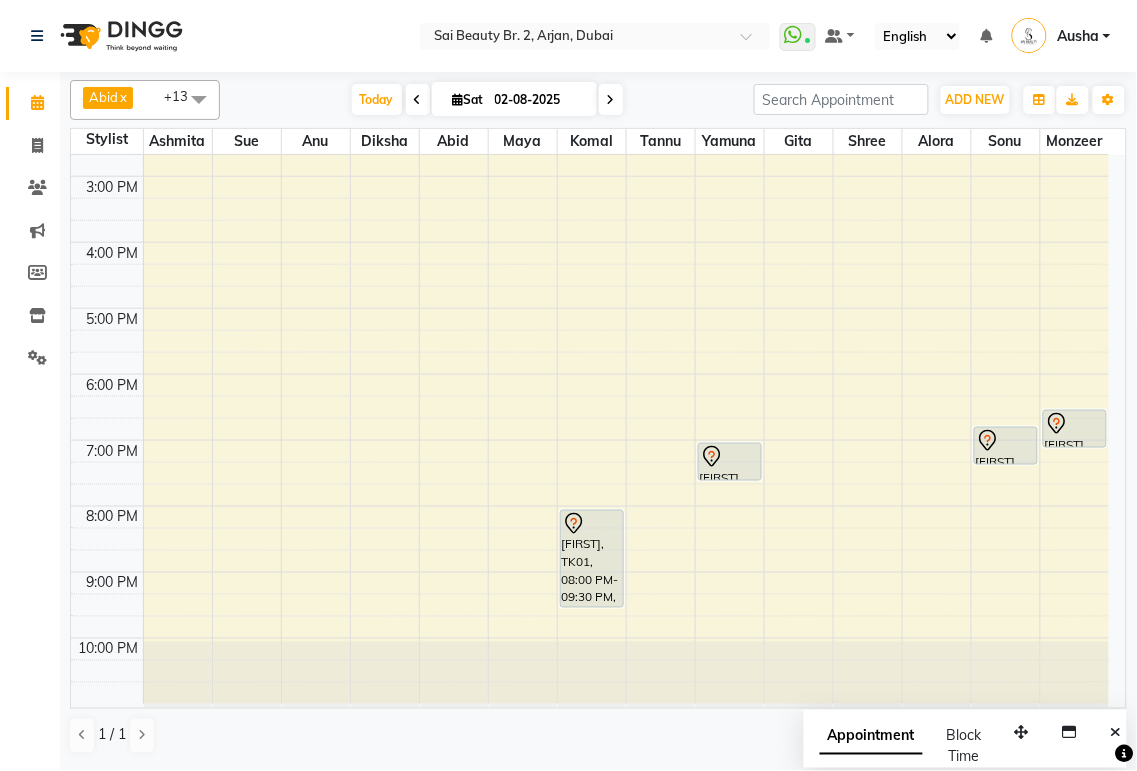 click at bounding box center [611, 99] 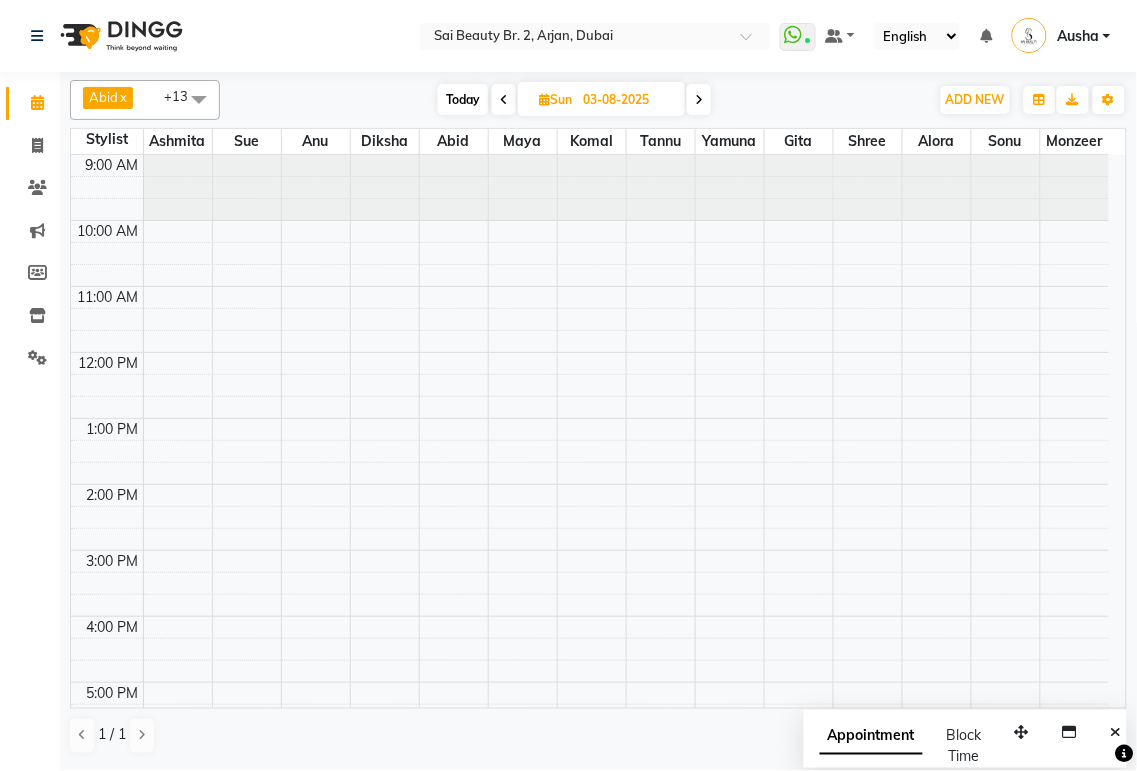 scroll, scrollTop: 105, scrollLeft: 0, axis: vertical 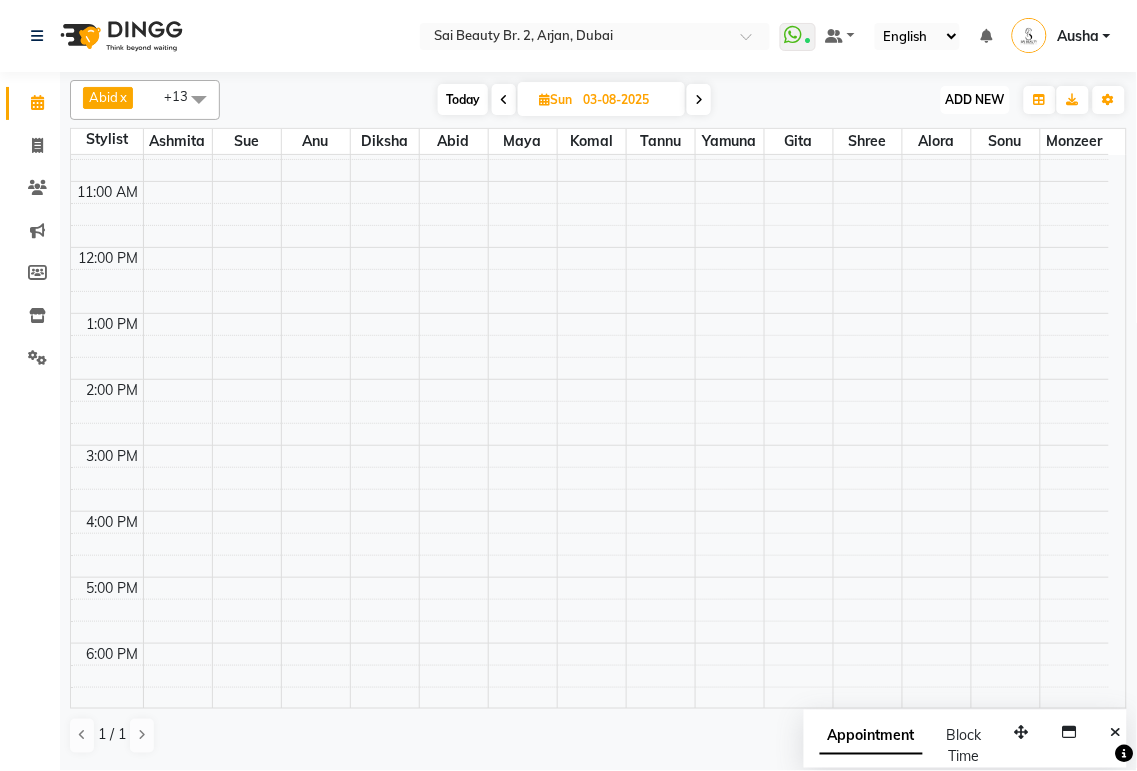 click on "ADD NEW" at bounding box center [975, 99] 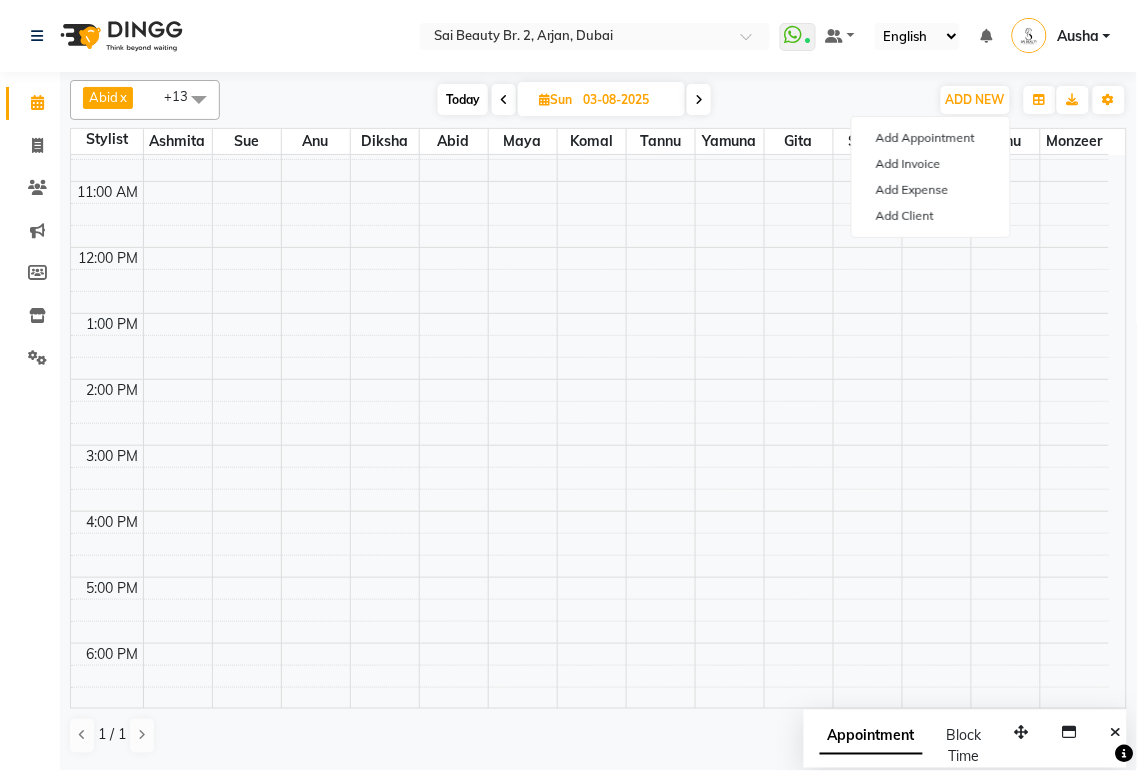 click at bounding box center [544, 99] 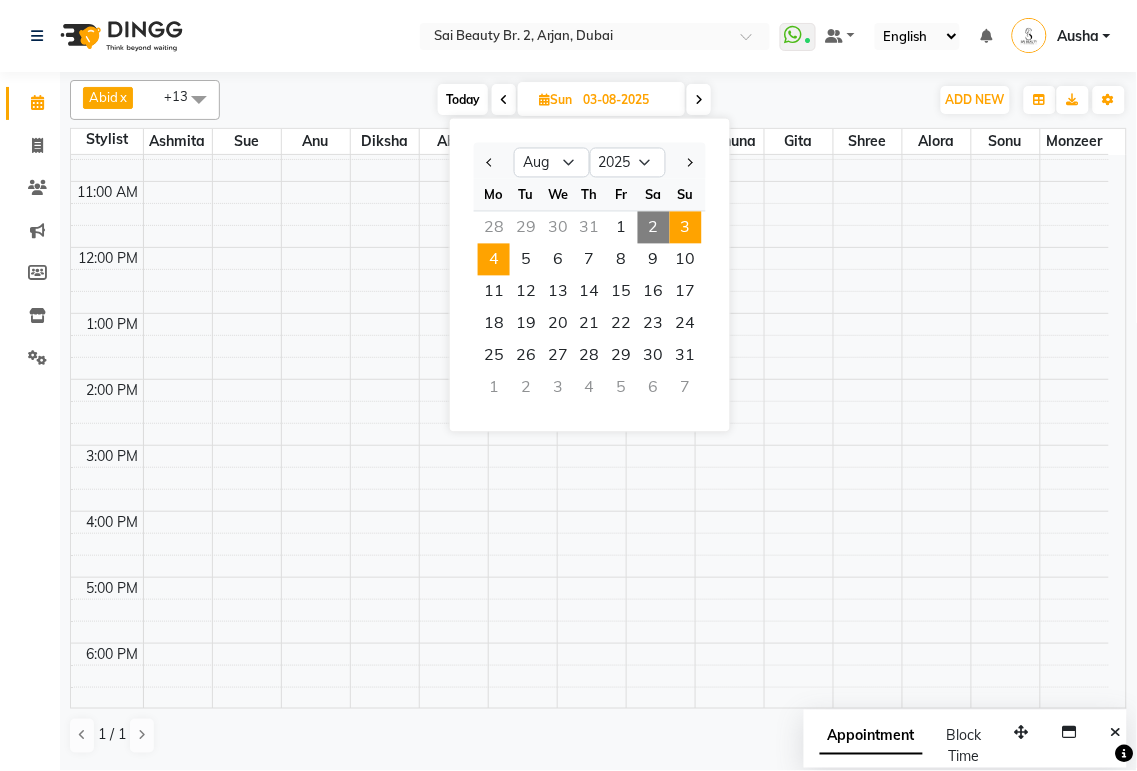 click on "4" at bounding box center [494, 260] 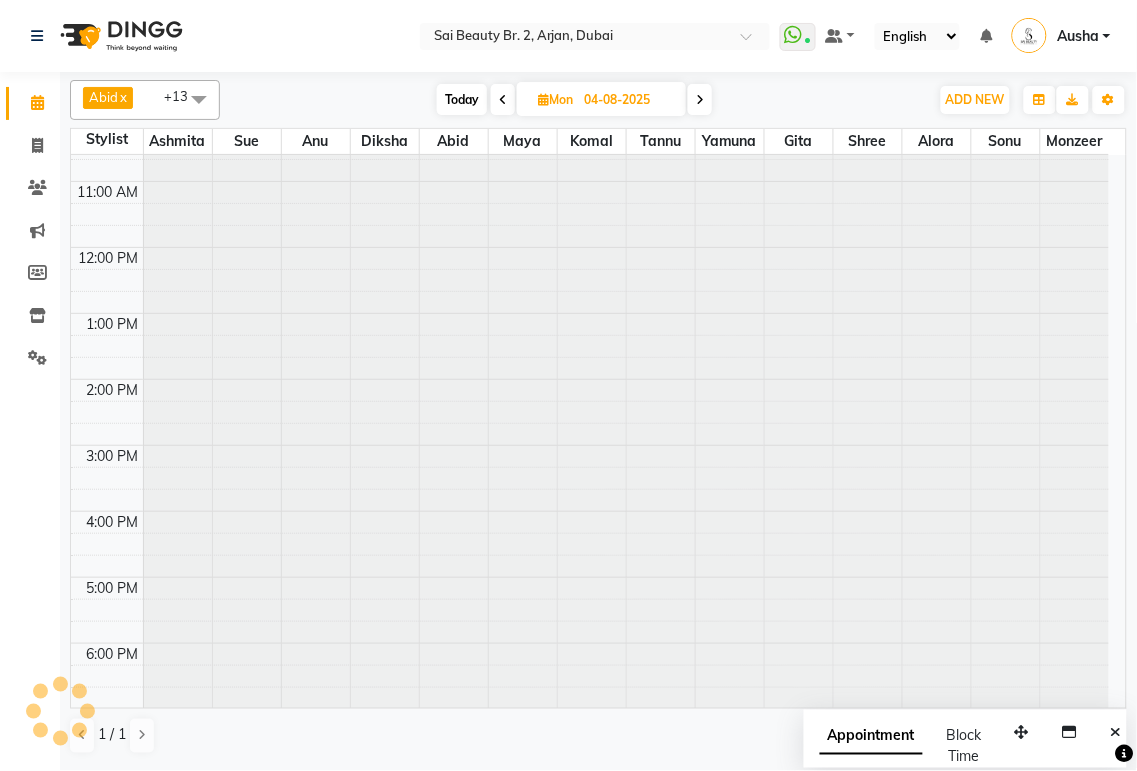 scroll, scrollTop: 0, scrollLeft: 0, axis: both 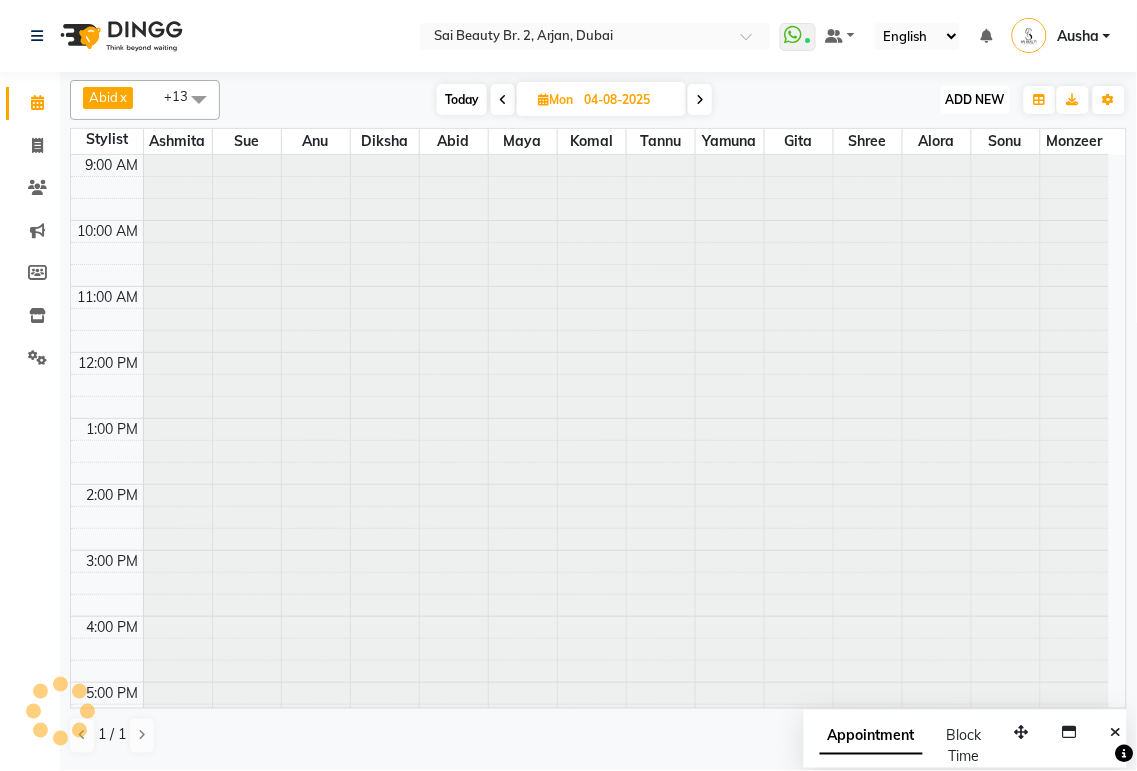 click on "ADD NEW" at bounding box center [975, 99] 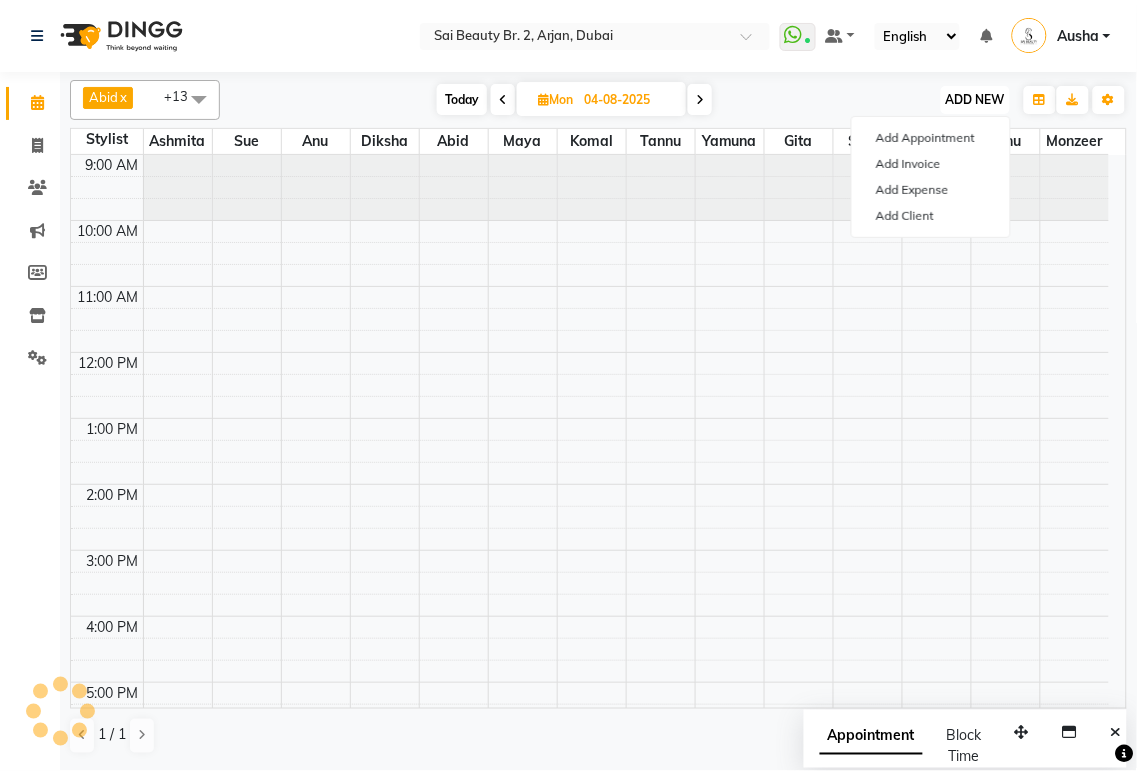 scroll, scrollTop: 134, scrollLeft: 0, axis: vertical 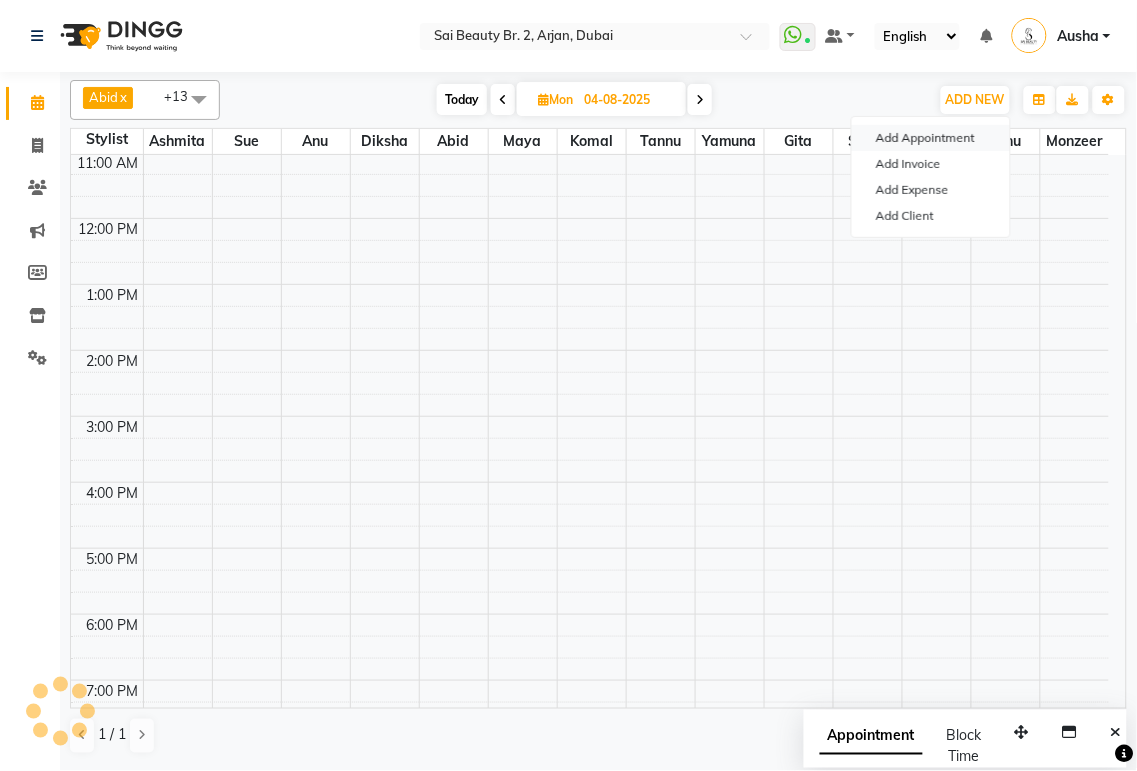 click on "Add Appointment" at bounding box center (931, 138) 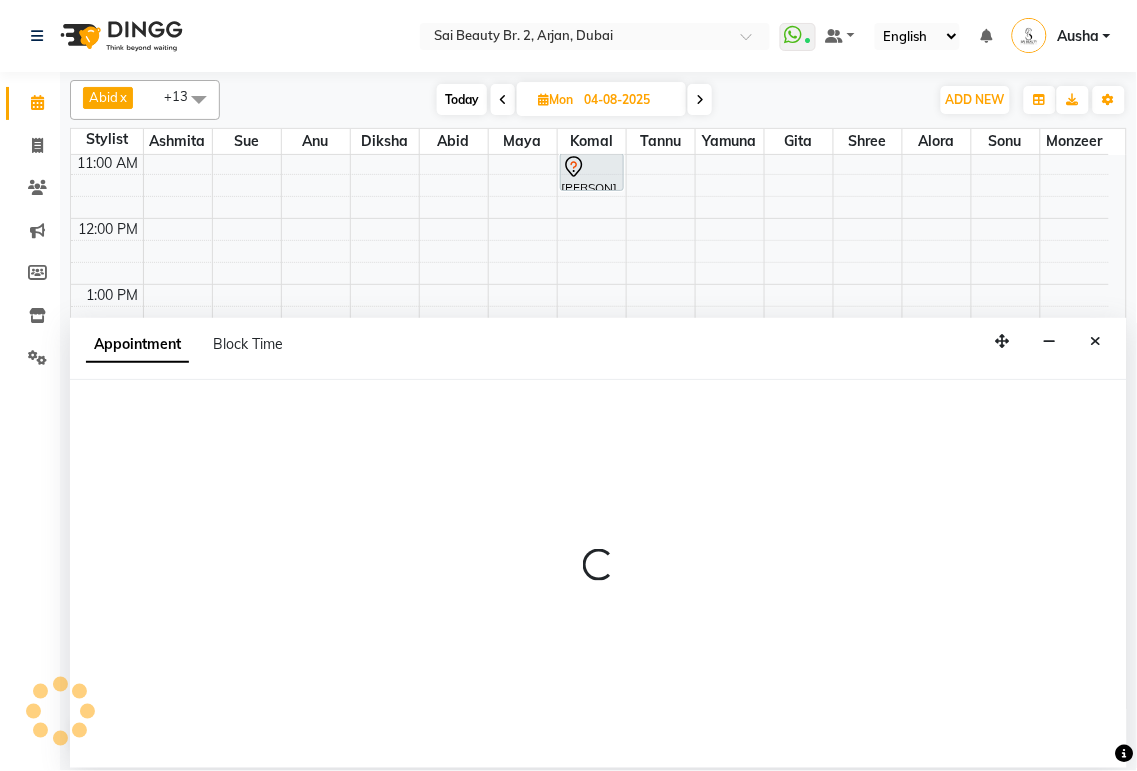 select on "600" 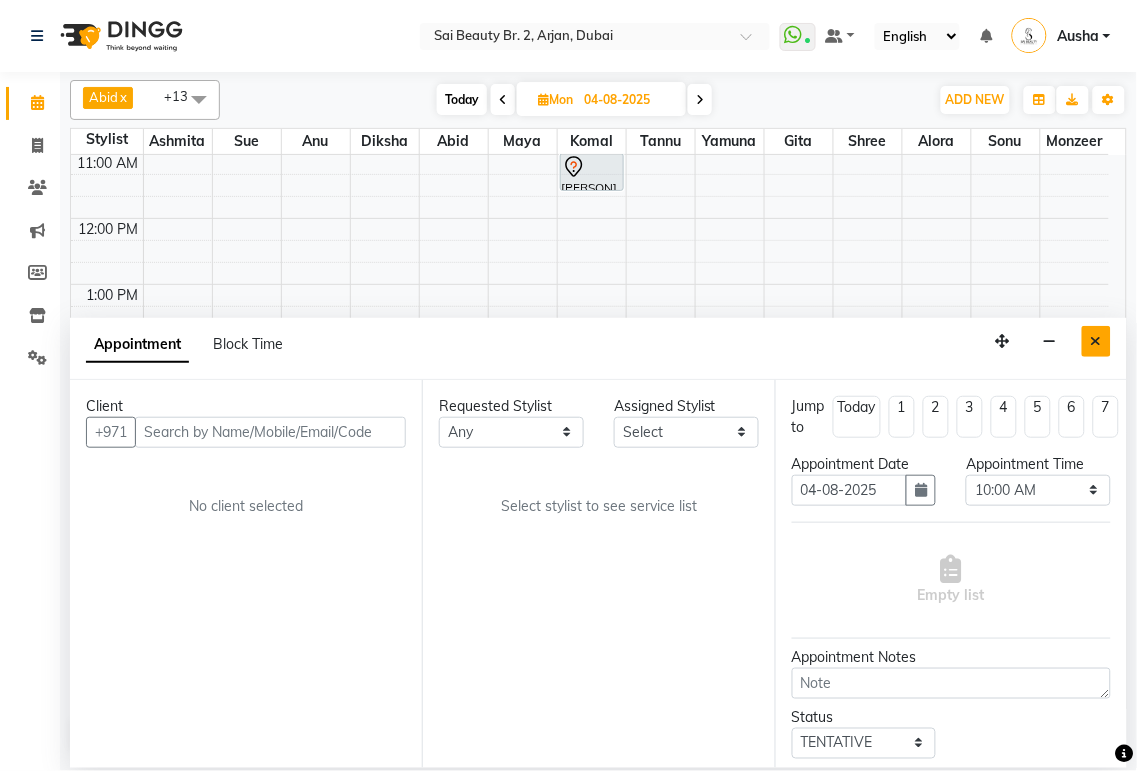 click at bounding box center [1096, 341] 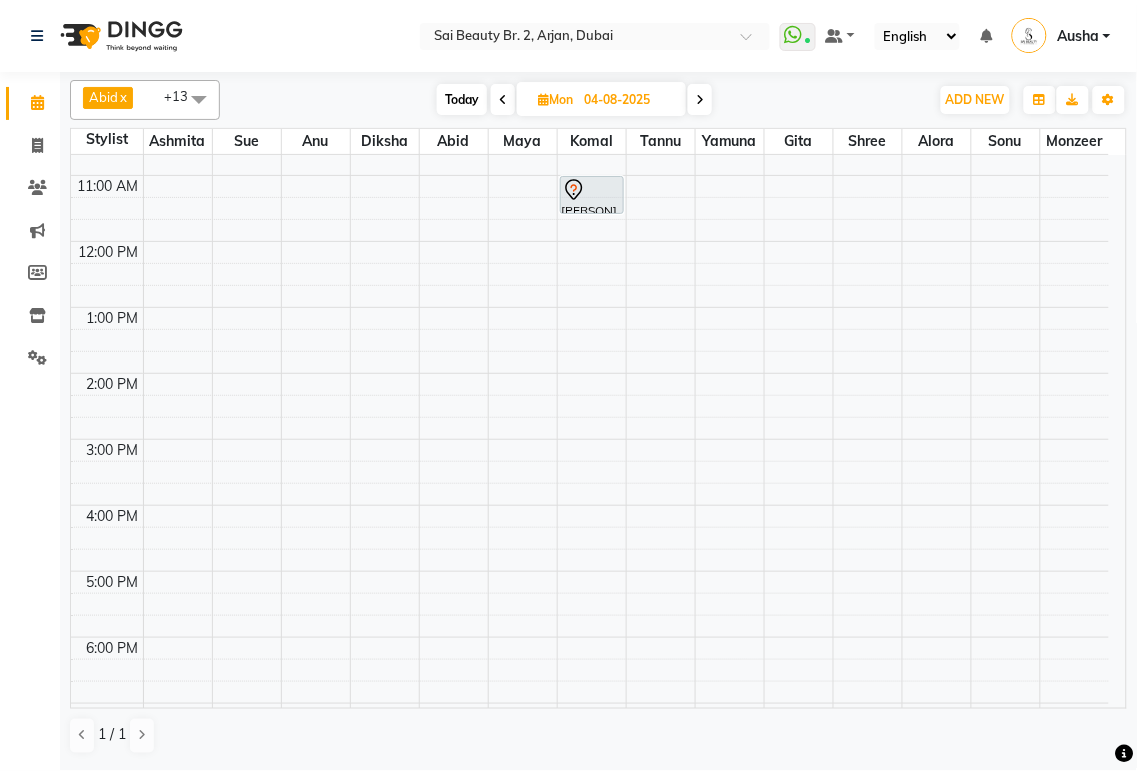scroll, scrollTop: 68, scrollLeft: 0, axis: vertical 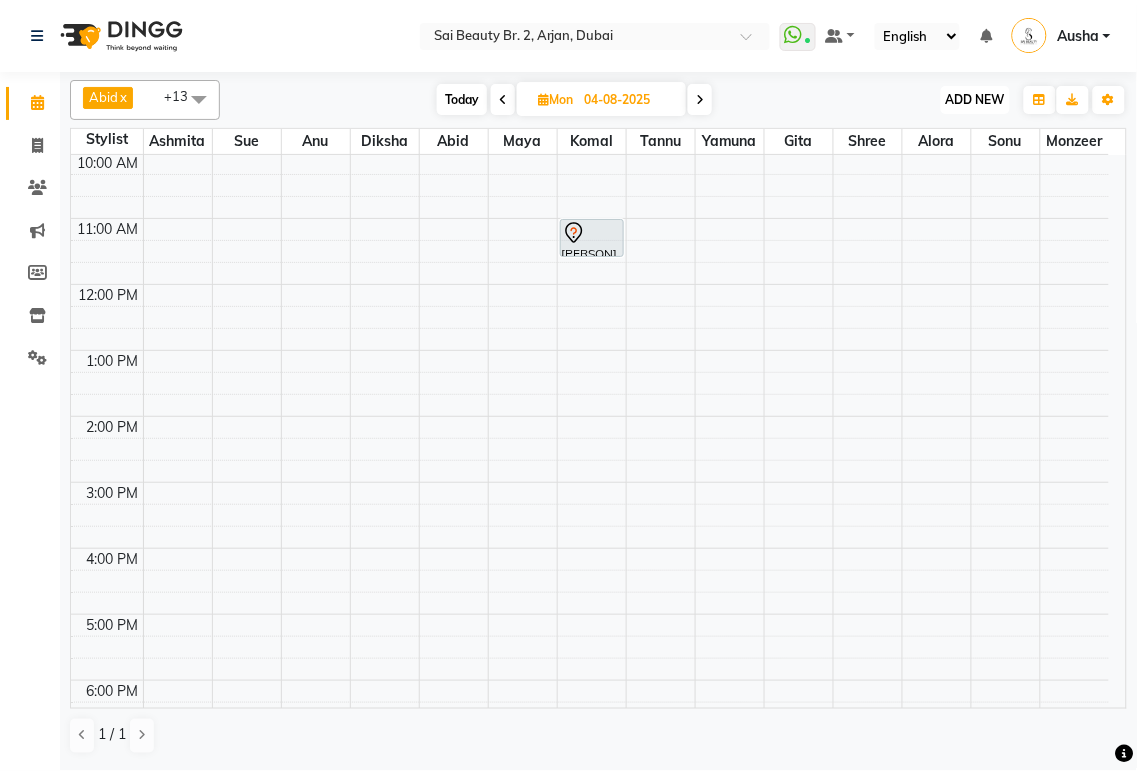 click on "ADD NEW" at bounding box center (975, 99) 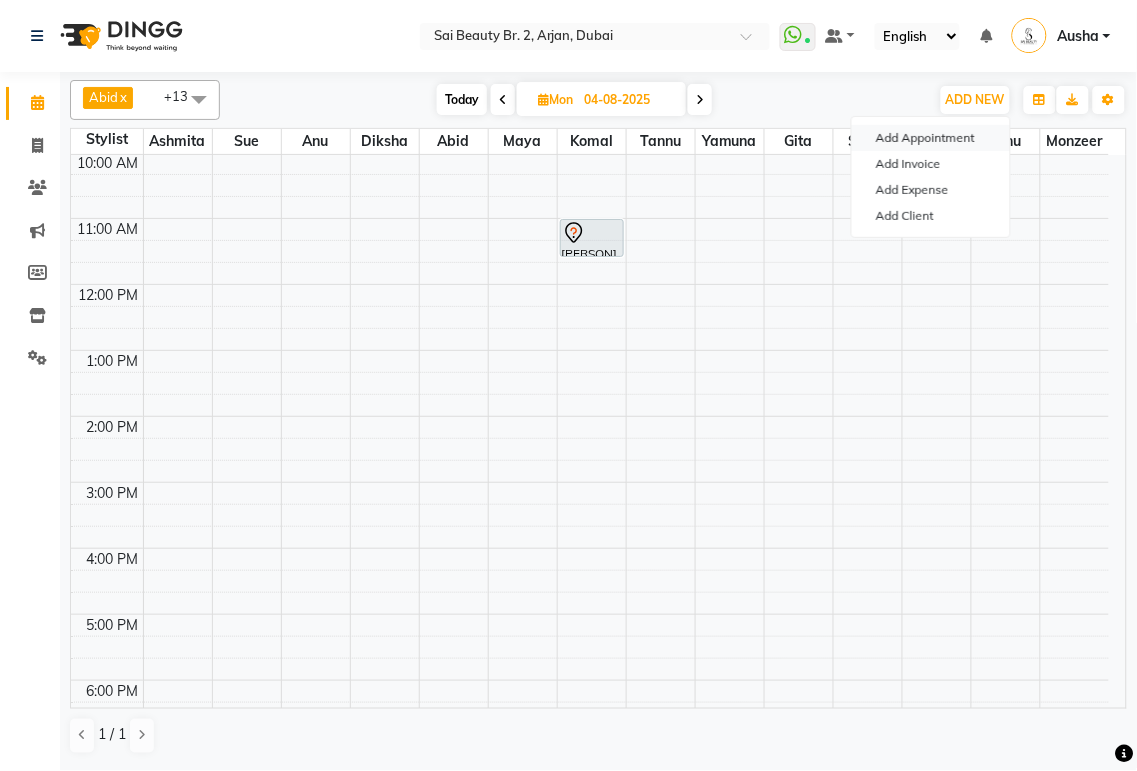 click on "Add Appointment" at bounding box center (931, 138) 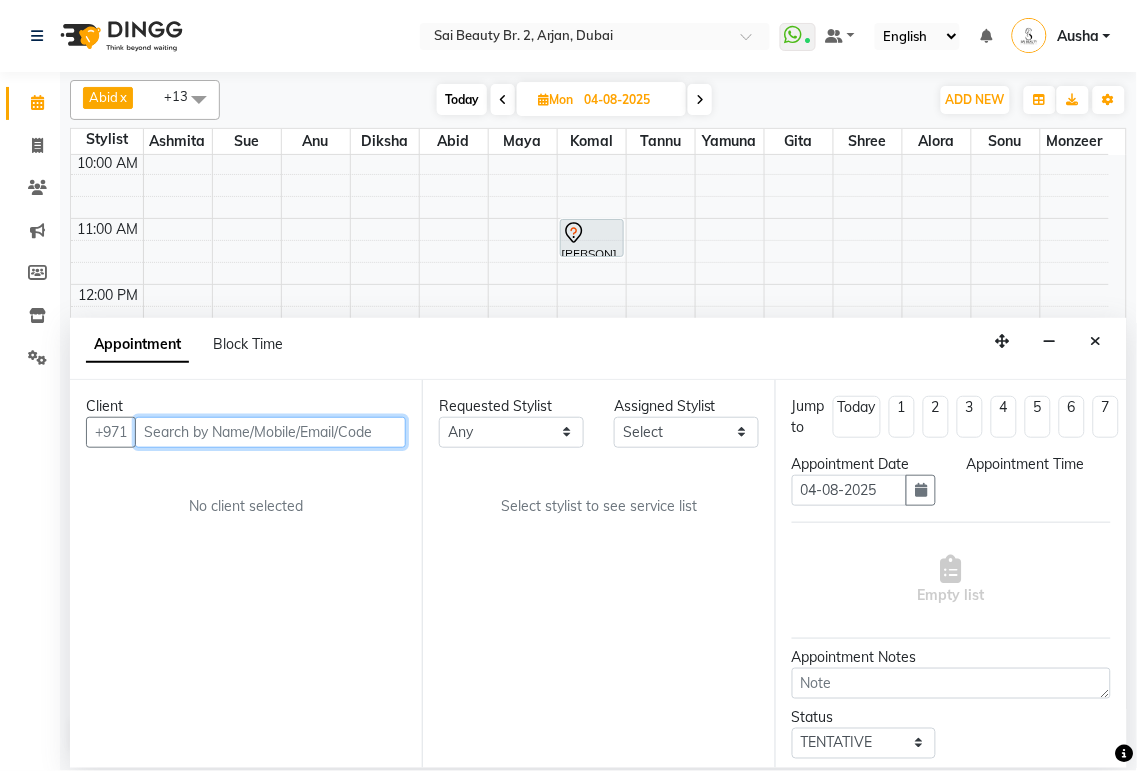 select on "600" 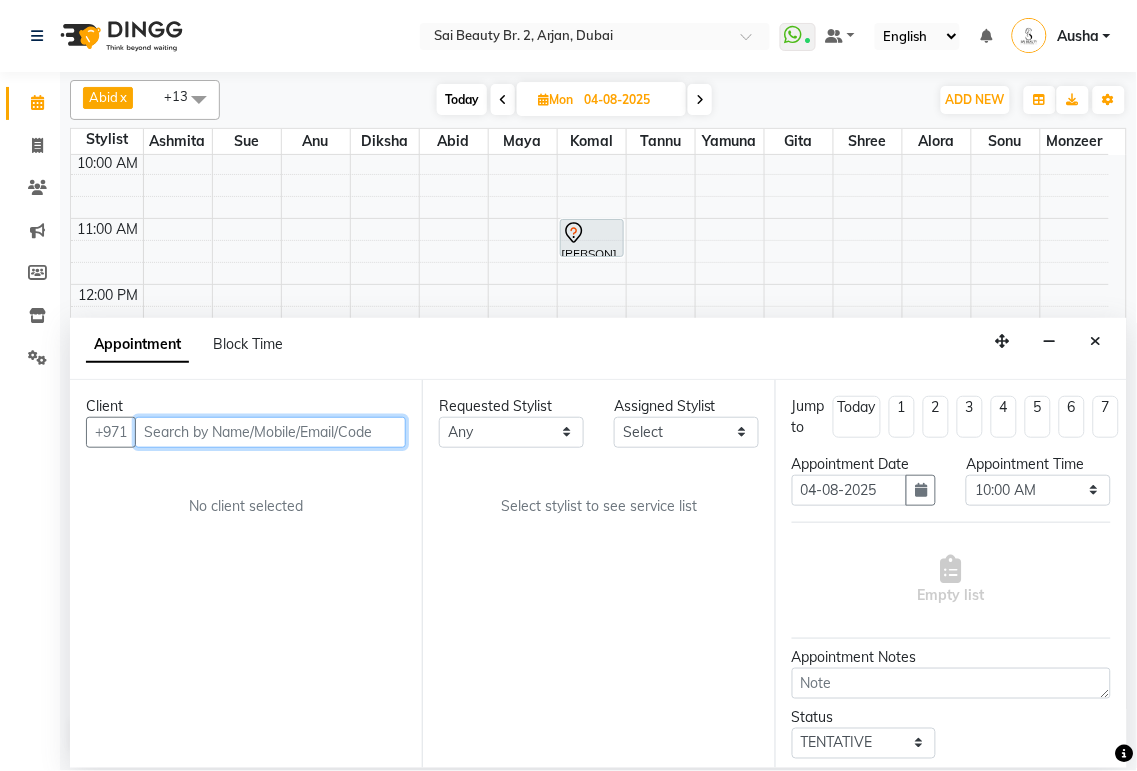 click at bounding box center (270, 432) 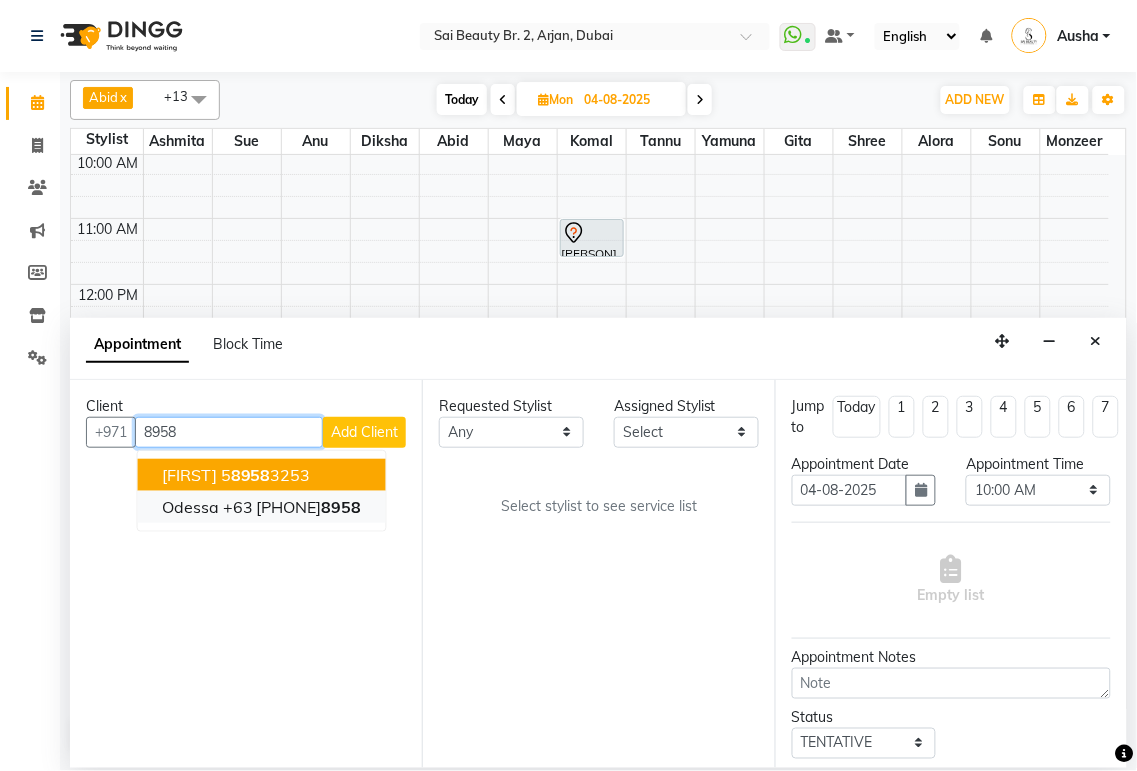 click on "[CITY] +63  [PHONE]" at bounding box center (262, 507) 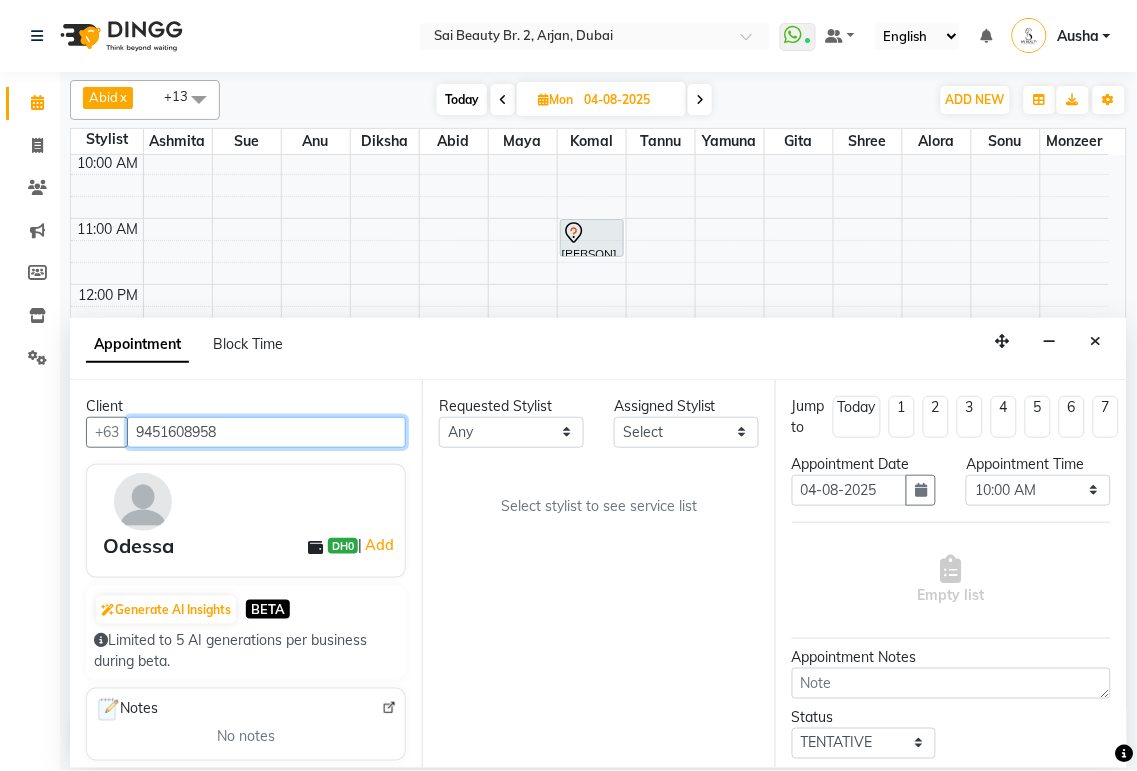 type on "9451608958" 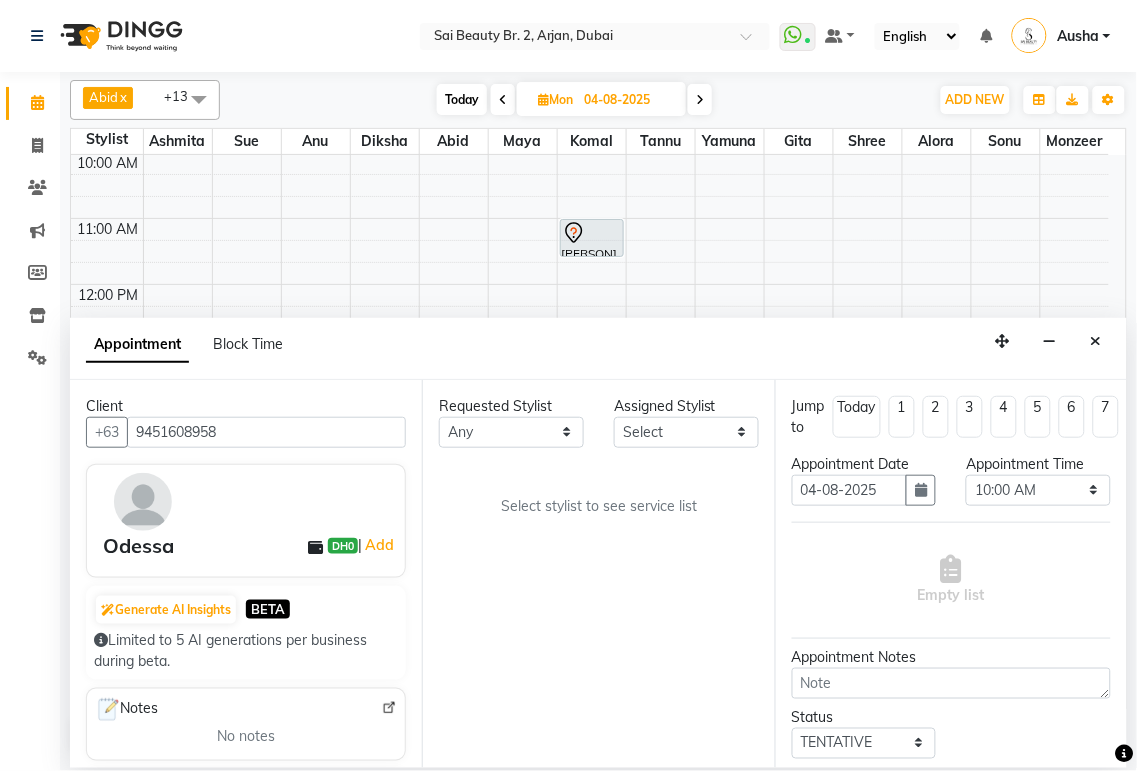 click on "Requested Stylist Any Abid Alora Anu Ashmita Diksha Gita Komal Maya monzeer Shree sonu Sue Sumi Tannu Yamuna Assigned Stylist Select Abid Alora Anu Ashmita Diksha Gita Komal Maya monzeer Shree sonu Sue Sumi Tannu Yamuna Select stylist to see service list" at bounding box center (598, 574) 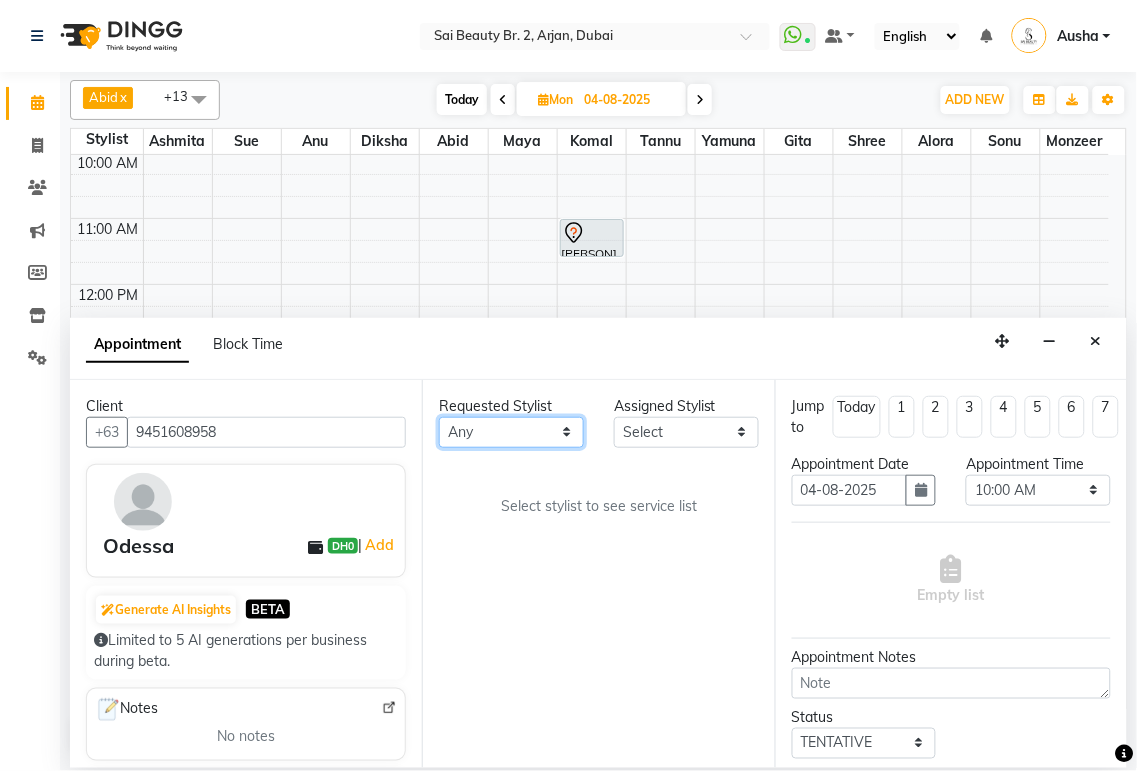 click on "Any Abid Alora Anu Ashmita Diksha Gita Komal Maya monzeer Shree sonu Sue Sumi Tannu Yamuna" at bounding box center (511, 432) 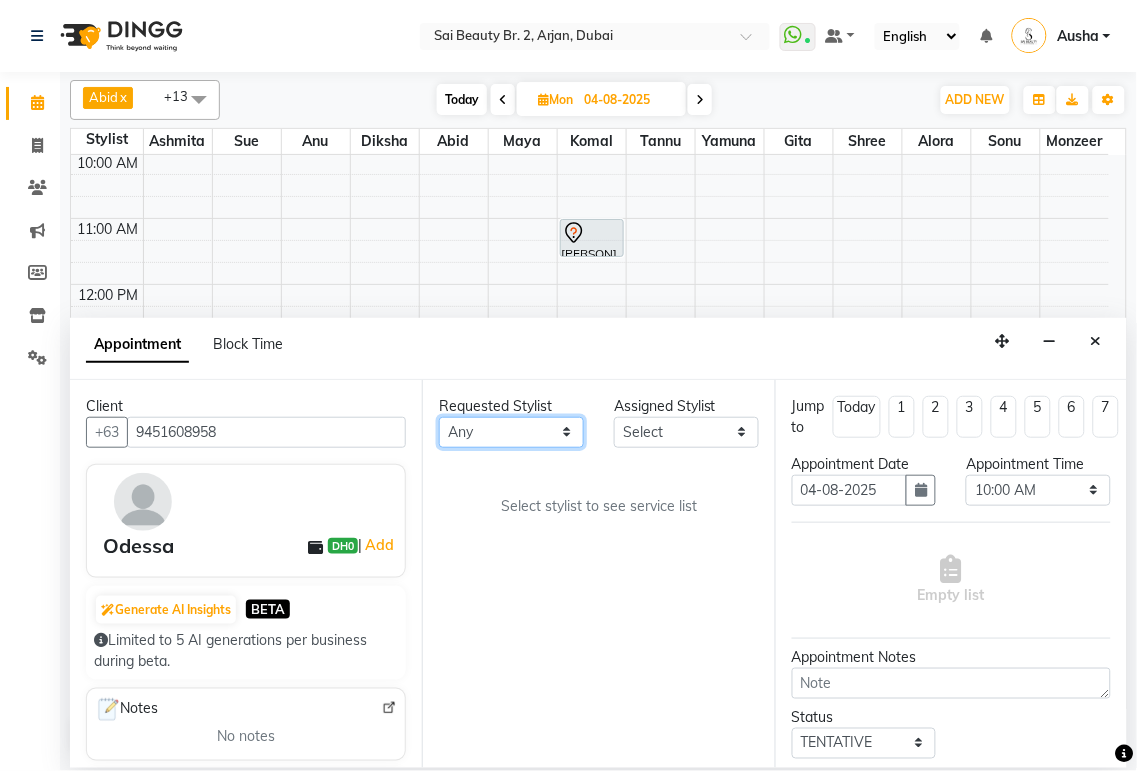 select on "82917" 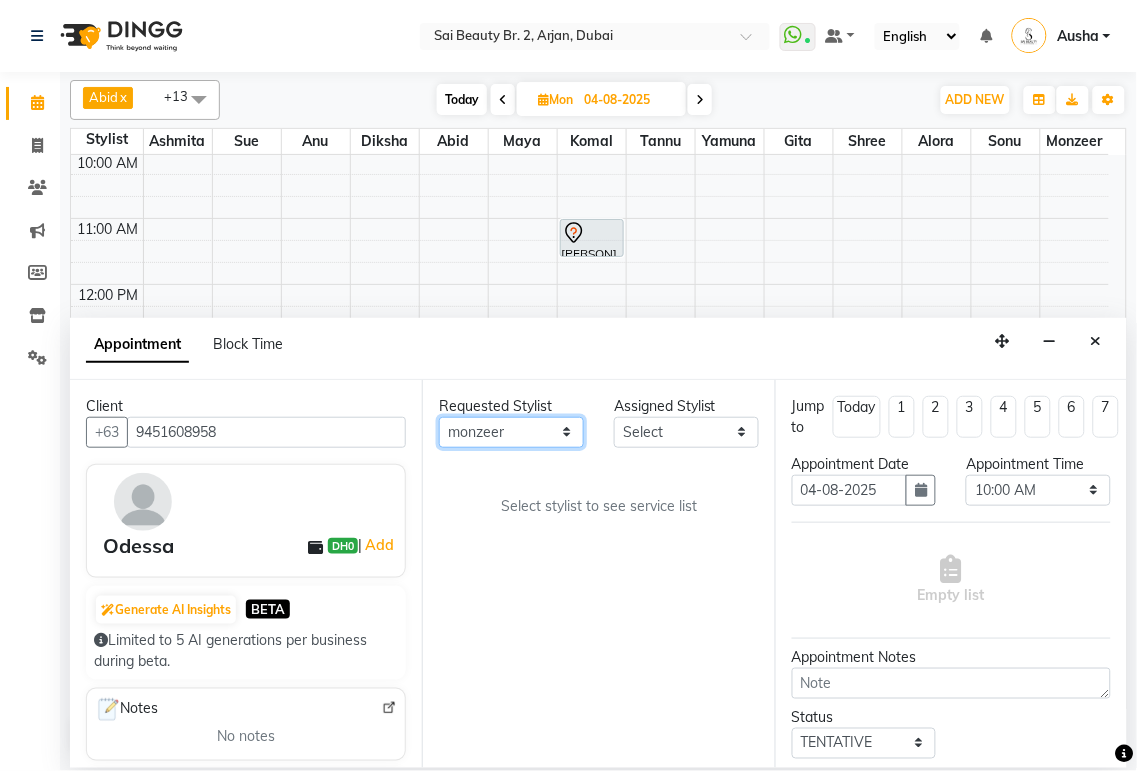 click on "Any Abid Alora Anu Ashmita Diksha Gita Komal Maya monzeer Shree sonu Sue Sumi Tannu Yamuna" at bounding box center [511, 432] 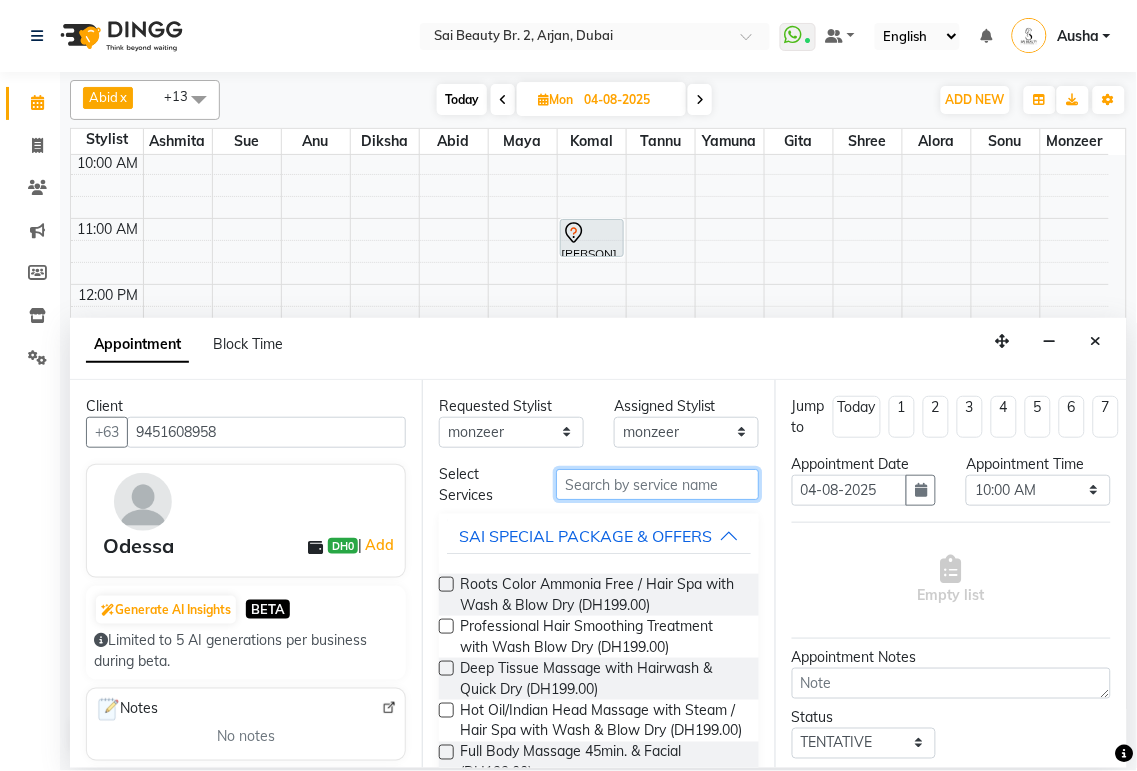click at bounding box center (657, 484) 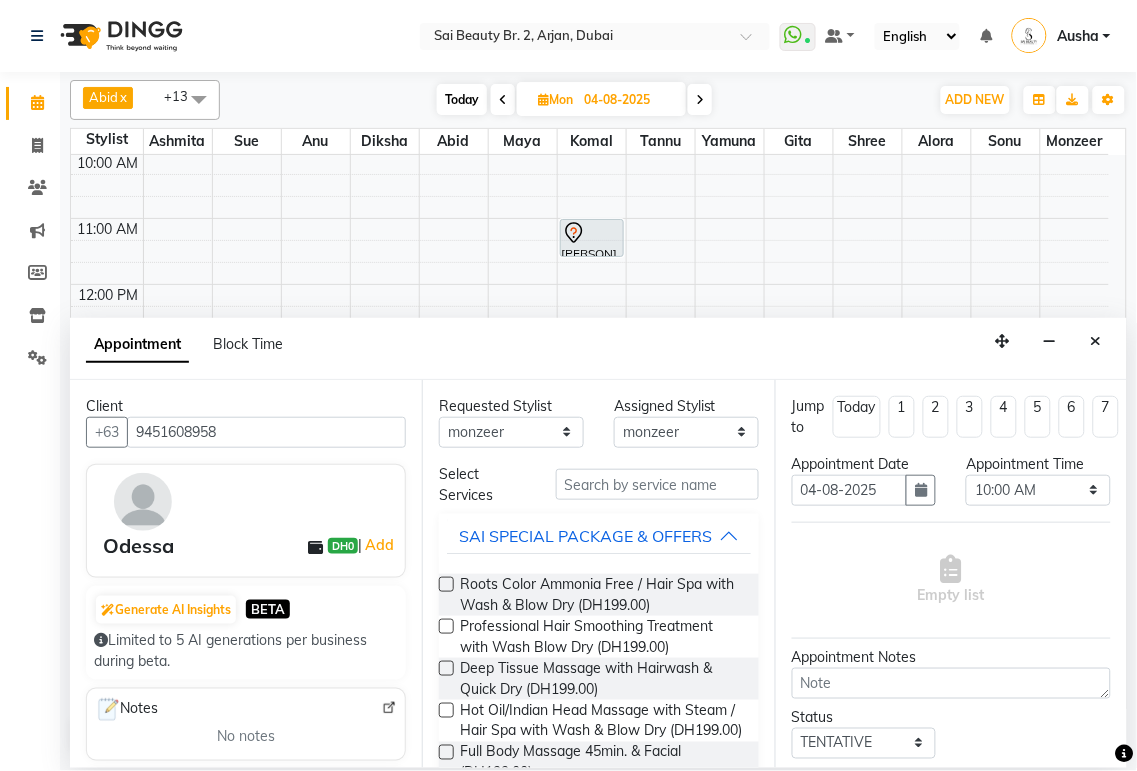 click on "Empty list" at bounding box center [951, 580] 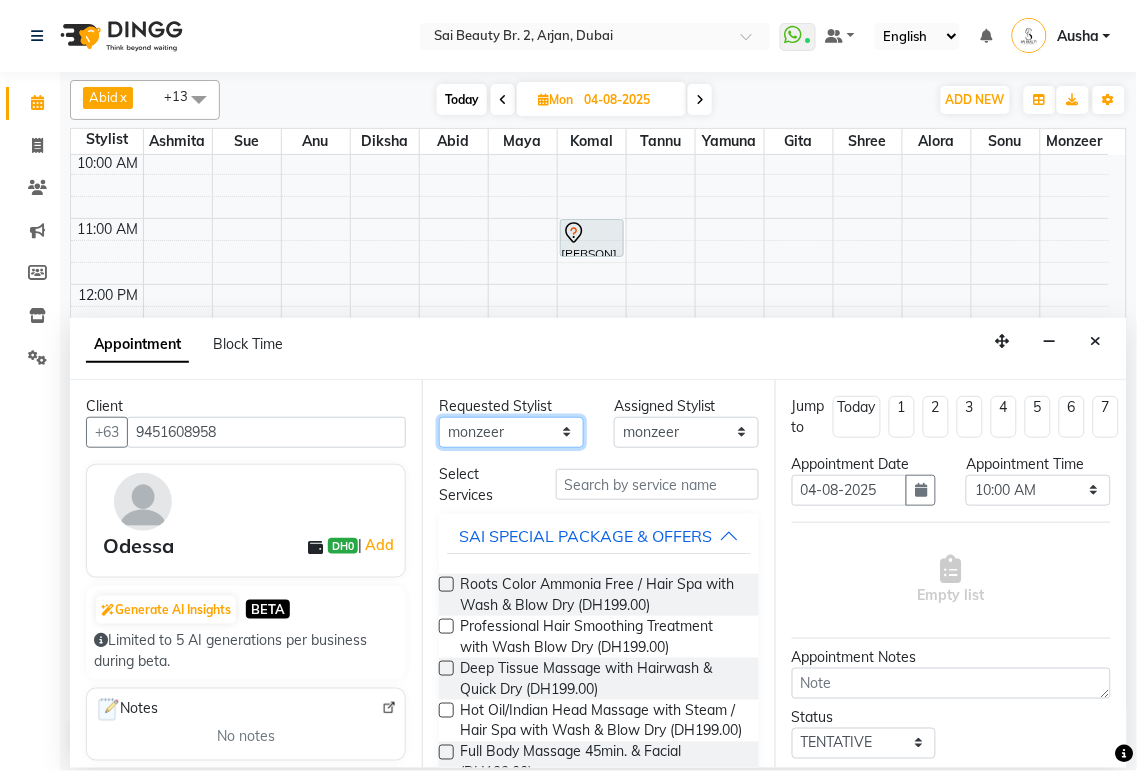 click on "Any Abid Alora Anu Ashmita Diksha Gita Komal Maya monzeer Shree sonu Sue Sumi Tannu Yamuna" at bounding box center (511, 432) 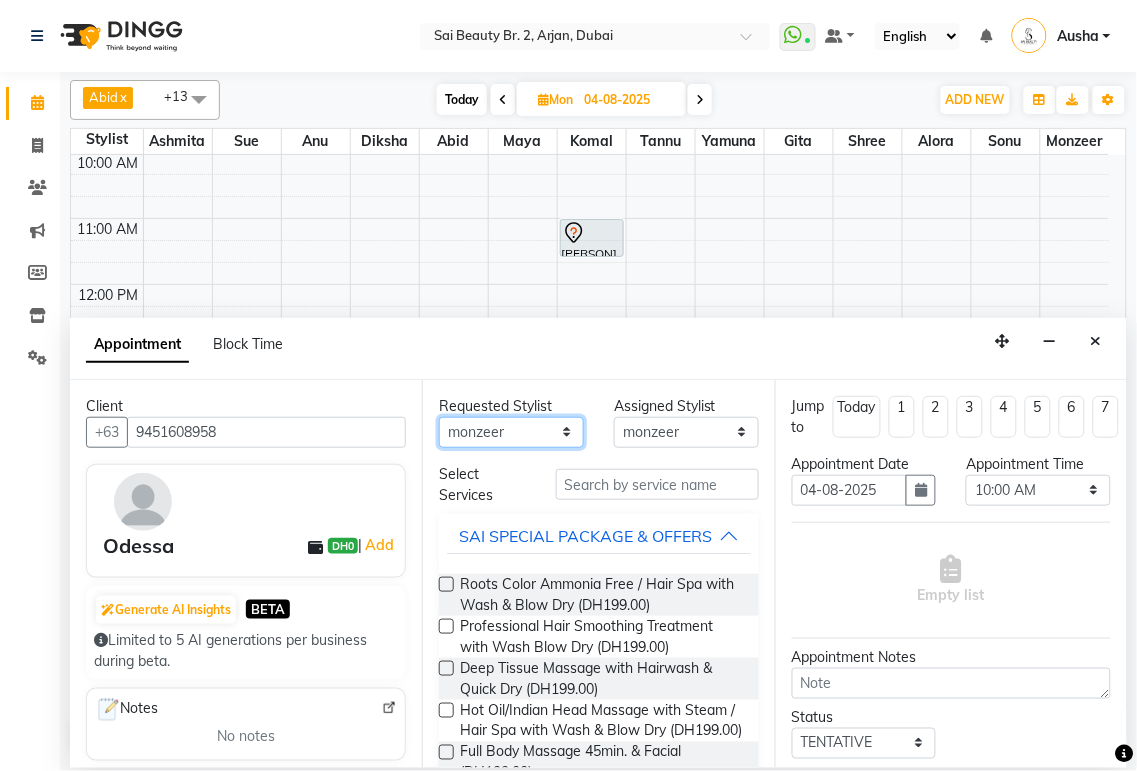 select on "60066" 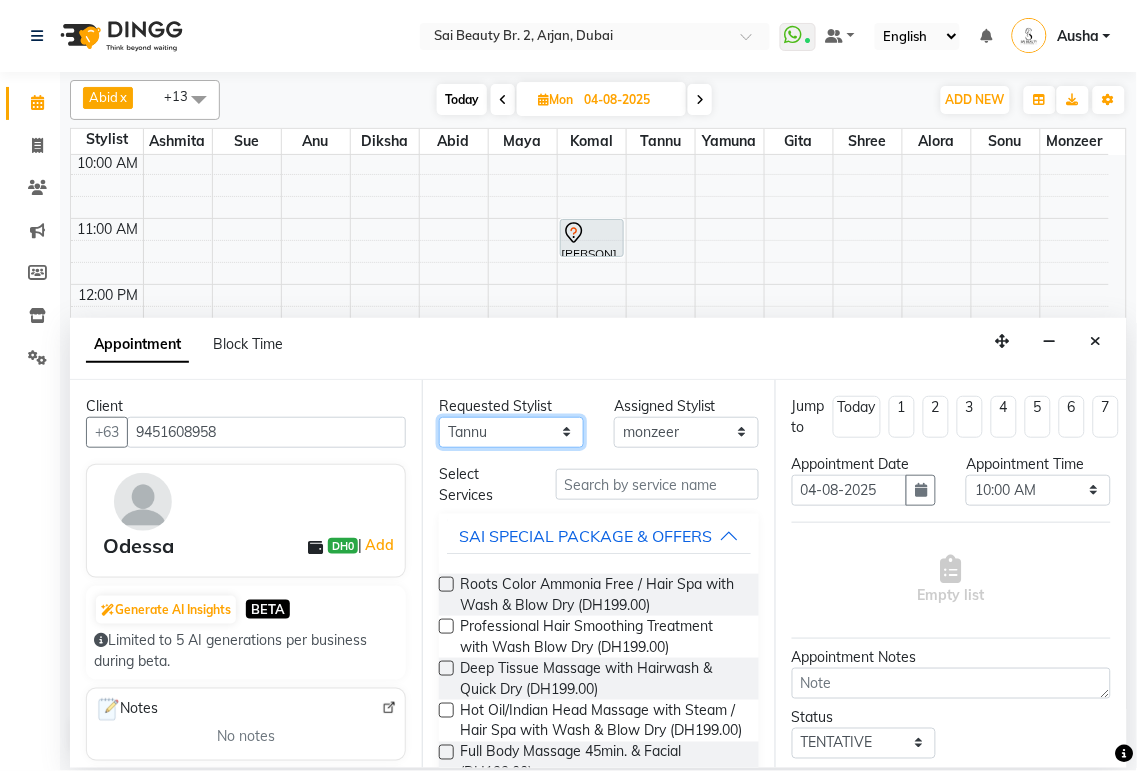 click on "Any Abid Alora Anu Ashmita Diksha Gita Komal Maya monzeer Shree sonu Sue Sumi Tannu Yamuna" at bounding box center (511, 432) 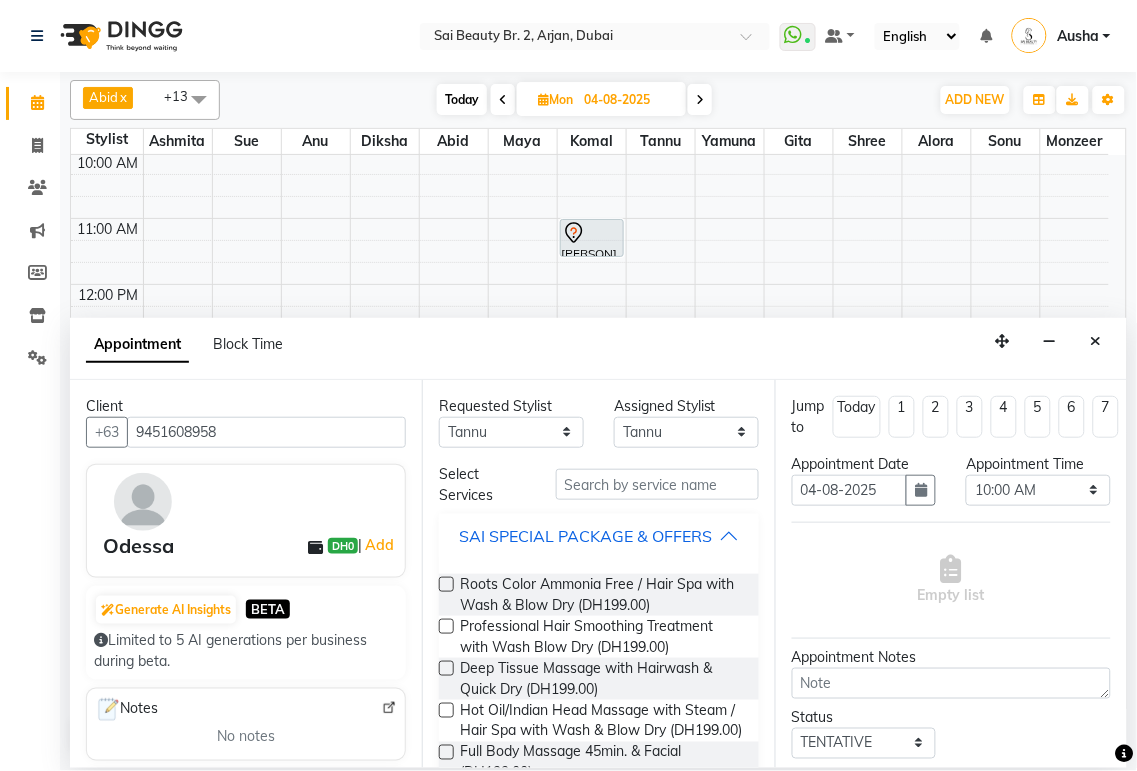click on "SAI SPECIAL PACKAGE & OFFERS" at bounding box center (598, 536) 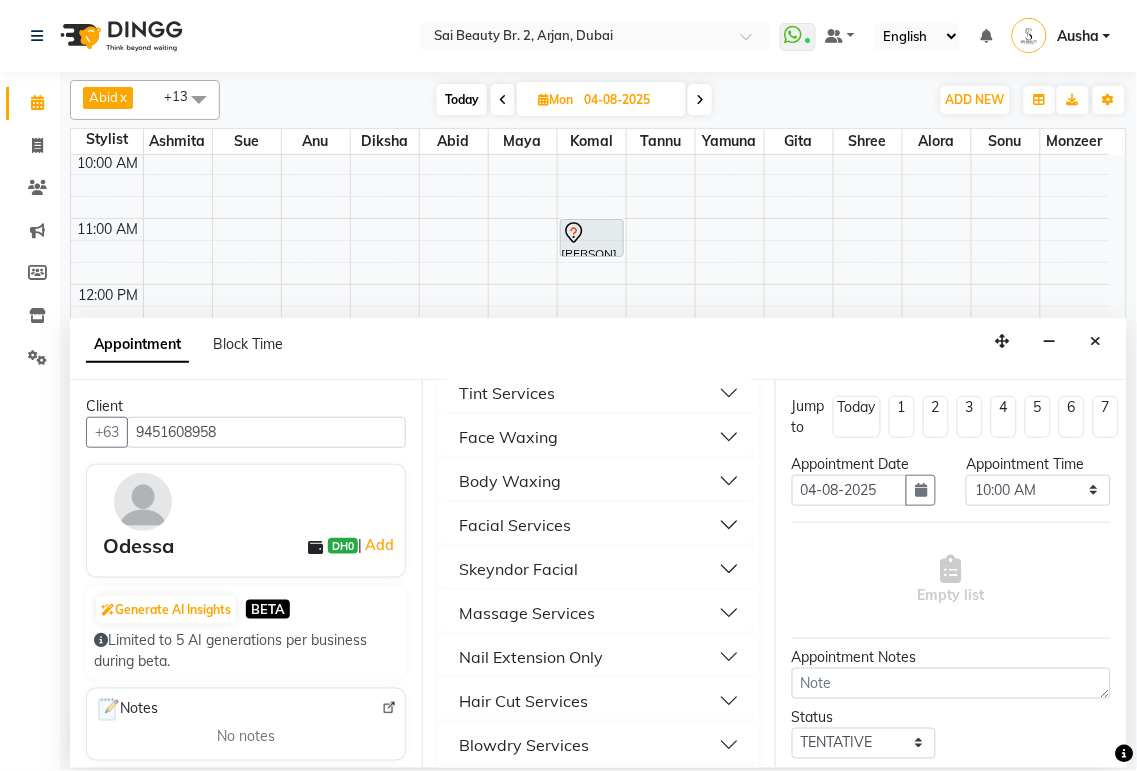 scroll, scrollTop: 0, scrollLeft: 0, axis: both 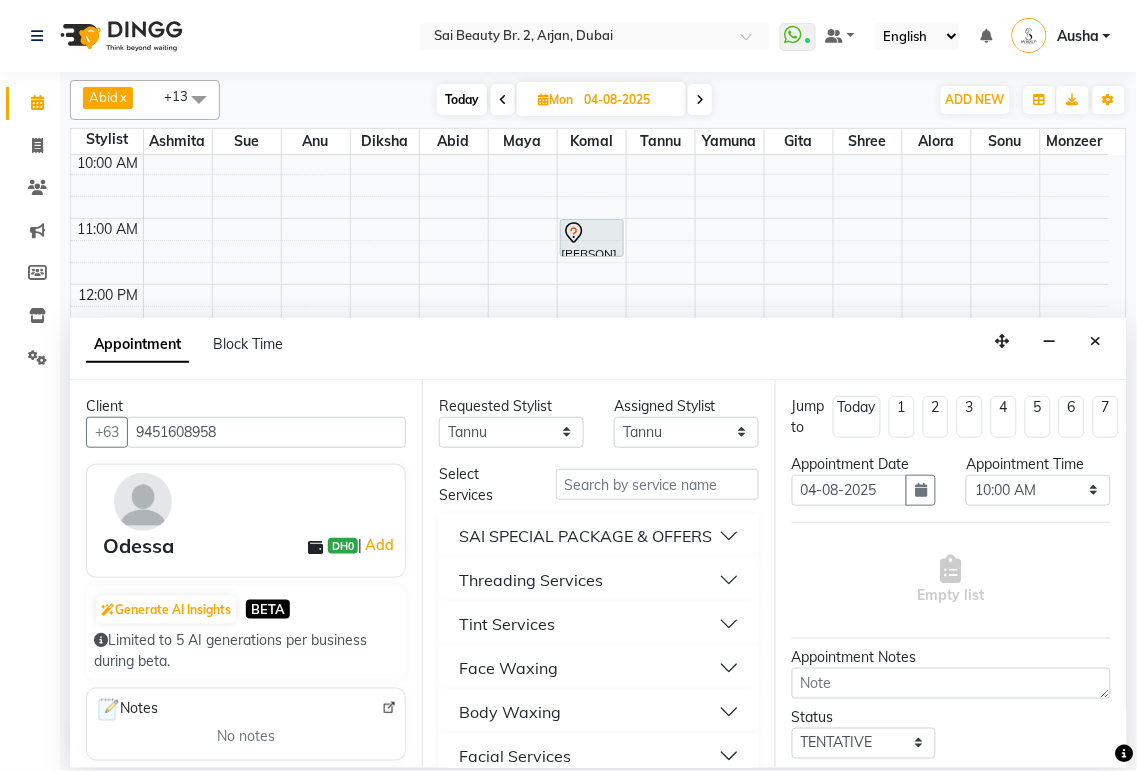 click on "SAI SPECIAL PACKAGE & OFFERS" at bounding box center [585, 536] 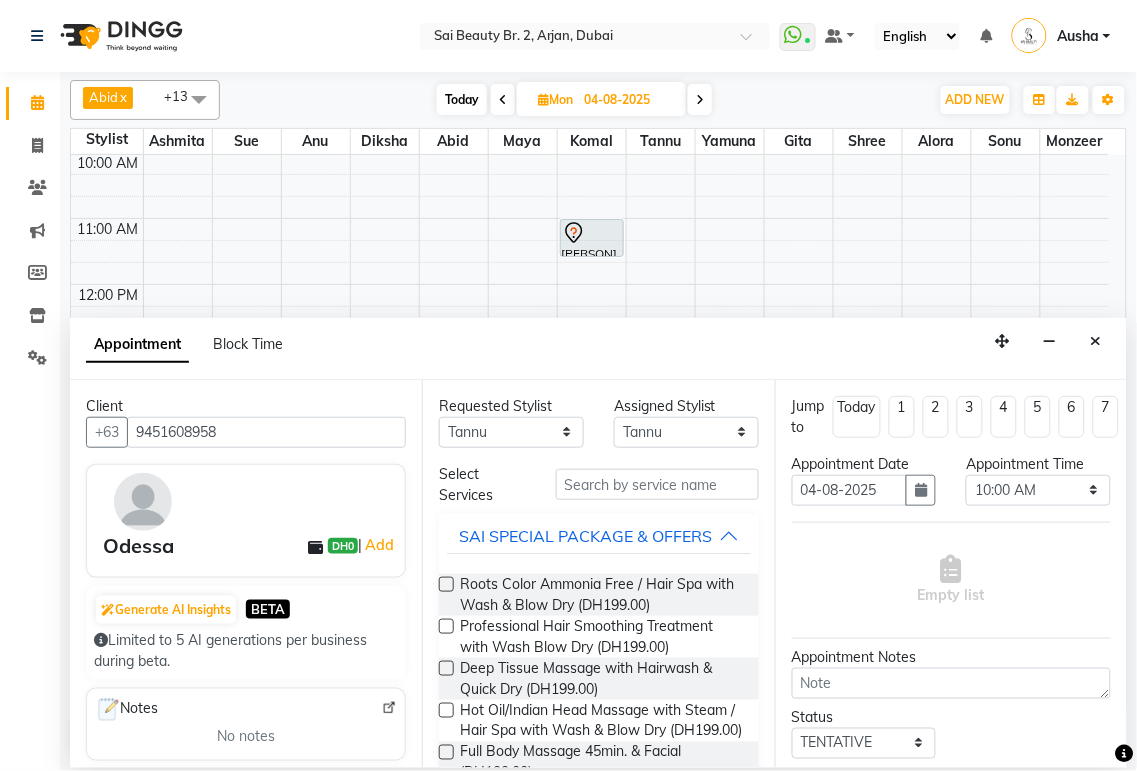 click at bounding box center (446, 584) 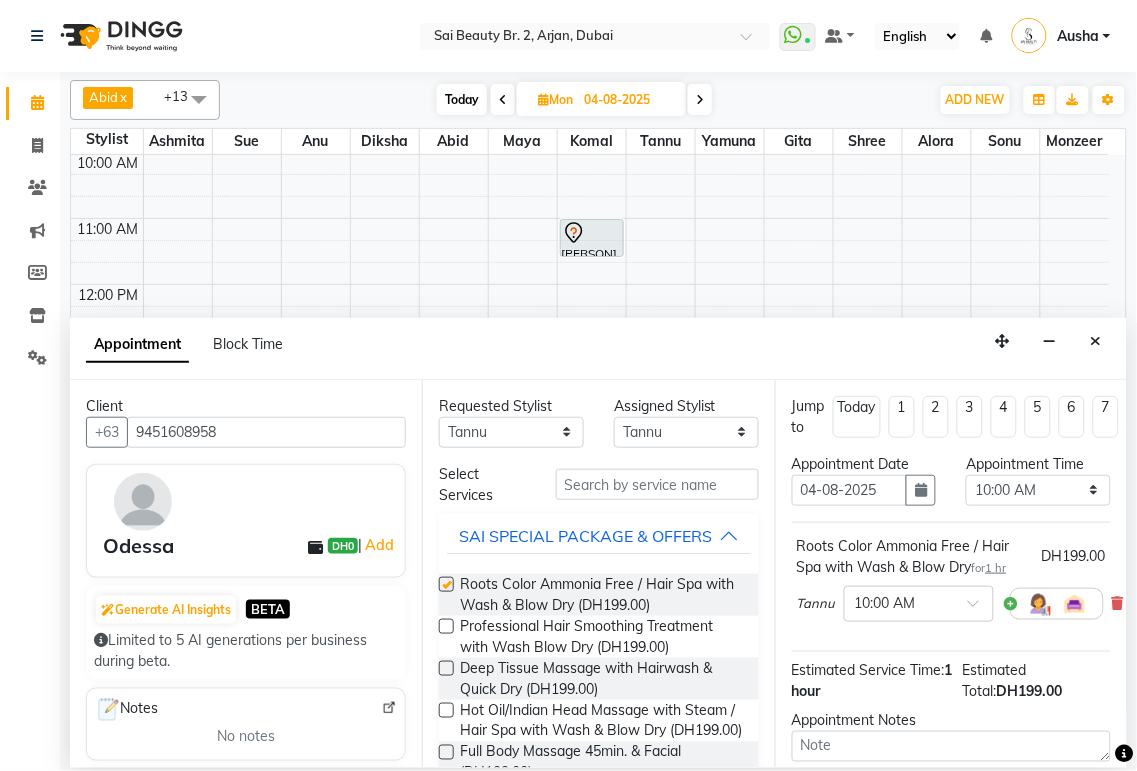 checkbox on "false" 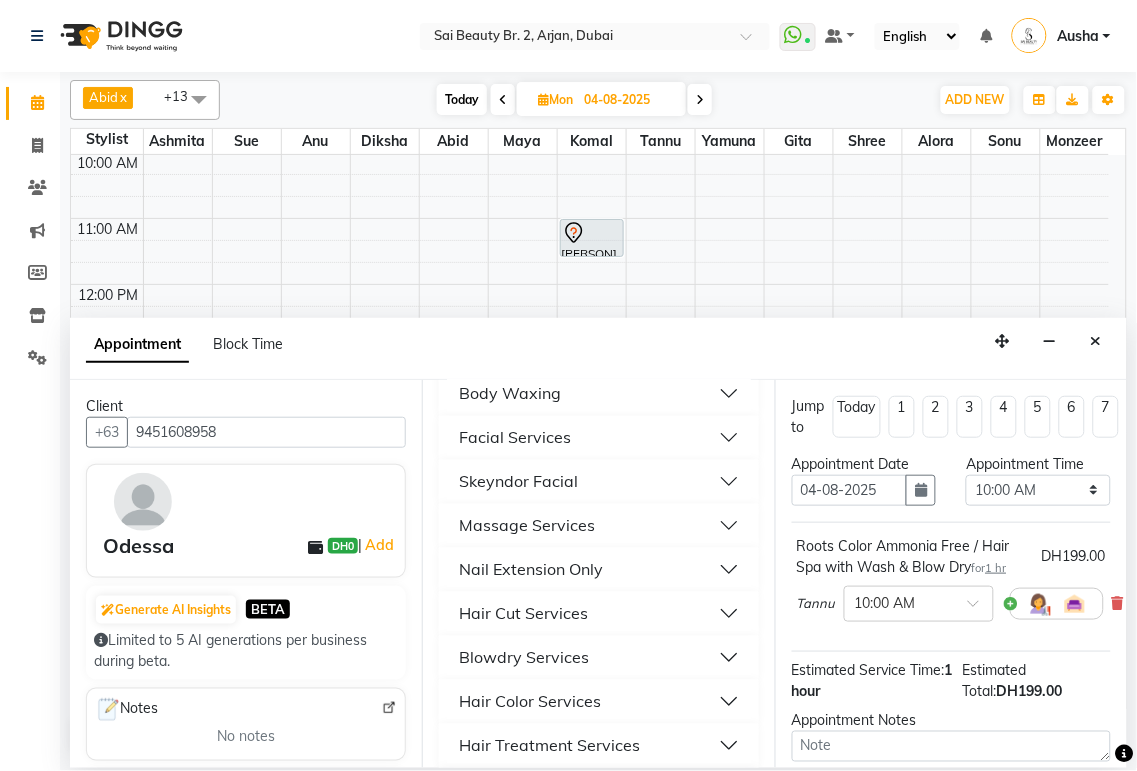 scroll, scrollTop: 757, scrollLeft: 0, axis: vertical 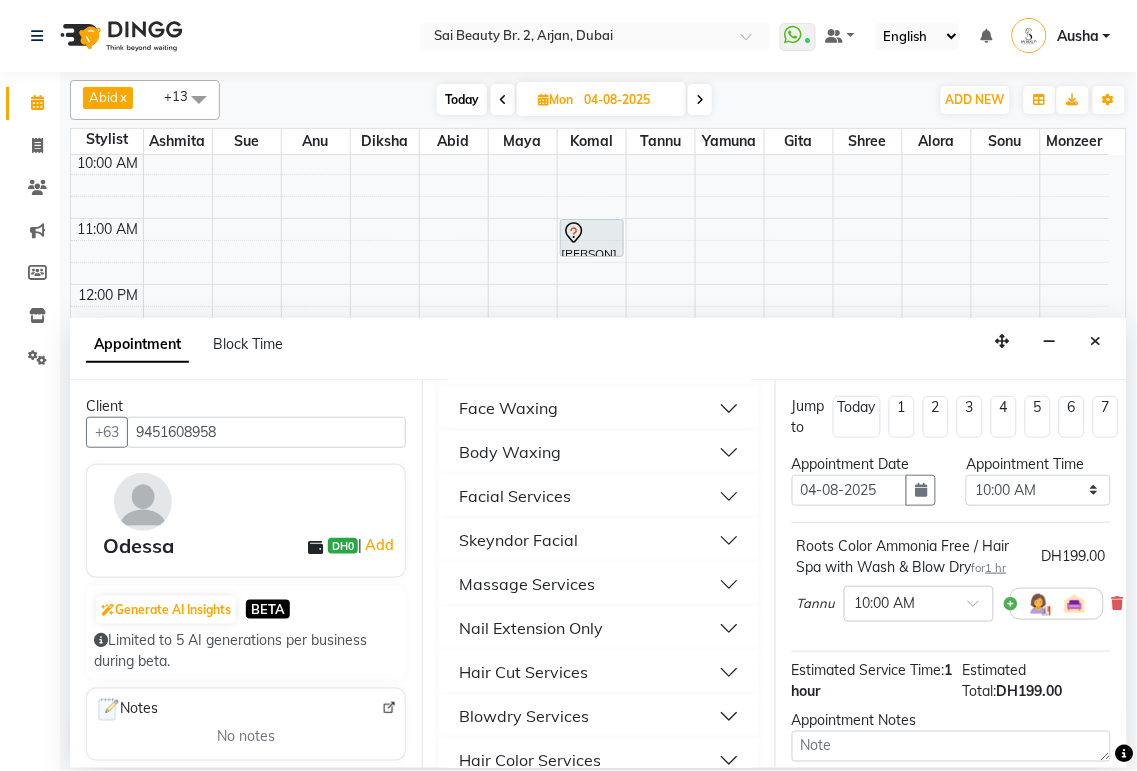 click on "Facial Services" at bounding box center (598, 497) 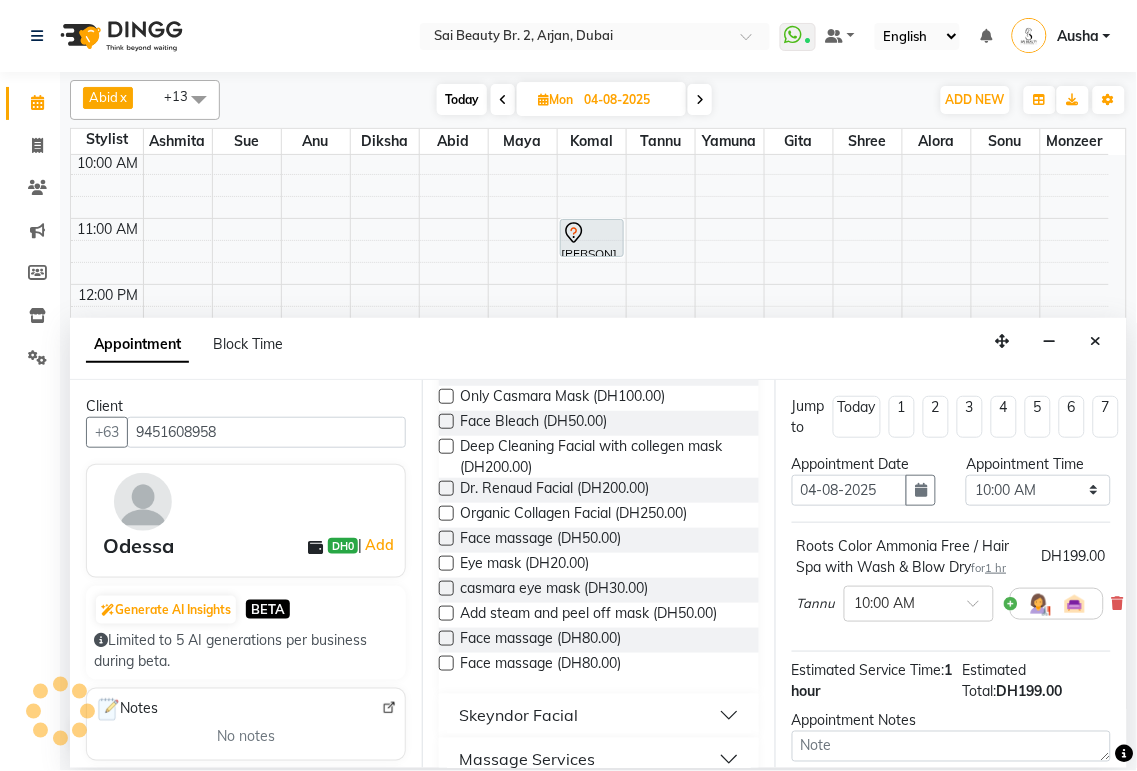 scroll, scrollTop: 1004, scrollLeft: 0, axis: vertical 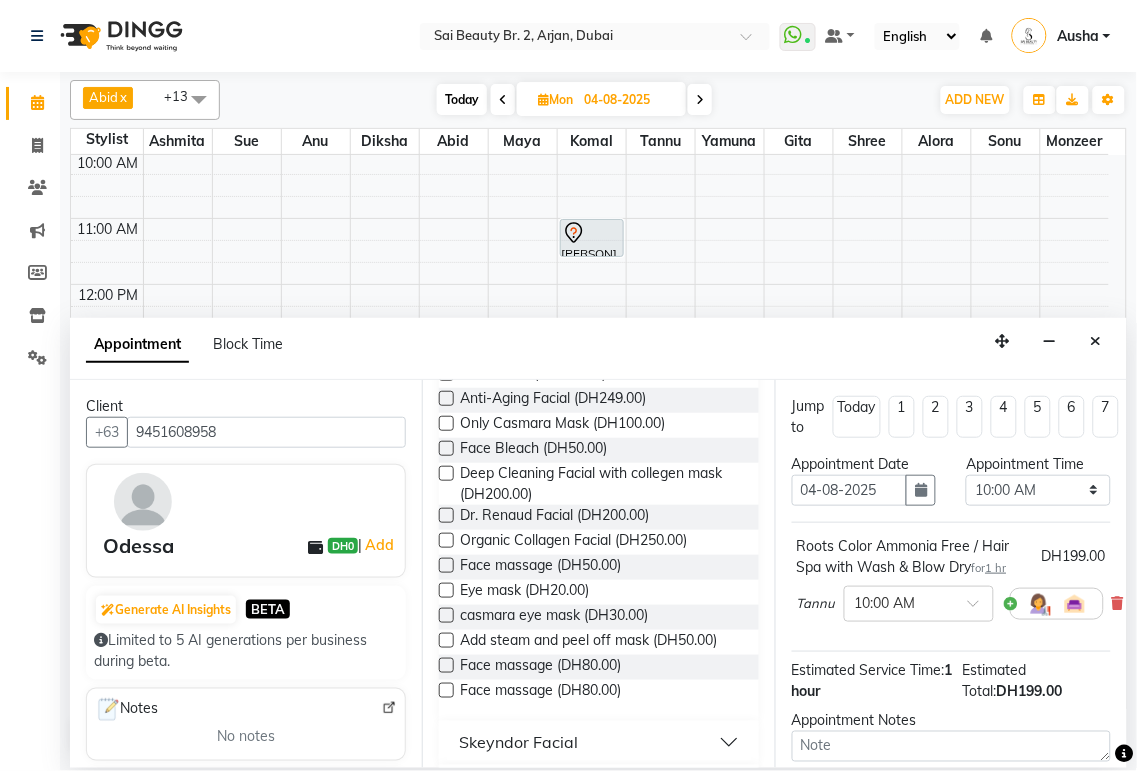 click at bounding box center [446, 473] 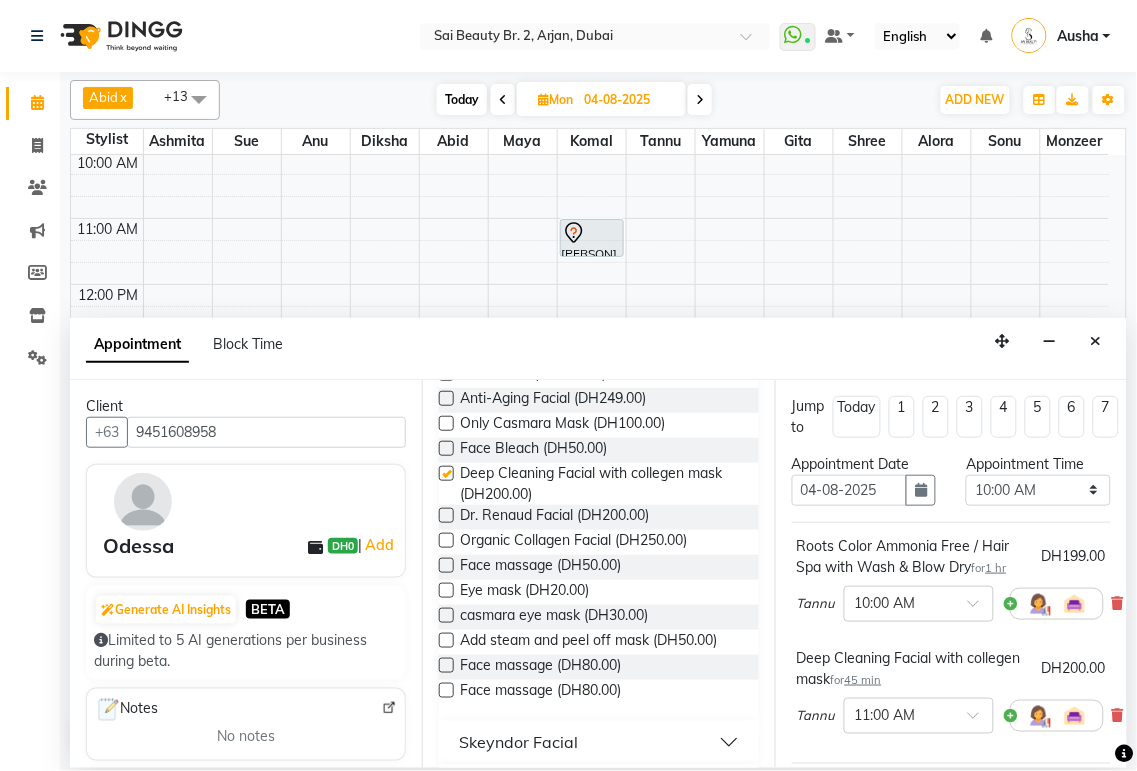 checkbox on "false" 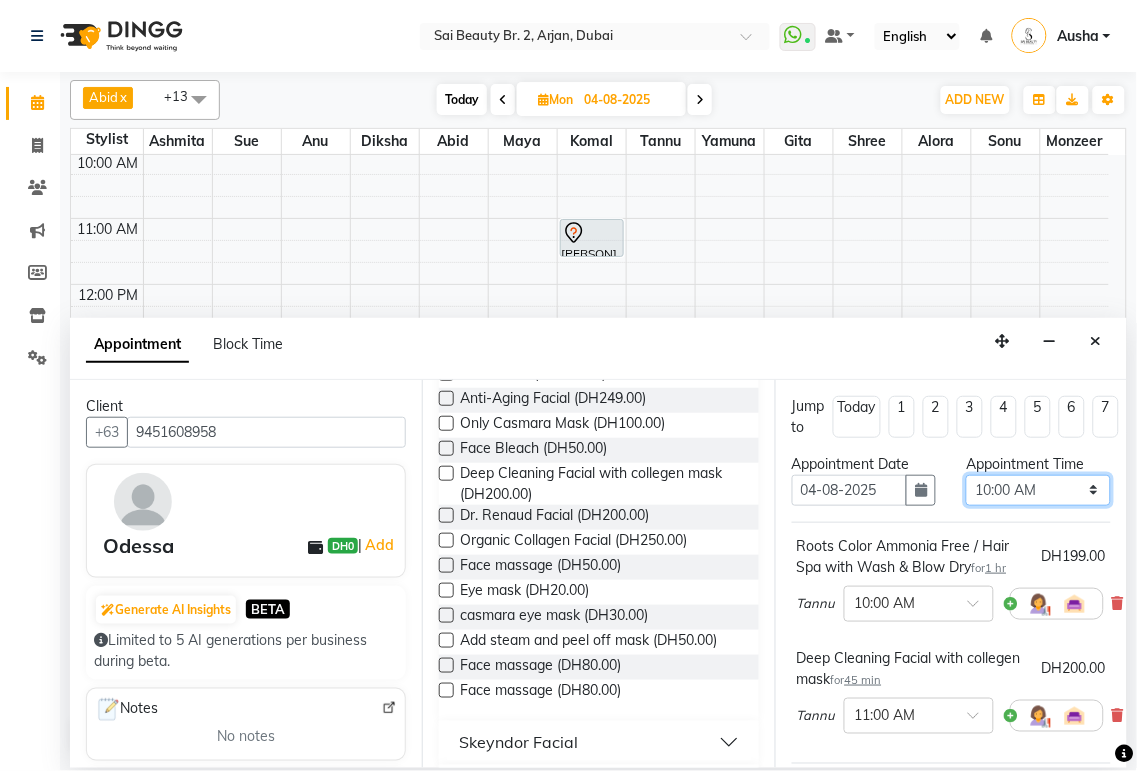 click on "Select 10:00 AM 10:05 AM 10:10 AM 10:15 AM 10:20 AM 10:25 AM 10:30 AM 10:35 AM 10:40 AM 10:45 AM 10:50 AM 10:55 AM 11:00 AM 11:05 AM 11:10 AM 11:15 AM 11:20 AM 11:25 AM 11:30 AM 11:35 AM 11:40 AM 11:45 AM 11:50 AM 11:55 AM 12:00 PM 12:05 PM 12:10 PM 12:15 PM 12:20 PM 12:25 PM 12:30 PM 12:35 PM 12:40 PM 12:45 PM 12:50 PM 12:55 PM 01:00 PM 01:05 PM 01:10 PM 01:15 PM 01:20 PM 01:25 PM 01:30 PM 01:35 PM 01:40 PM 01:45 PM 01:50 PM 01:55 PM 02:00 PM 02:05 PM 02:10 PM 02:15 PM 02:20 PM 02:25 PM 02:30 PM 02:35 PM 02:40 PM 02:45 PM 02:50 PM 02:55 PM 03:00 PM 03:05 PM 03:10 PM 03:15 PM 03:20 PM 03:25 PM 03:30 PM 03:35 PM 03:40 PM 03:45 PM 03:50 PM 03:55 PM 04:00 PM 04:05 PM 04:10 PM 04:15 PM 04:20 PM 04:25 PM 04:30 PM 04:35 PM 04:40 PM 04:45 PM 04:50 PM 04:55 PM 05:00 PM 05:05 PM 05:10 PM 05:15 PM 05:20 PM 05:25 PM 05:30 PM 05:35 PM 05:40 PM 05:45 PM 05:50 PM 05:55 PM 06:00 PM 06:05 PM 06:10 PM 06:15 PM 06:20 PM 06:25 PM 06:30 PM 06:35 PM 06:40 PM 06:45 PM 06:50 PM 06:55 PM 07:00 PM 07:05 PM 07:10 PM 07:15 PM 07:20 PM" at bounding box center (1038, 490) 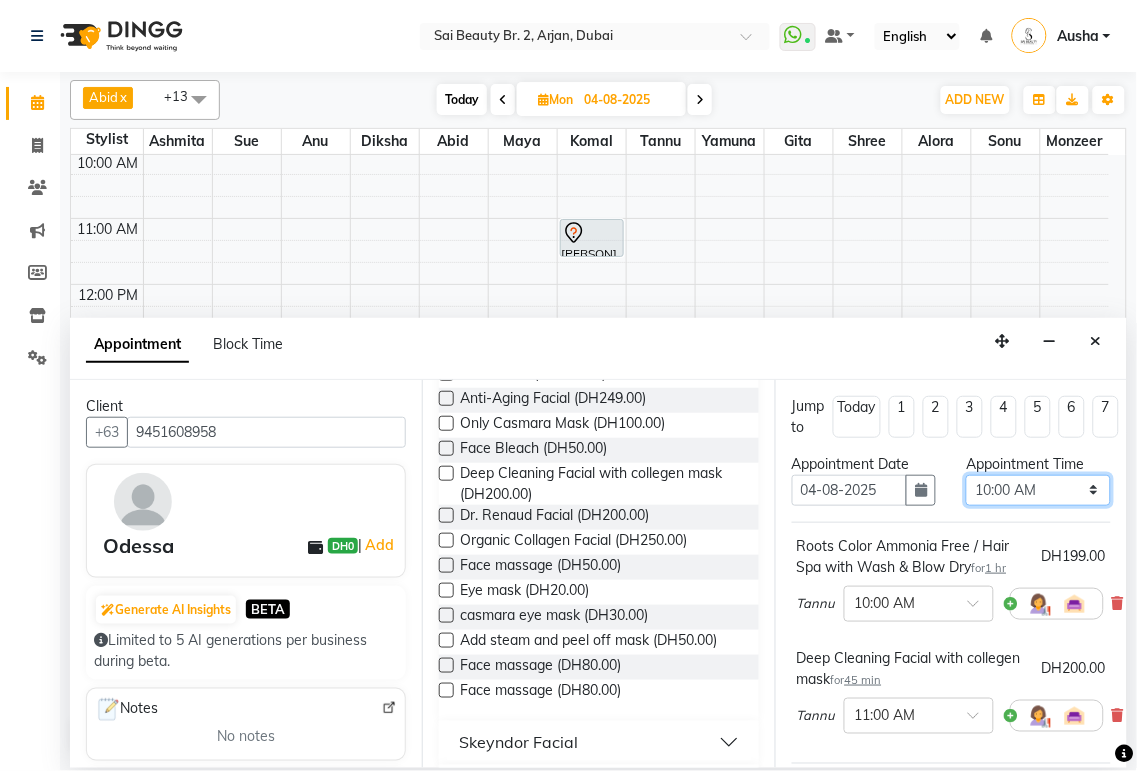 select on "990" 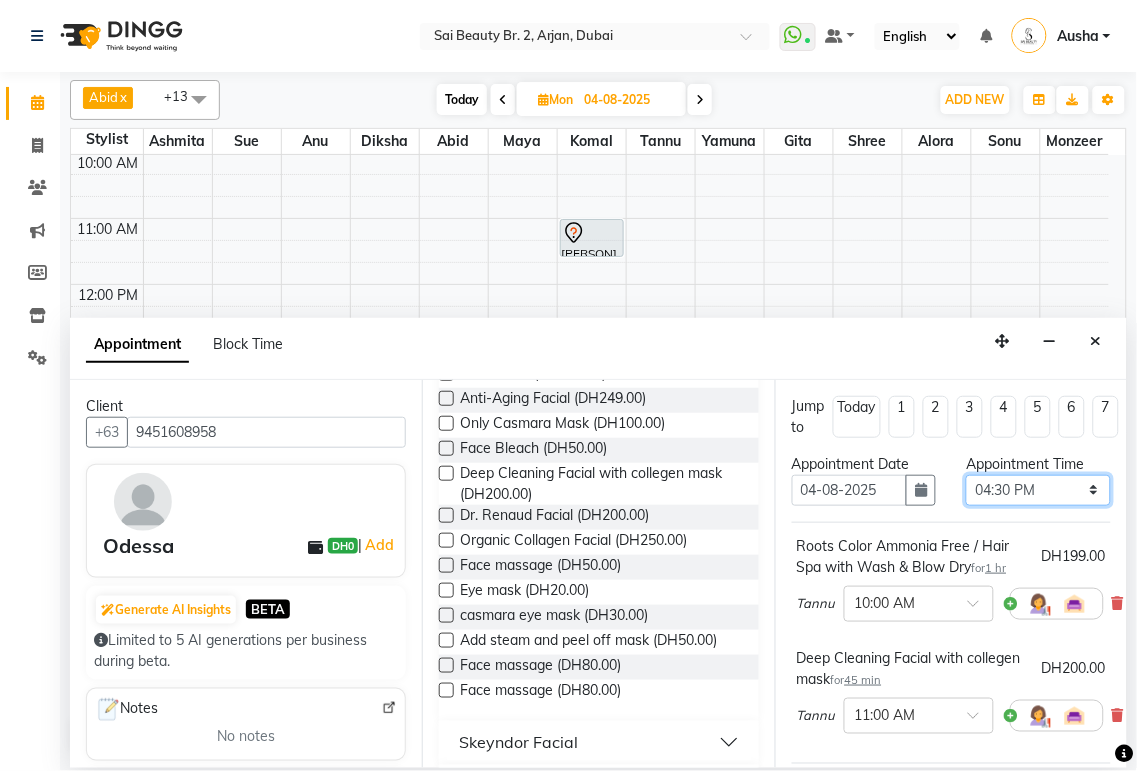 click on "Select 10:00 AM 10:05 AM 10:10 AM 10:15 AM 10:20 AM 10:25 AM 10:30 AM 10:35 AM 10:40 AM 10:45 AM 10:50 AM 10:55 AM 11:00 AM 11:05 AM 11:10 AM 11:15 AM 11:20 AM 11:25 AM 11:30 AM 11:35 AM 11:40 AM 11:45 AM 11:50 AM 11:55 AM 12:00 PM 12:05 PM 12:10 PM 12:15 PM 12:20 PM 12:25 PM 12:30 PM 12:35 PM 12:40 PM 12:45 PM 12:50 PM 12:55 PM 01:00 PM 01:05 PM 01:10 PM 01:15 PM 01:20 PM 01:25 PM 01:30 PM 01:35 PM 01:40 PM 01:45 PM 01:50 PM 01:55 PM 02:00 PM 02:05 PM 02:10 PM 02:15 PM 02:20 PM 02:25 PM 02:30 PM 02:35 PM 02:40 PM 02:45 PM 02:50 PM 02:55 PM 03:00 PM 03:05 PM 03:10 PM 03:15 PM 03:20 PM 03:25 PM 03:30 PM 03:35 PM 03:40 PM 03:45 PM 03:50 PM 03:55 PM 04:00 PM 04:05 PM 04:10 PM 04:15 PM 04:20 PM 04:25 PM 04:30 PM 04:35 PM 04:40 PM 04:45 PM 04:50 PM 04:55 PM 05:00 PM 05:05 PM 05:10 PM 05:15 PM 05:20 PM 05:25 PM 05:30 PM 05:35 PM 05:40 PM 05:45 PM 05:50 PM 05:55 PM 06:00 PM 06:05 PM 06:10 PM 06:15 PM 06:20 PM 06:25 PM 06:30 PM 06:35 PM 06:40 PM 06:45 PM 06:50 PM 06:55 PM 07:00 PM 07:05 PM 07:10 PM 07:15 PM 07:20 PM" at bounding box center [1038, 490] 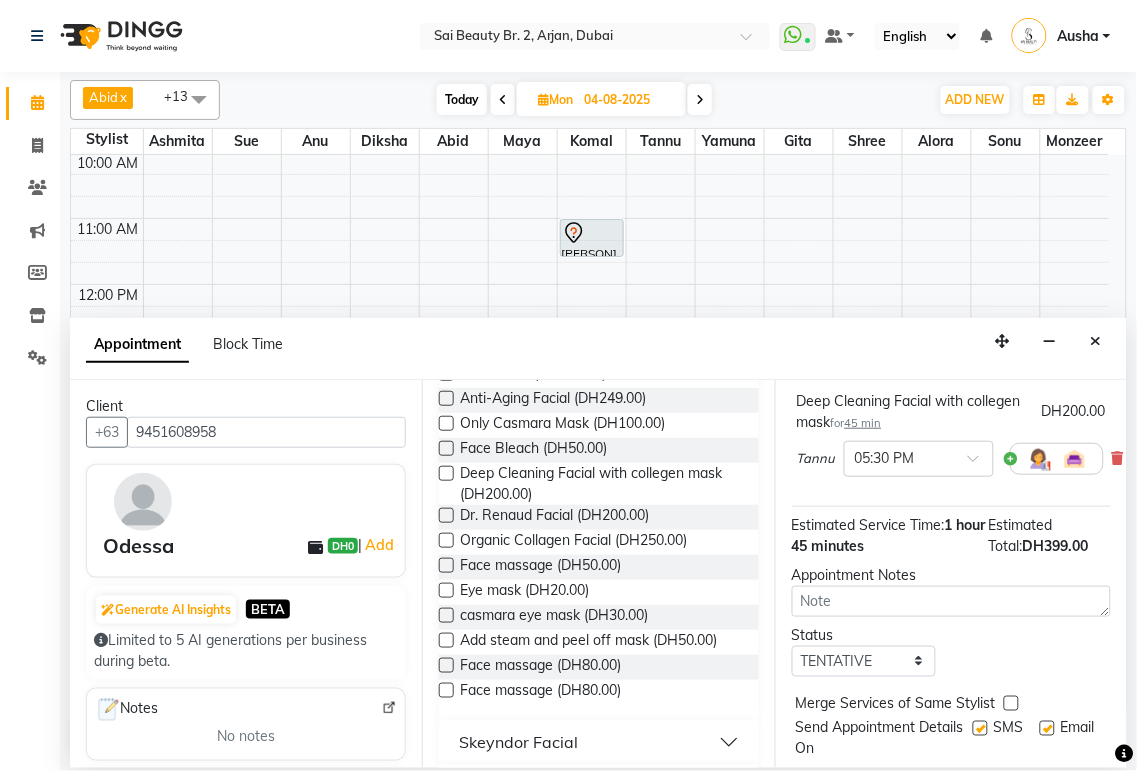 scroll, scrollTop: 325, scrollLeft: 0, axis: vertical 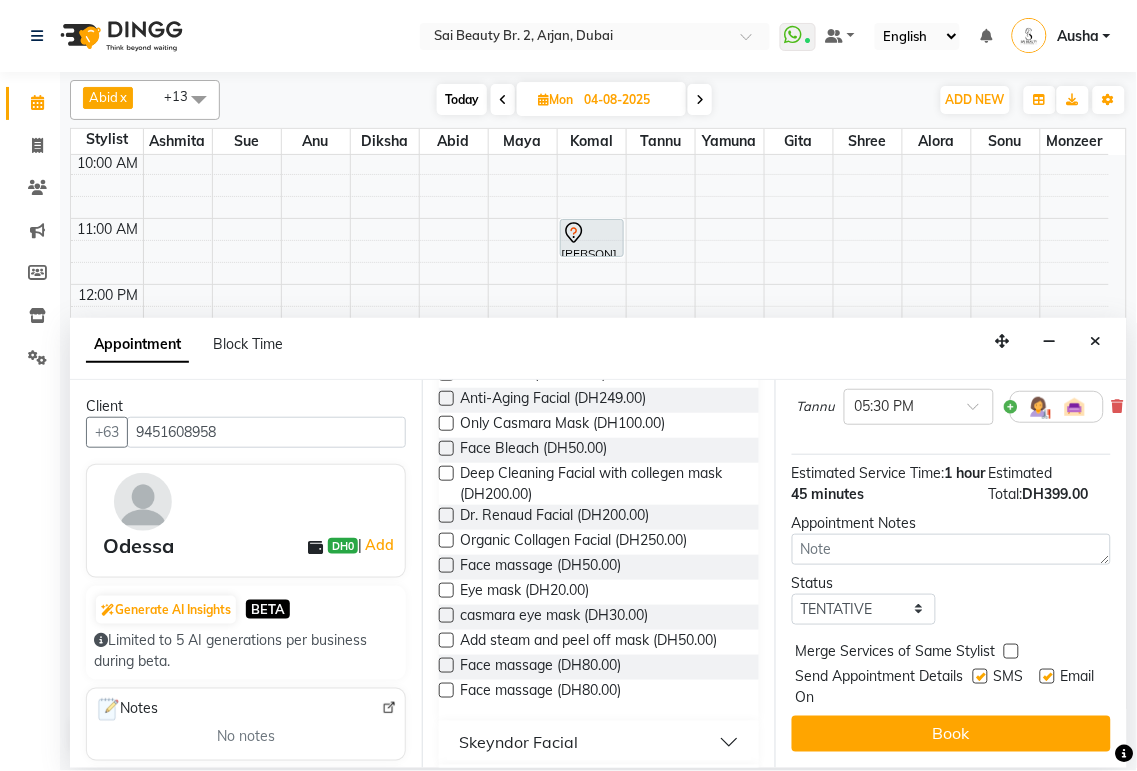 click at bounding box center (1011, 651) 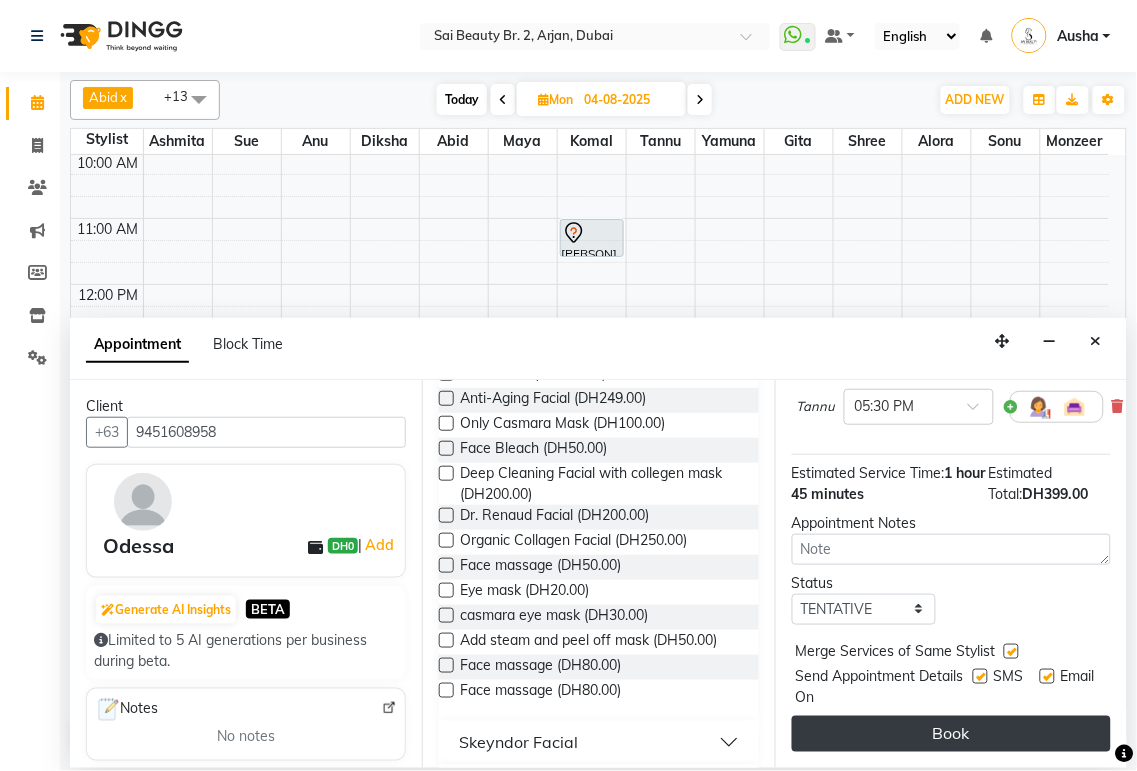 click on "Book" at bounding box center (951, 734) 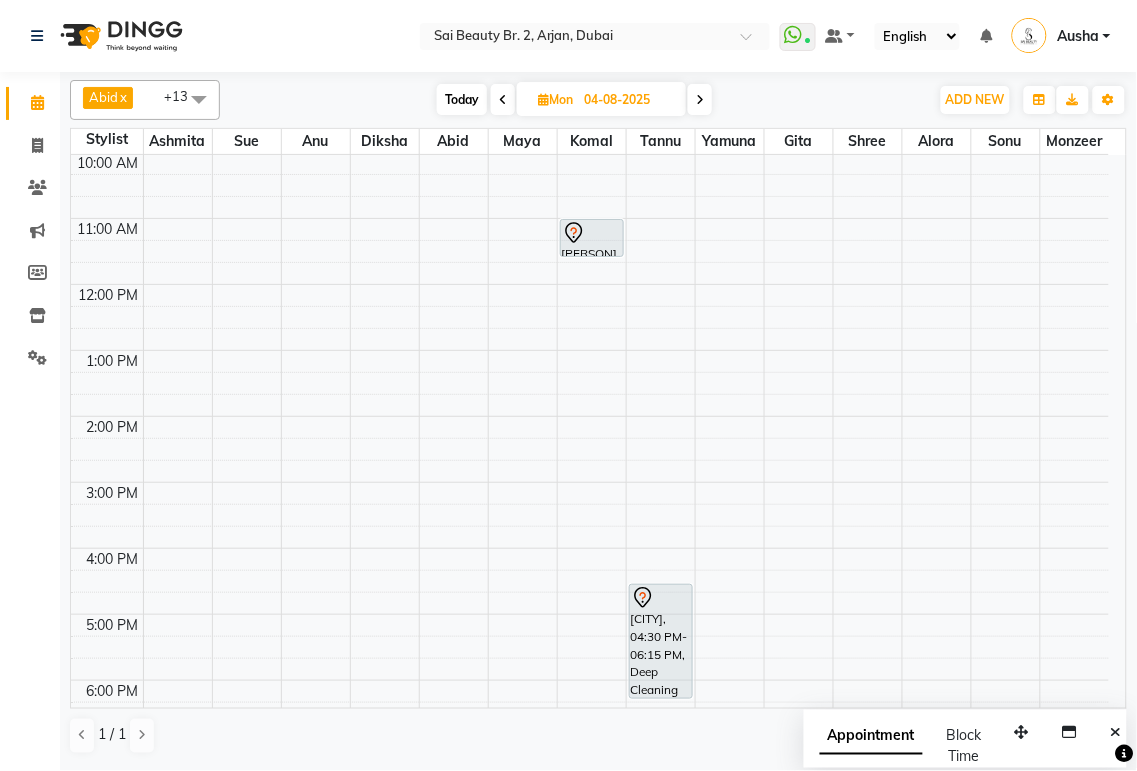 click at bounding box center [503, 100] 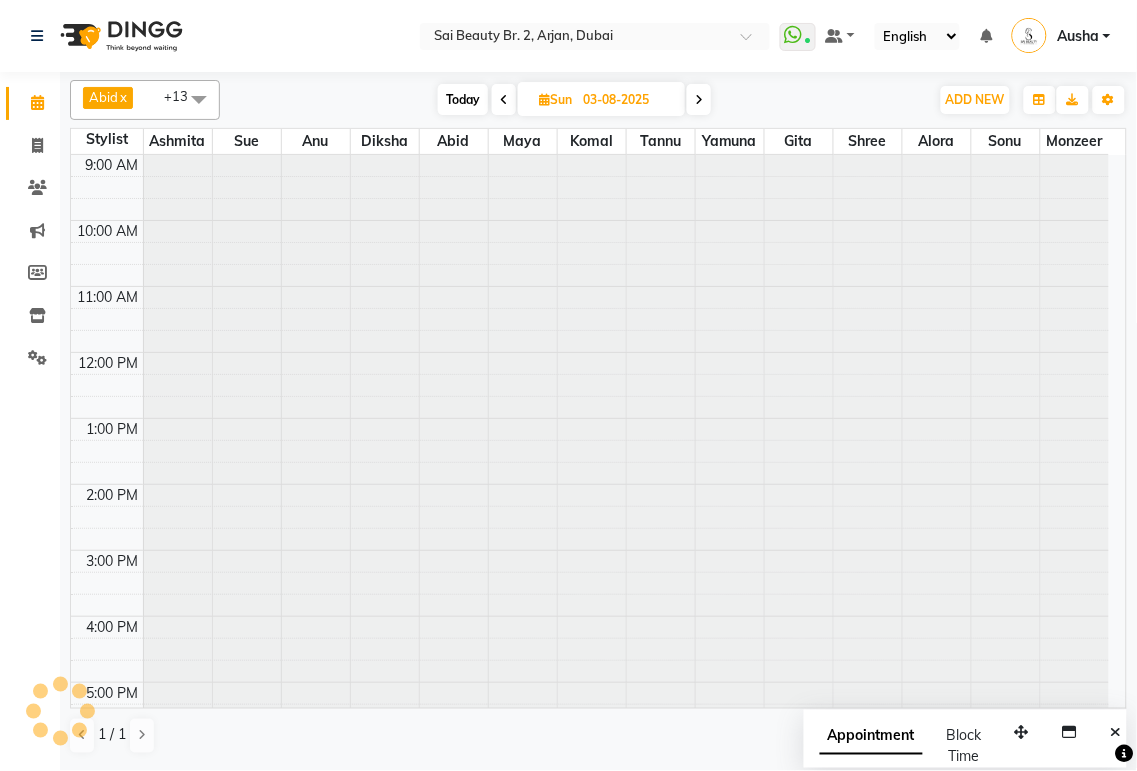 scroll, scrollTop: 134, scrollLeft: 0, axis: vertical 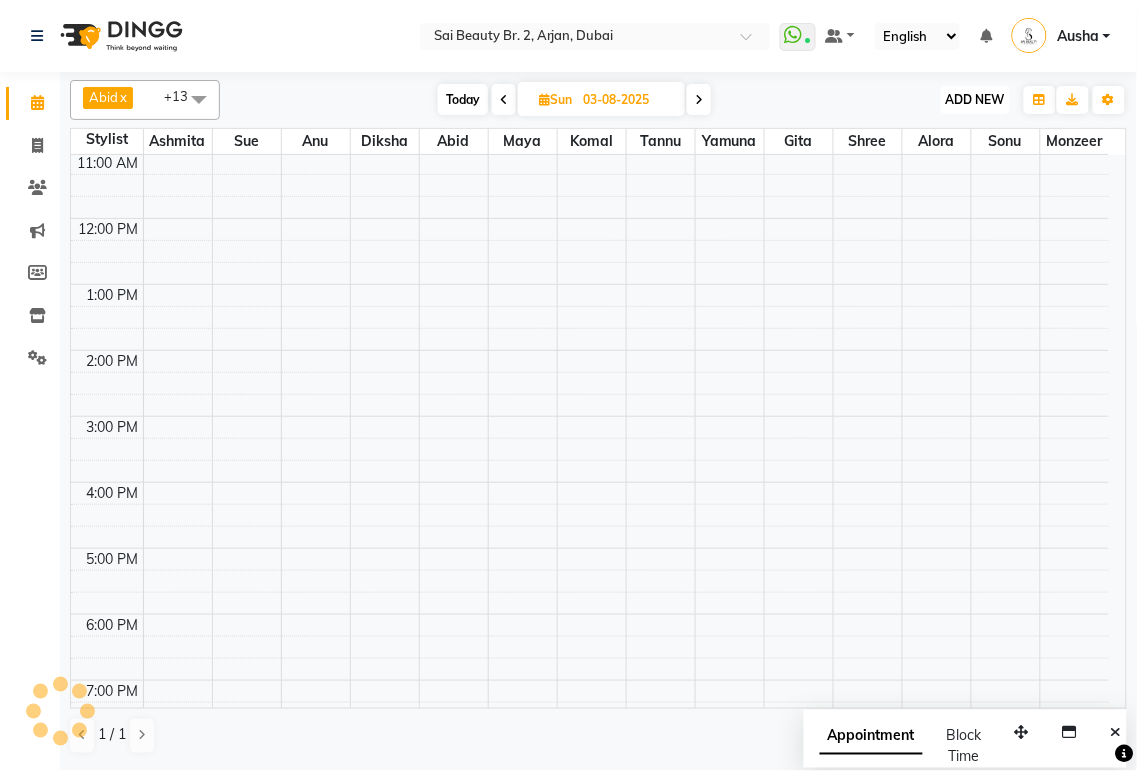 click on "ADD NEW" at bounding box center [975, 99] 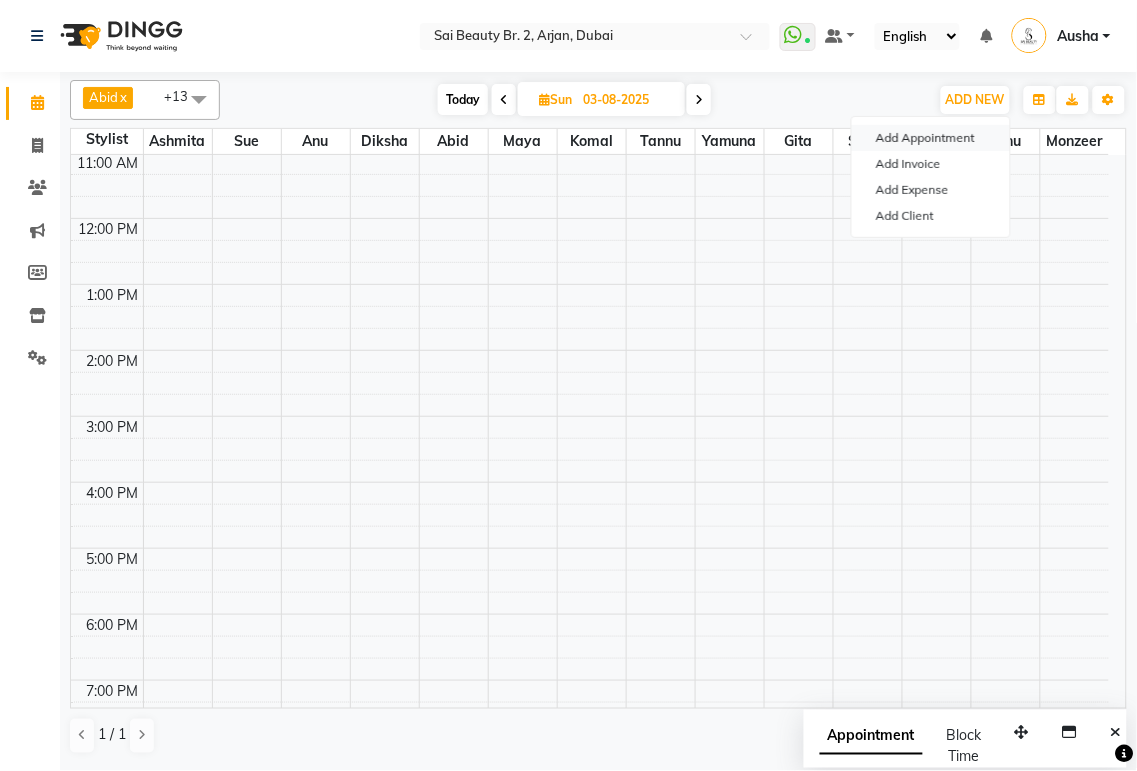click on "Add Appointment" at bounding box center (931, 138) 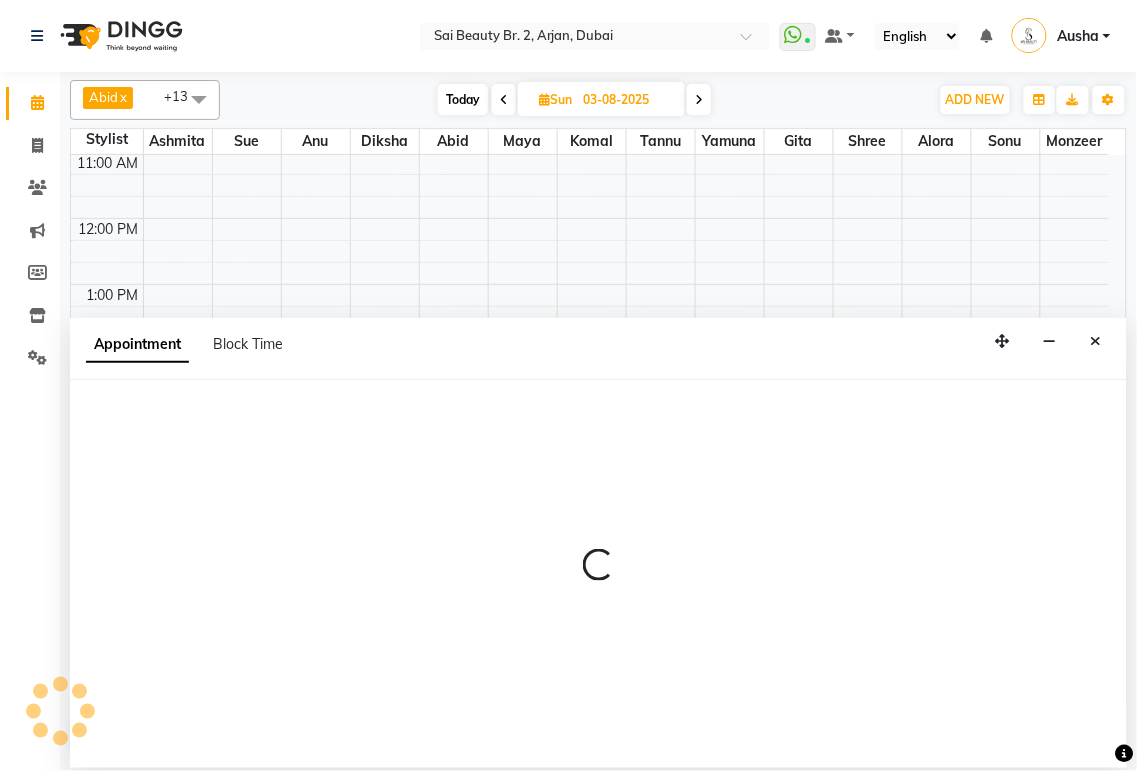 select on "600" 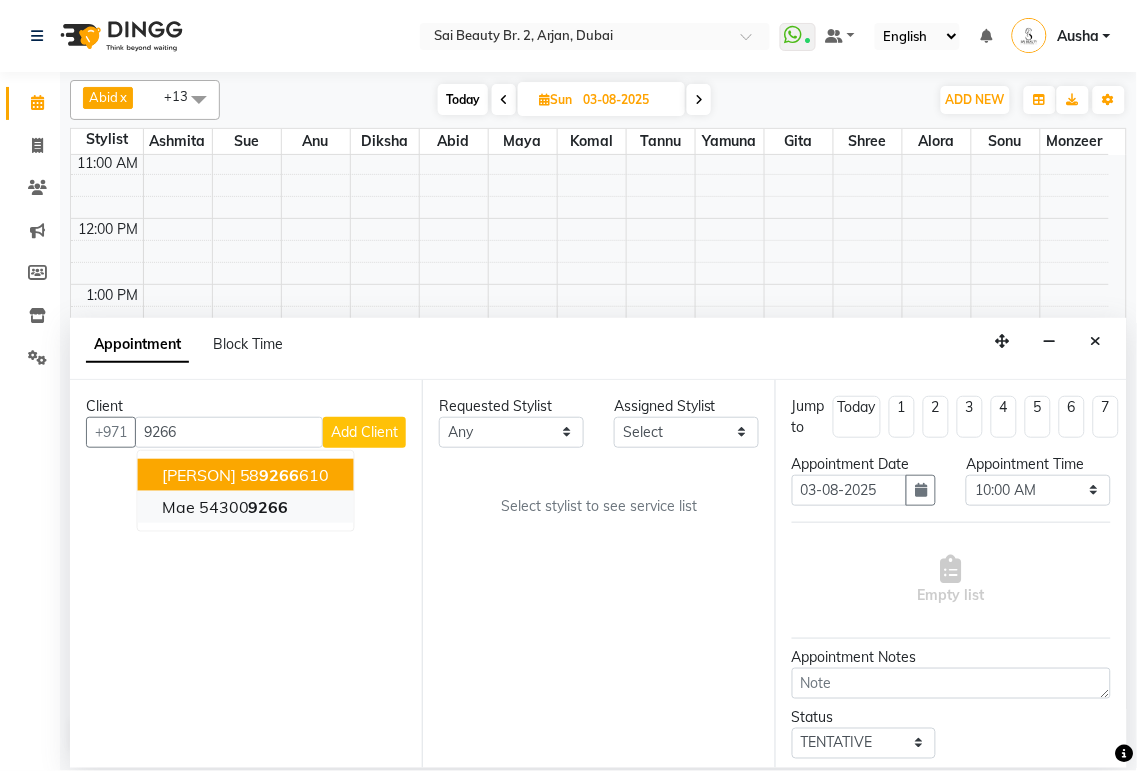 click on "9266" at bounding box center (269, 507) 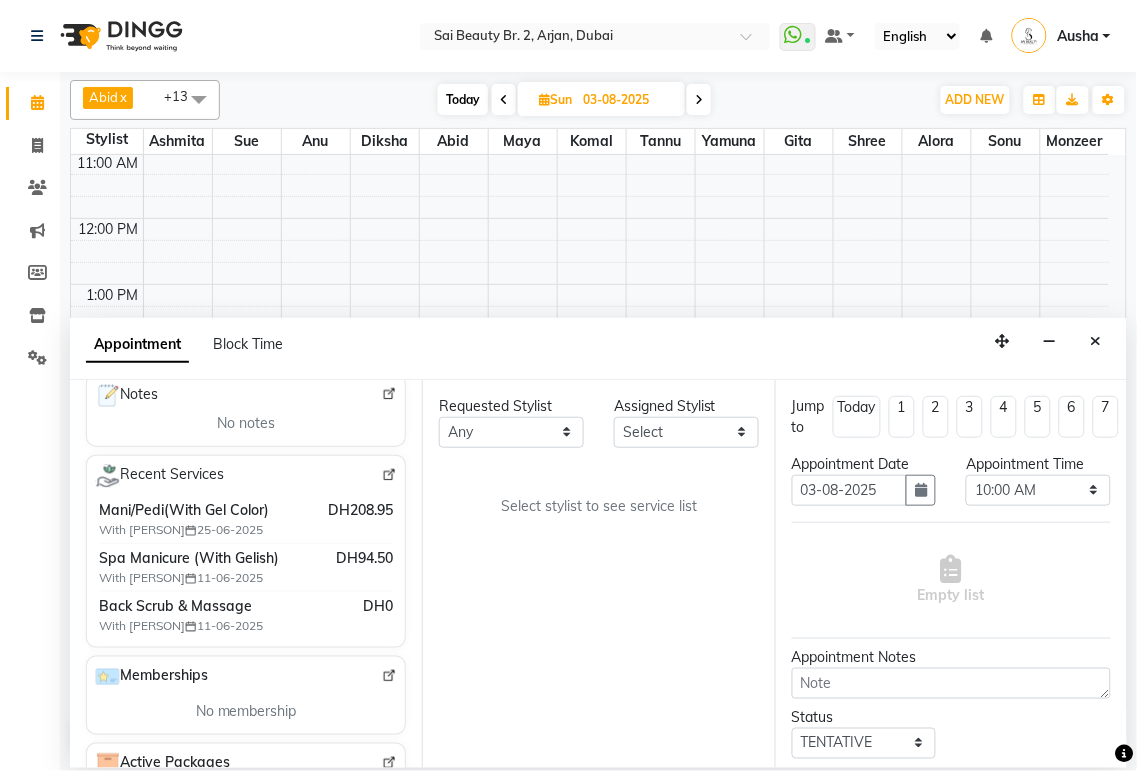 scroll, scrollTop: 347, scrollLeft: 0, axis: vertical 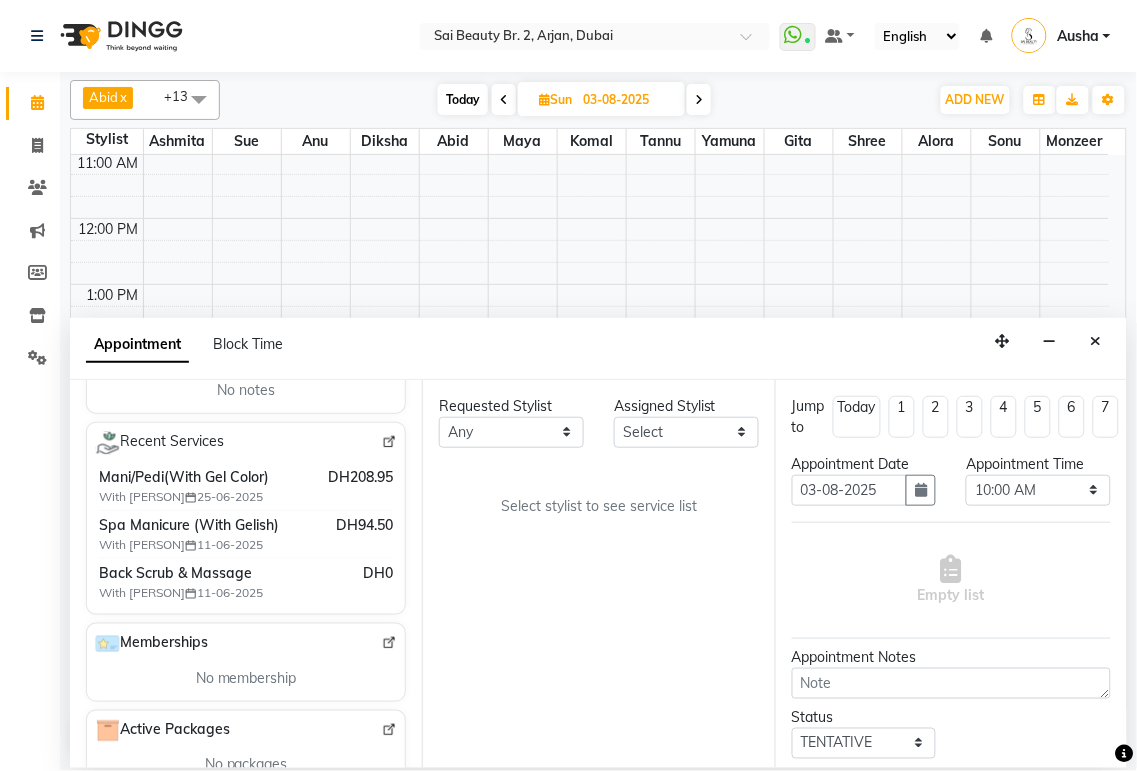 type on "543009266" 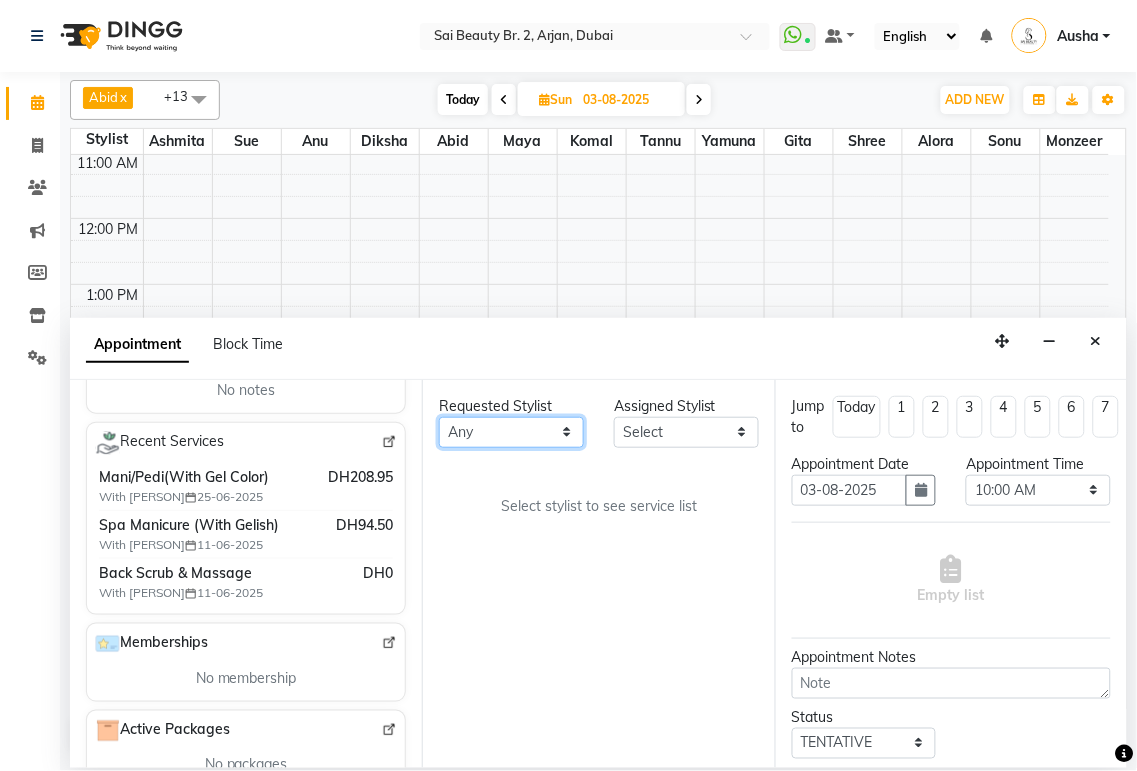 click on "Any Abid Alora Anu Ashmita Diksha Gita Komal Maya monzeer Shree sonu Sue Sumi Tannu Yamuna" at bounding box center (511, 432) 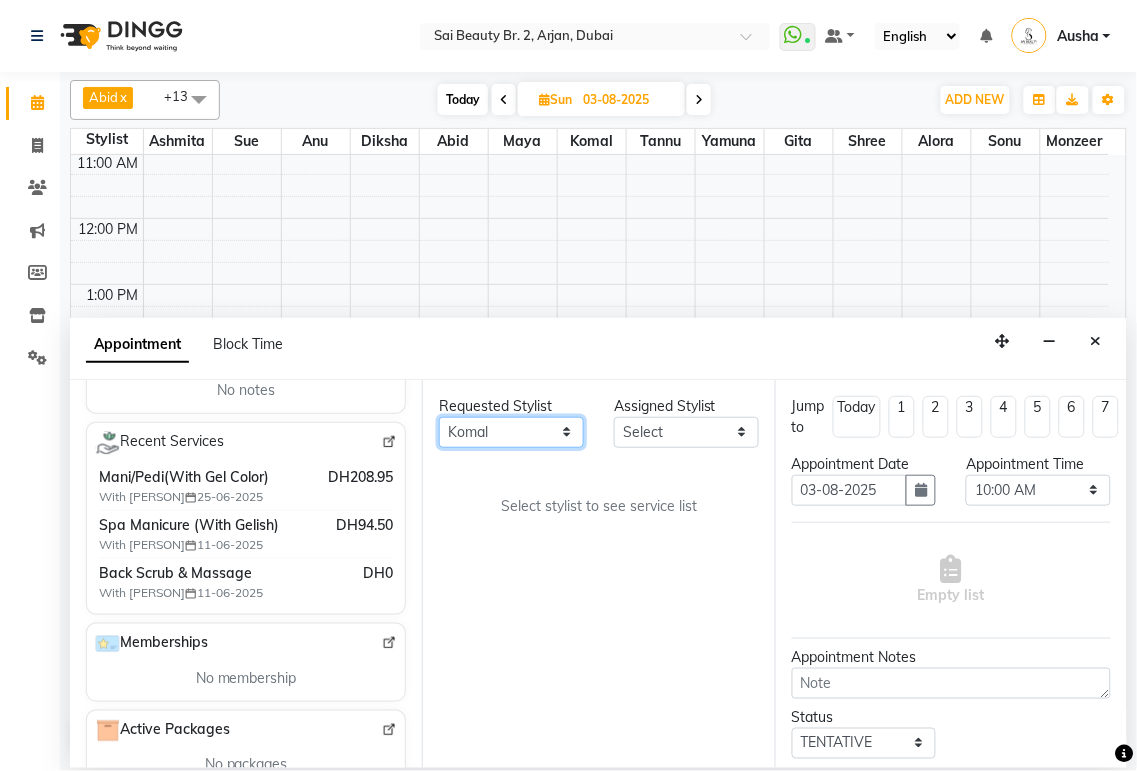 click on "Any Abid Alora Anu Ashmita Diksha Gita Komal Maya monzeer Shree sonu Sue Sumi Tannu Yamuna" at bounding box center (511, 432) 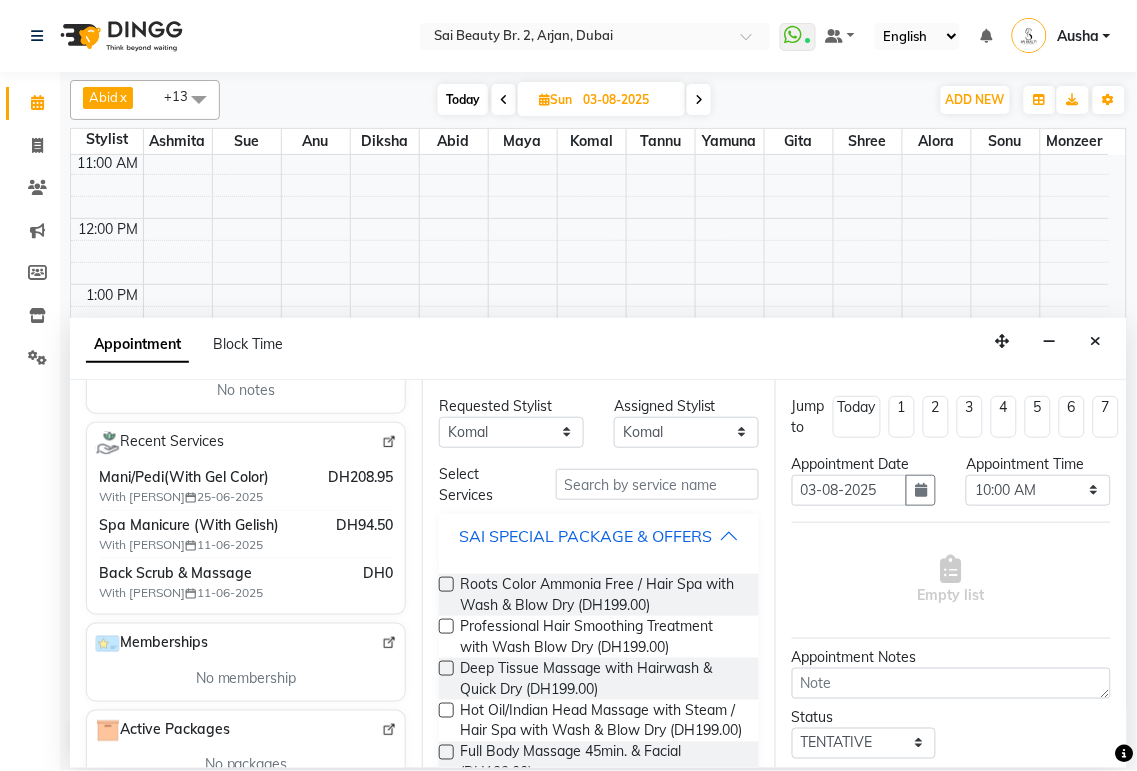 click on "SAI SPECIAL PACKAGE & OFFERS" at bounding box center [598, 536] 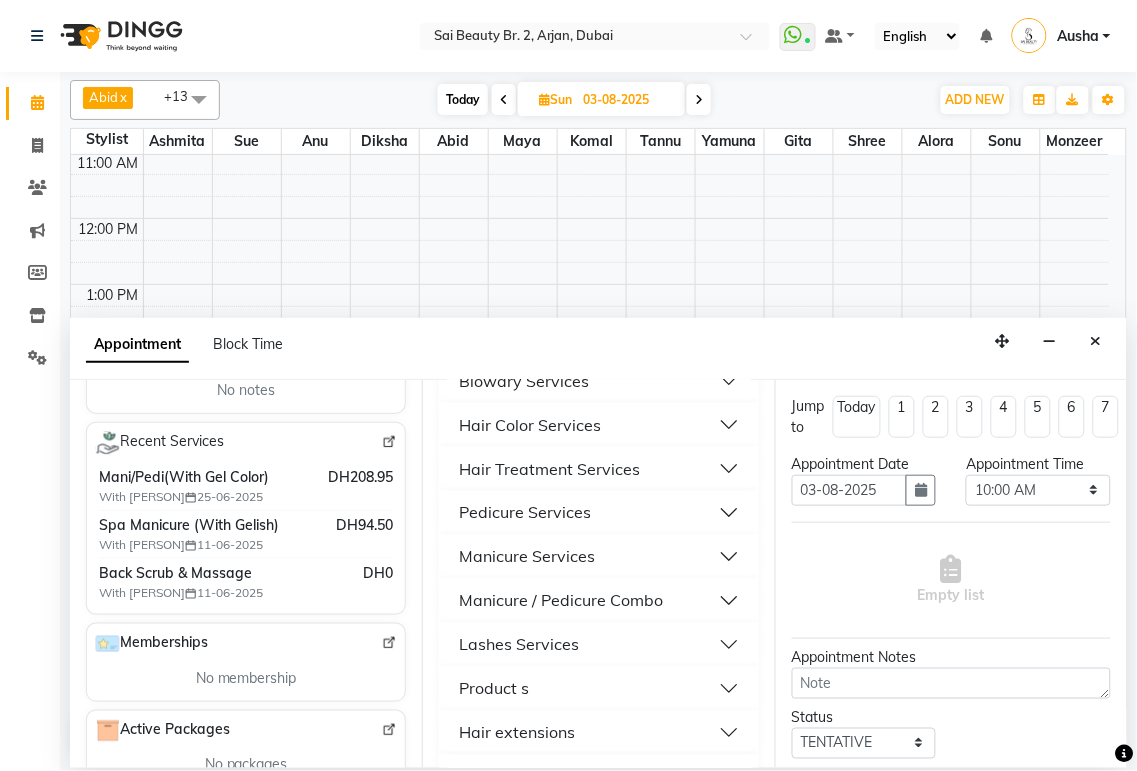 scroll, scrollTop: 603, scrollLeft: 0, axis: vertical 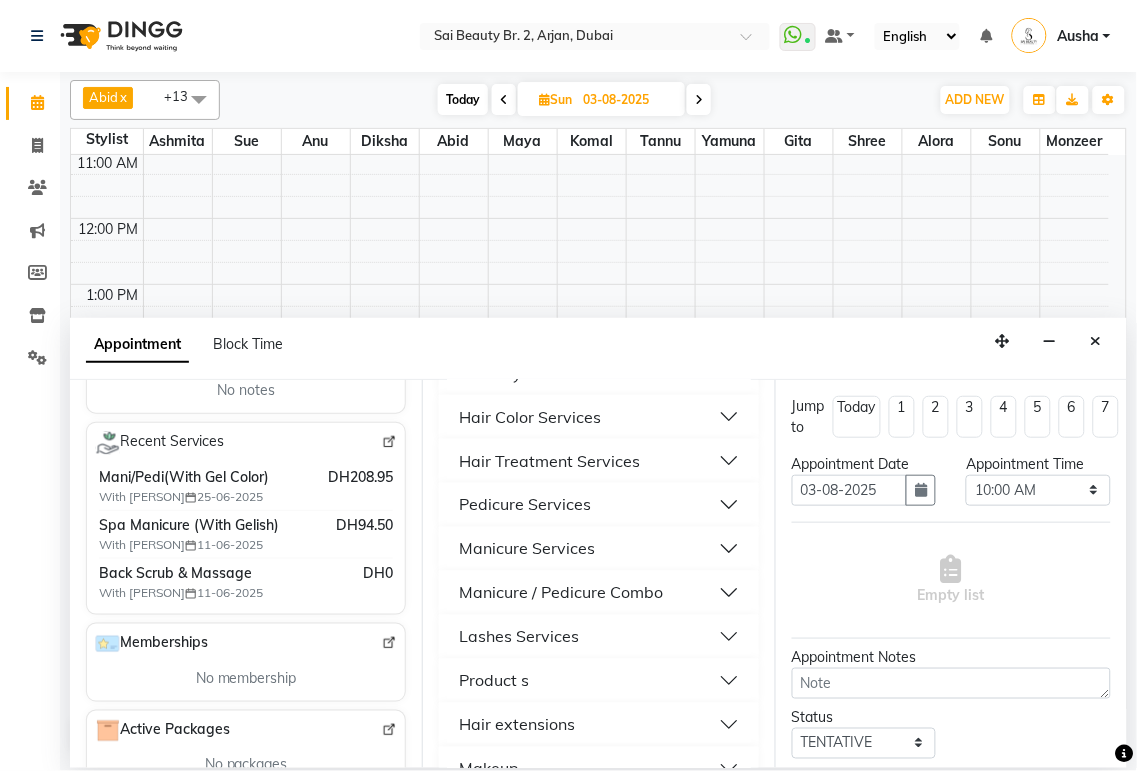 click on "Manicure Services" at bounding box center (598, 549) 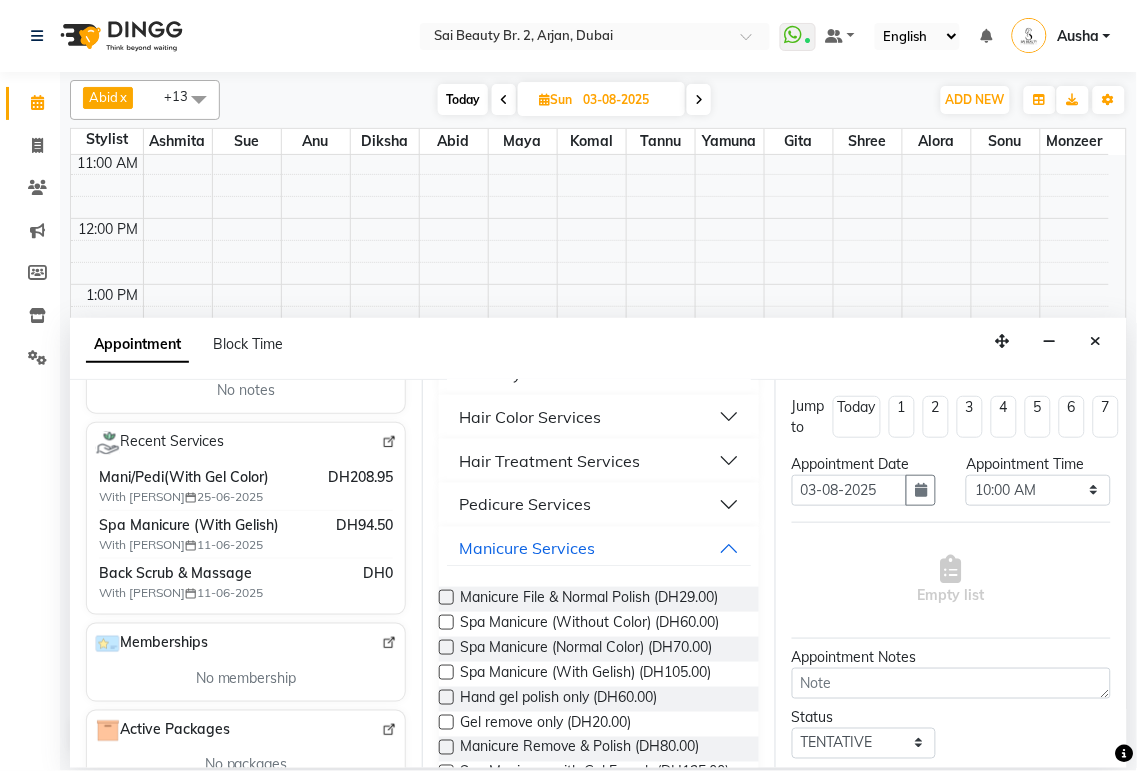 click at bounding box center (446, 672) 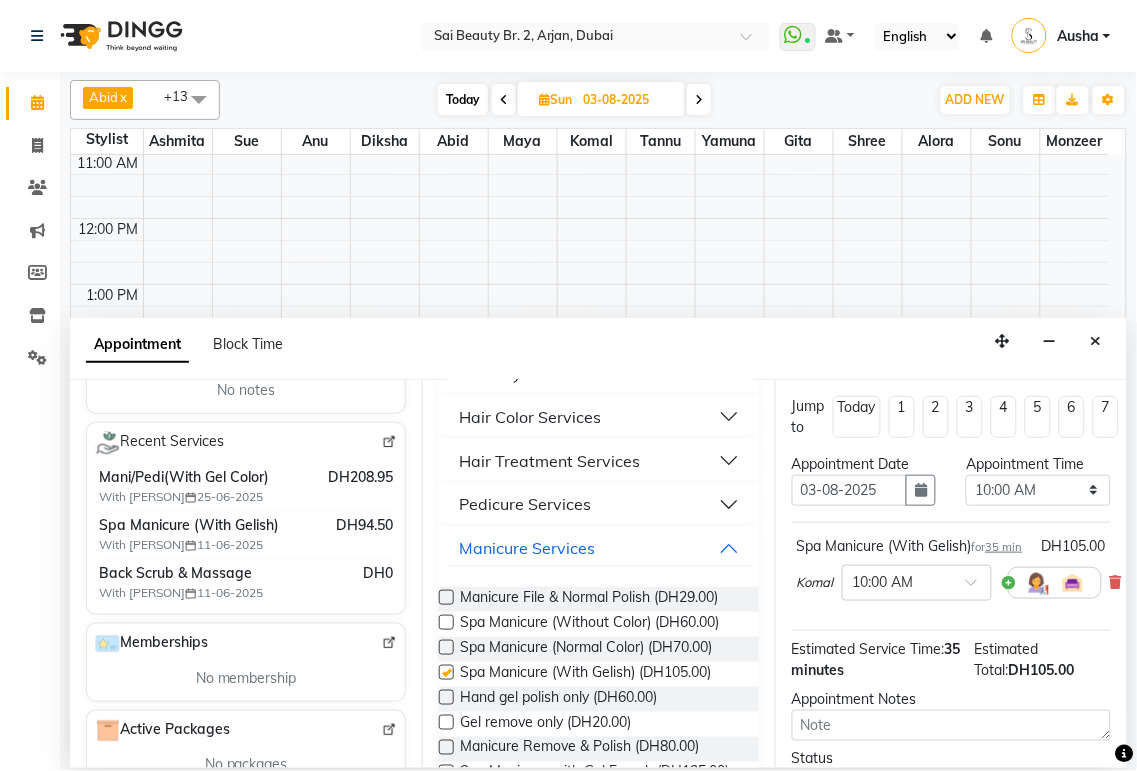 checkbox on "false" 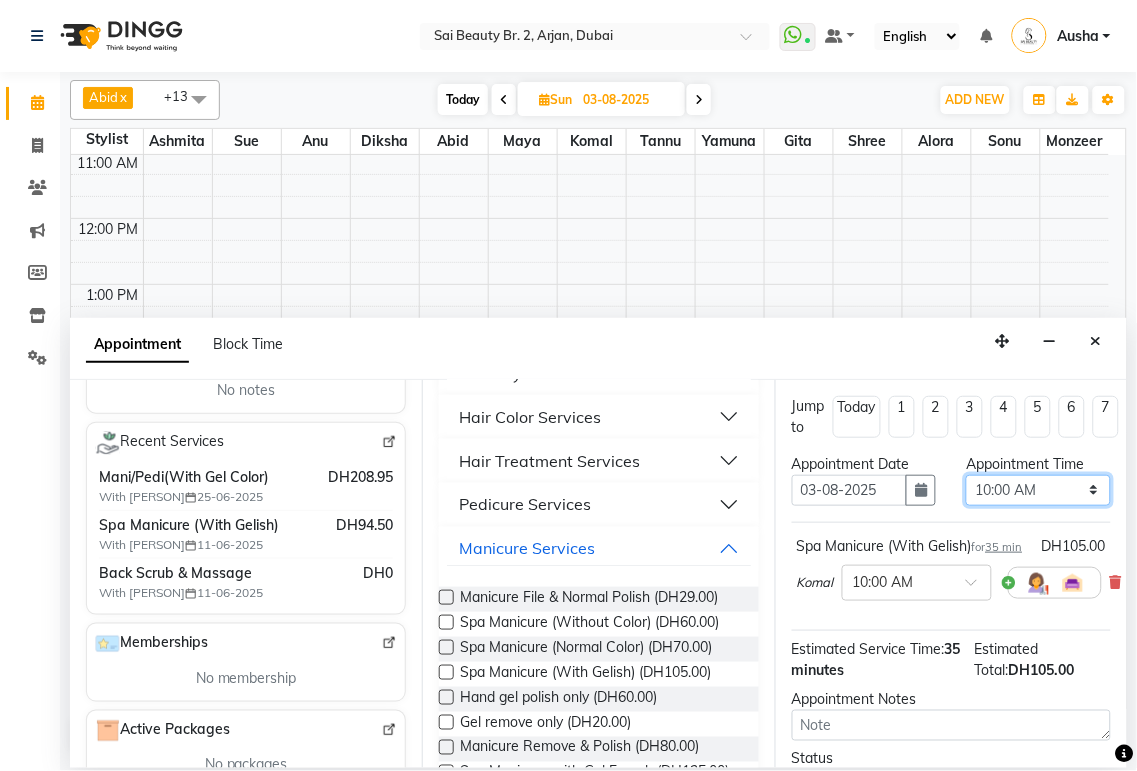 click on "Select 10:00 AM 10:05 AM 10:10 AM 10:15 AM 10:20 AM 10:25 AM 10:30 AM 10:35 AM 10:40 AM 10:45 AM 10:50 AM 10:55 AM 11:00 AM 11:05 AM 11:10 AM 11:15 AM 11:20 AM 11:25 AM 11:30 AM 11:35 AM 11:40 AM 11:45 AM 11:50 AM 11:55 AM 12:00 PM 12:05 PM 12:10 PM 12:15 PM 12:20 PM 12:25 PM 12:30 PM 12:35 PM 12:40 PM 12:45 PM 12:50 PM 12:55 PM 01:00 PM 01:05 PM 01:10 PM 01:15 PM 01:20 PM 01:25 PM 01:30 PM 01:35 PM 01:40 PM 01:45 PM 01:50 PM 01:55 PM 02:00 PM 02:05 PM 02:10 PM 02:15 PM 02:20 PM 02:25 PM 02:30 PM 02:35 PM 02:40 PM 02:45 PM 02:50 PM 02:55 PM 03:00 PM 03:05 PM 03:10 PM 03:15 PM 03:20 PM 03:25 PM 03:30 PM 03:35 PM 03:40 PM 03:45 PM 03:50 PM 03:55 PM 04:00 PM 04:05 PM 04:10 PM 04:15 PM 04:20 PM 04:25 PM 04:30 PM 04:35 PM 04:40 PM 04:45 PM 04:50 PM 04:55 PM 05:00 PM 05:05 PM 05:10 PM 05:15 PM 05:20 PM 05:25 PM 05:30 PM 05:35 PM 05:40 PM 05:45 PM 05:50 PM 05:55 PM 06:00 PM 06:05 PM 06:10 PM 06:15 PM 06:20 PM 06:25 PM 06:30 PM 06:35 PM 06:40 PM 06:45 PM 06:50 PM 06:55 PM 07:00 PM 07:05 PM 07:10 PM 07:15 PM 07:20 PM" at bounding box center [1038, 490] 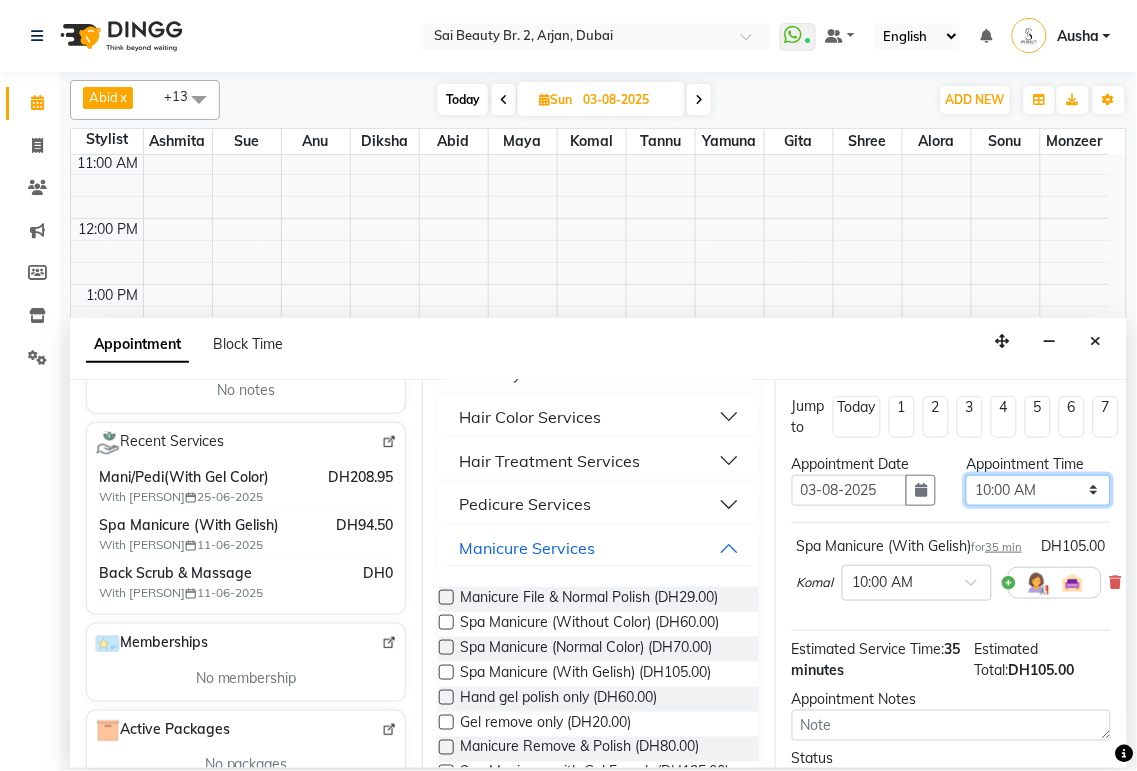 select on "705" 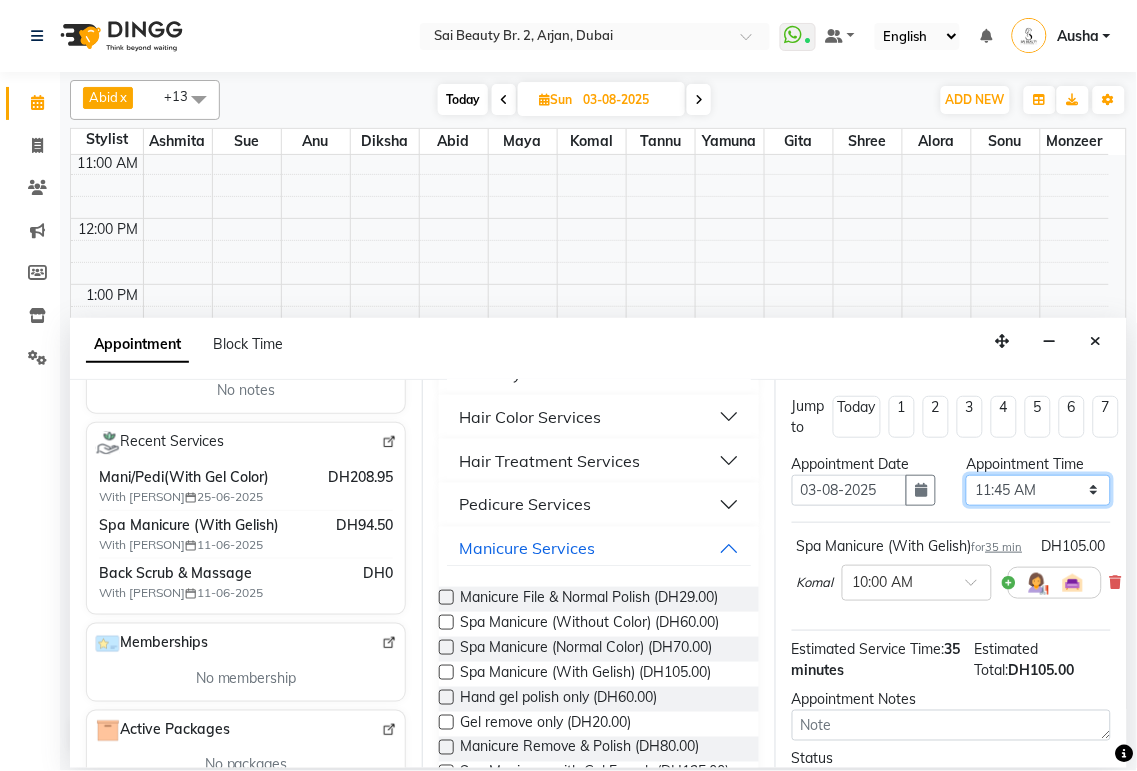 click on "Select 10:00 AM 10:05 AM 10:10 AM 10:15 AM 10:20 AM 10:25 AM 10:30 AM 10:35 AM 10:40 AM 10:45 AM 10:50 AM 10:55 AM 11:00 AM 11:05 AM 11:10 AM 11:15 AM 11:20 AM 11:25 AM 11:30 AM 11:35 AM 11:40 AM 11:45 AM 11:50 AM 11:55 AM 12:00 PM 12:05 PM 12:10 PM 12:15 PM 12:20 PM 12:25 PM 12:30 PM 12:35 PM 12:40 PM 12:45 PM 12:50 PM 12:55 PM 01:00 PM 01:05 PM 01:10 PM 01:15 PM 01:20 PM 01:25 PM 01:30 PM 01:35 PM 01:40 PM 01:45 PM 01:50 PM 01:55 PM 02:00 PM 02:05 PM 02:10 PM 02:15 PM 02:20 PM 02:25 PM 02:30 PM 02:35 PM 02:40 PM 02:45 PM 02:50 PM 02:55 PM 03:00 PM 03:05 PM 03:10 PM 03:15 PM 03:20 PM 03:25 PM 03:30 PM 03:35 PM 03:40 PM 03:45 PM 03:50 PM 03:55 PM 04:00 PM 04:05 PM 04:10 PM 04:15 PM 04:20 PM 04:25 PM 04:30 PM 04:35 PM 04:40 PM 04:45 PM 04:50 PM 04:55 PM 05:00 PM 05:05 PM 05:10 PM 05:15 PM 05:20 PM 05:25 PM 05:30 PM 05:35 PM 05:40 PM 05:45 PM 05:50 PM 05:55 PM 06:00 PM 06:05 PM 06:10 PM 06:15 PM 06:20 PM 06:25 PM 06:30 PM 06:35 PM 06:40 PM 06:45 PM 06:50 PM 06:55 PM 07:00 PM 07:05 PM 07:10 PM 07:15 PM 07:20 PM" at bounding box center (1038, 490) 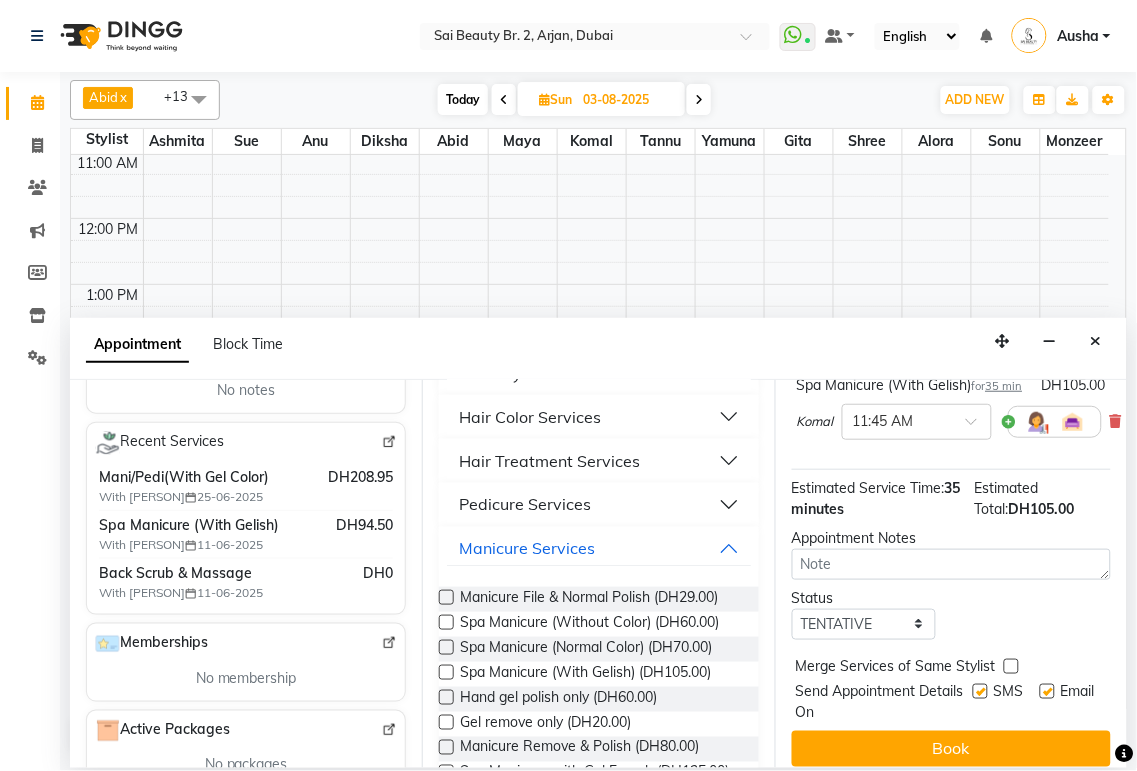 scroll, scrollTop: 214, scrollLeft: 0, axis: vertical 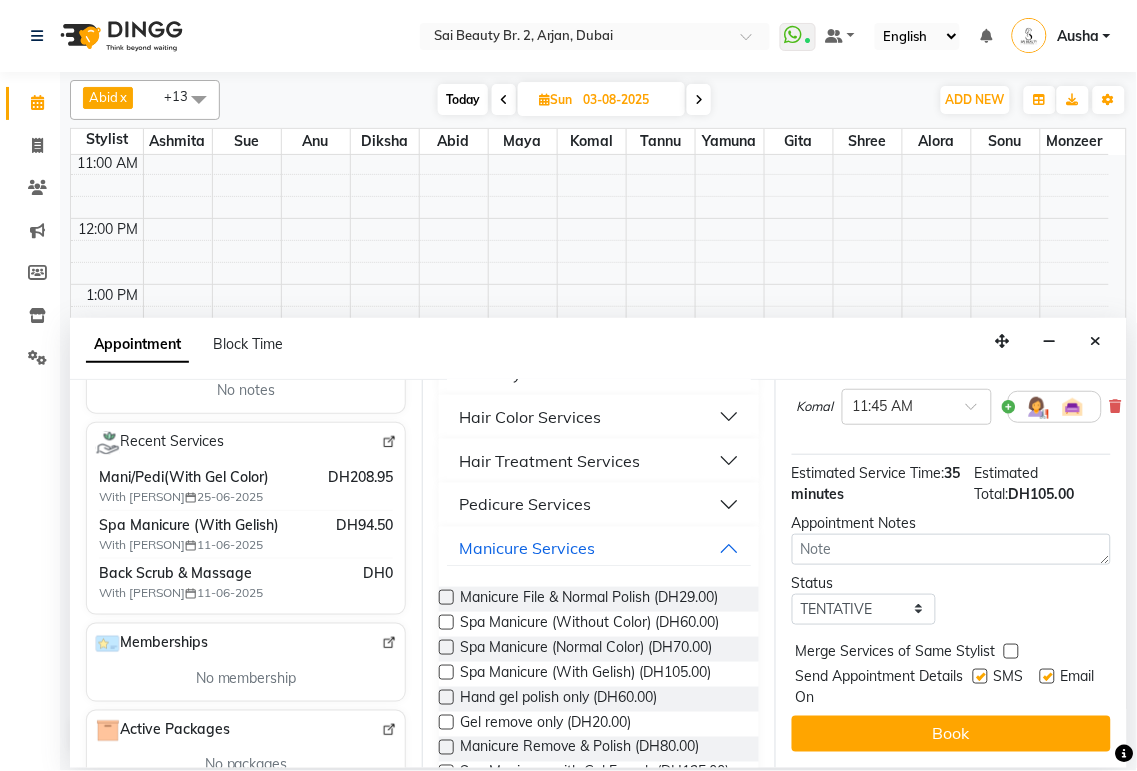 click at bounding box center [1011, 651] 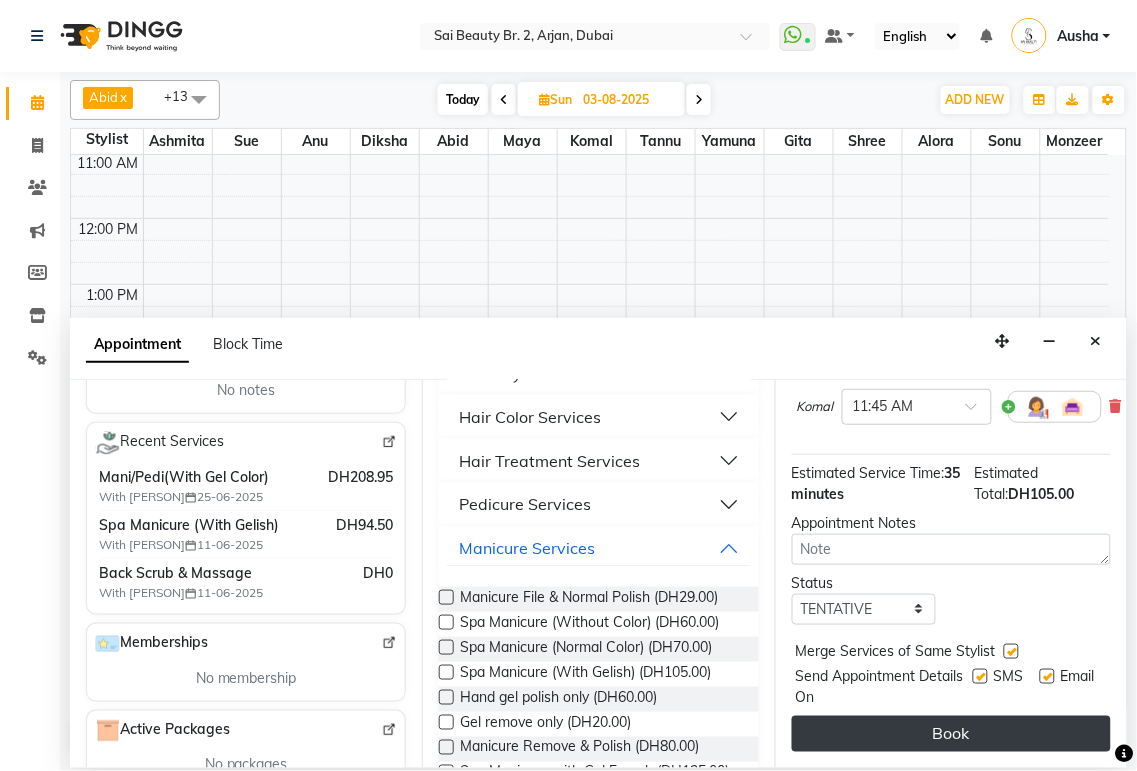 click on "Book" at bounding box center [951, 734] 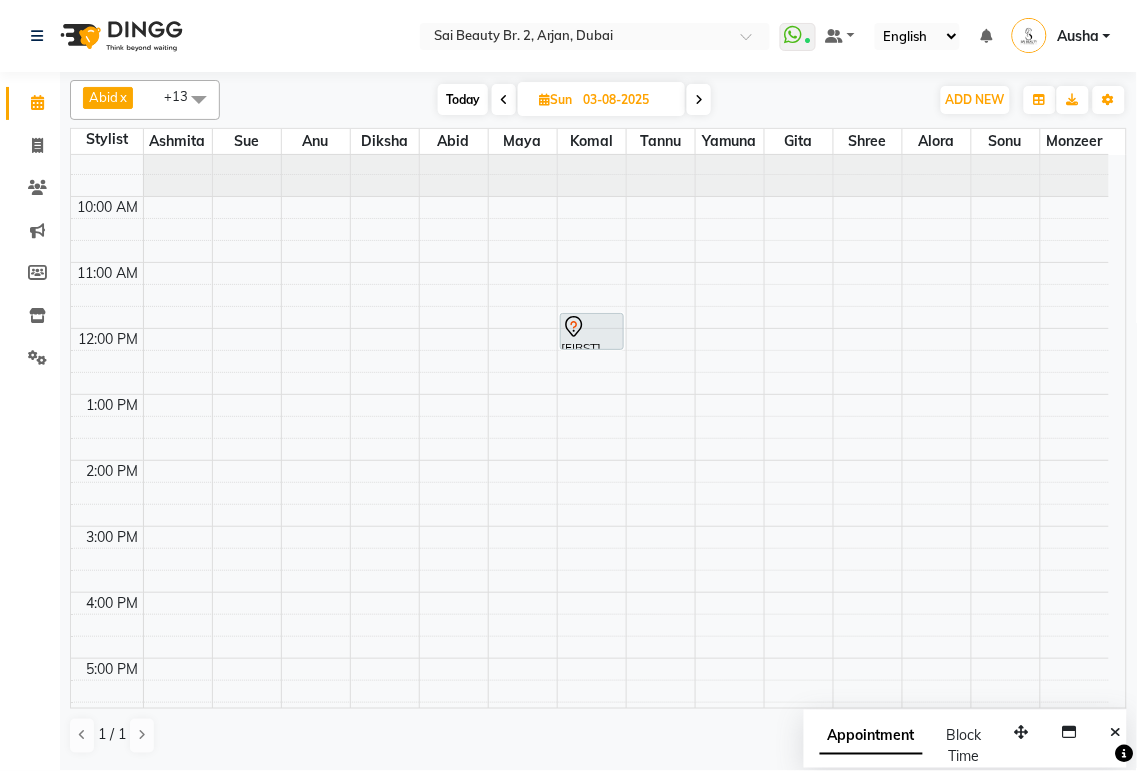 scroll, scrollTop: 0, scrollLeft: 0, axis: both 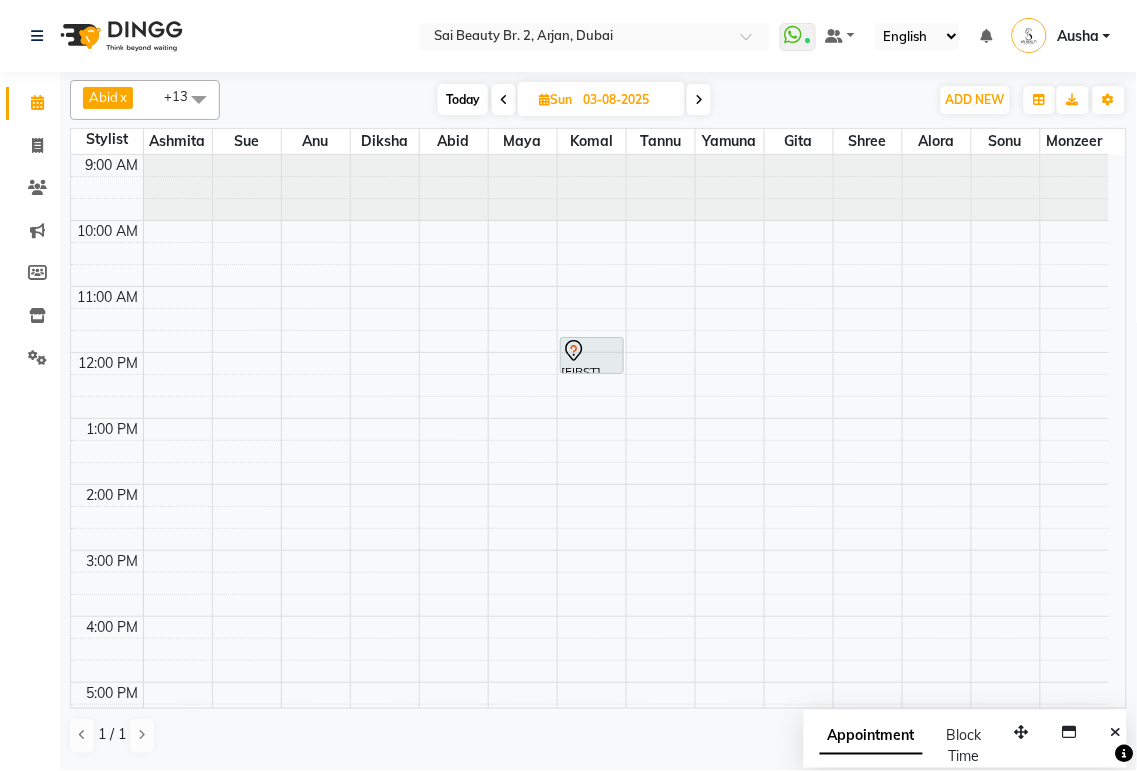 click on "Today" at bounding box center [463, 99] 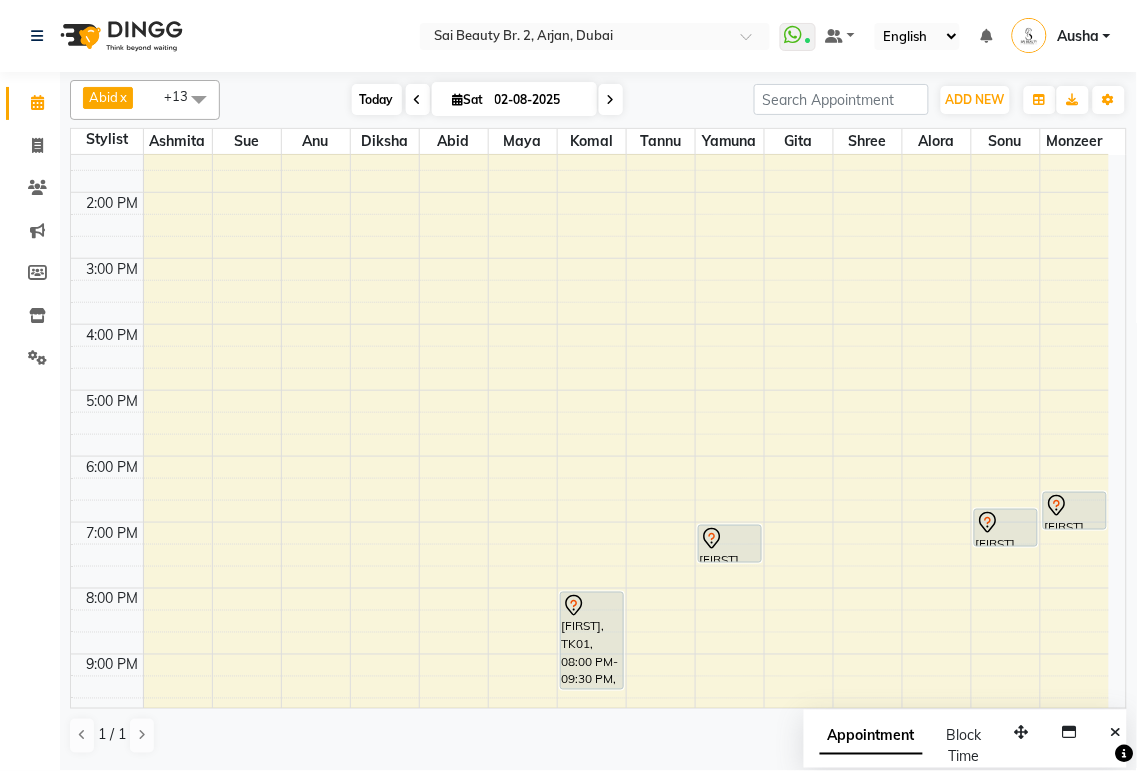 scroll, scrollTop: 167, scrollLeft: 0, axis: vertical 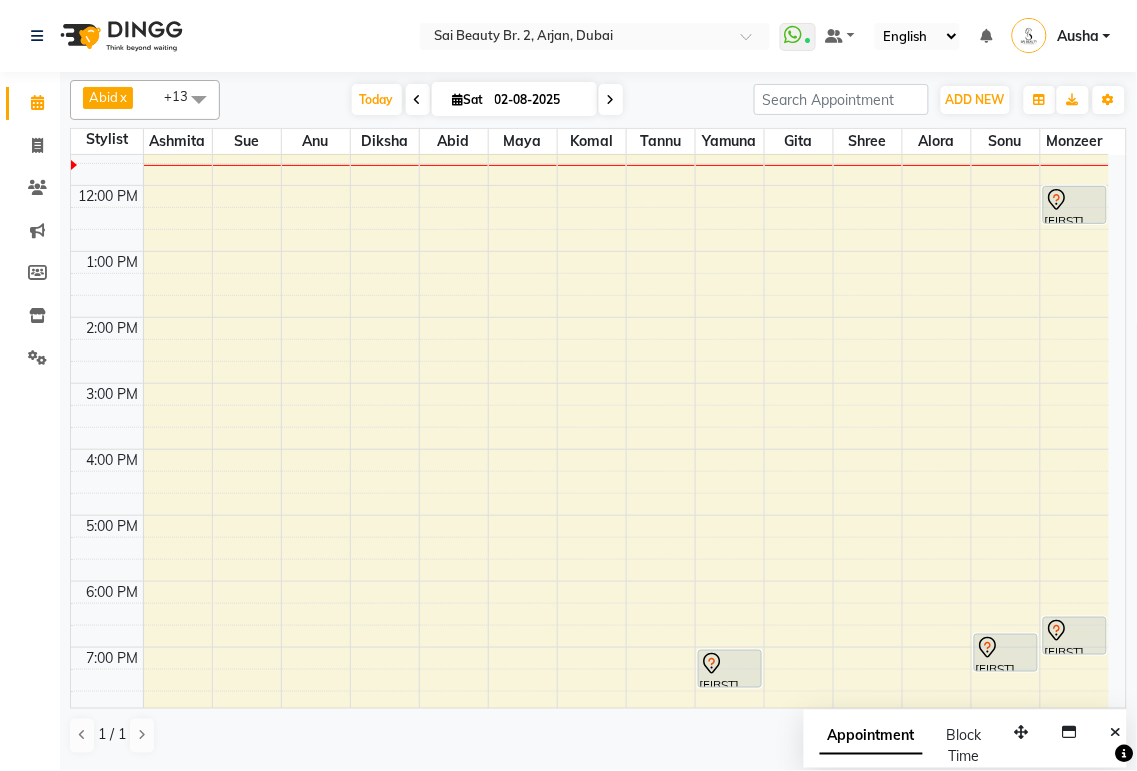 click at bounding box center [611, 100] 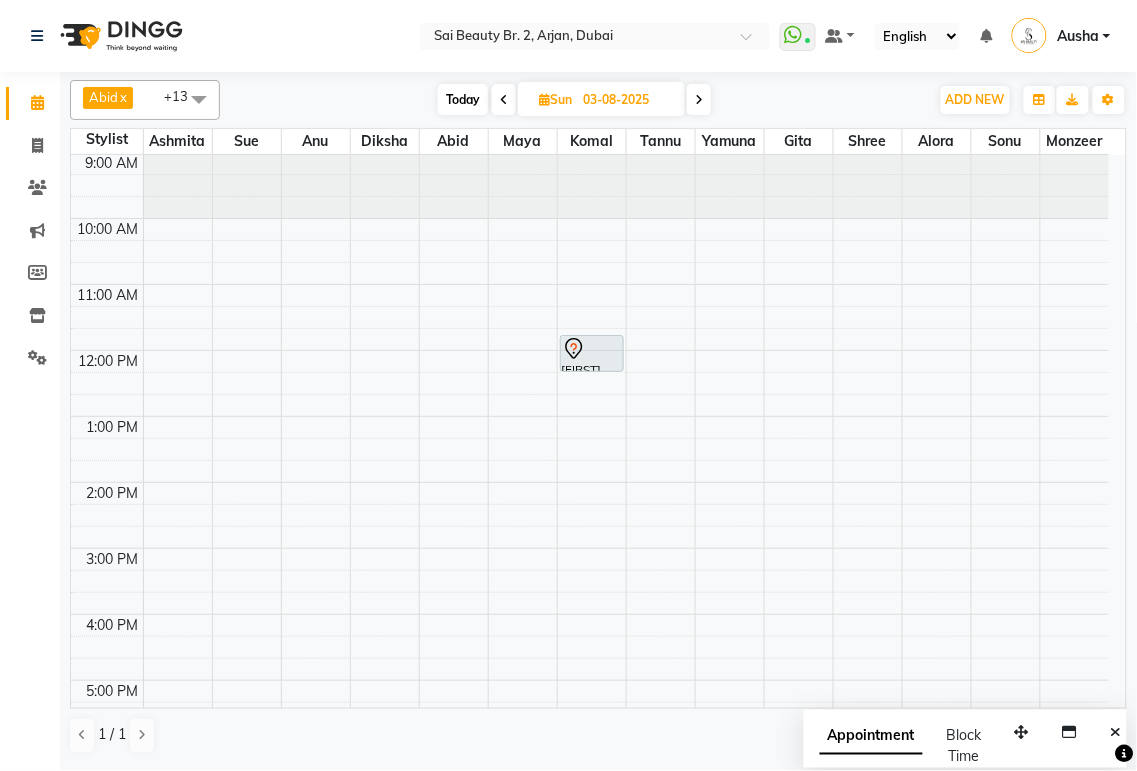 scroll, scrollTop: 0, scrollLeft: 0, axis: both 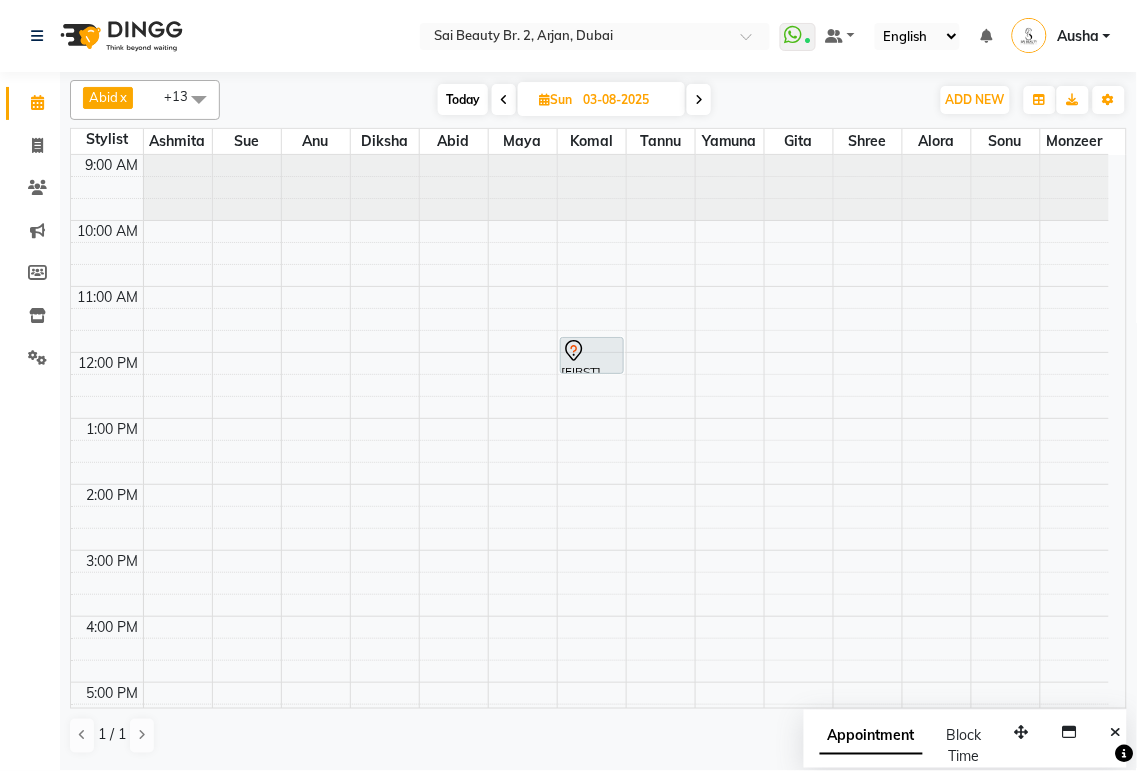 click 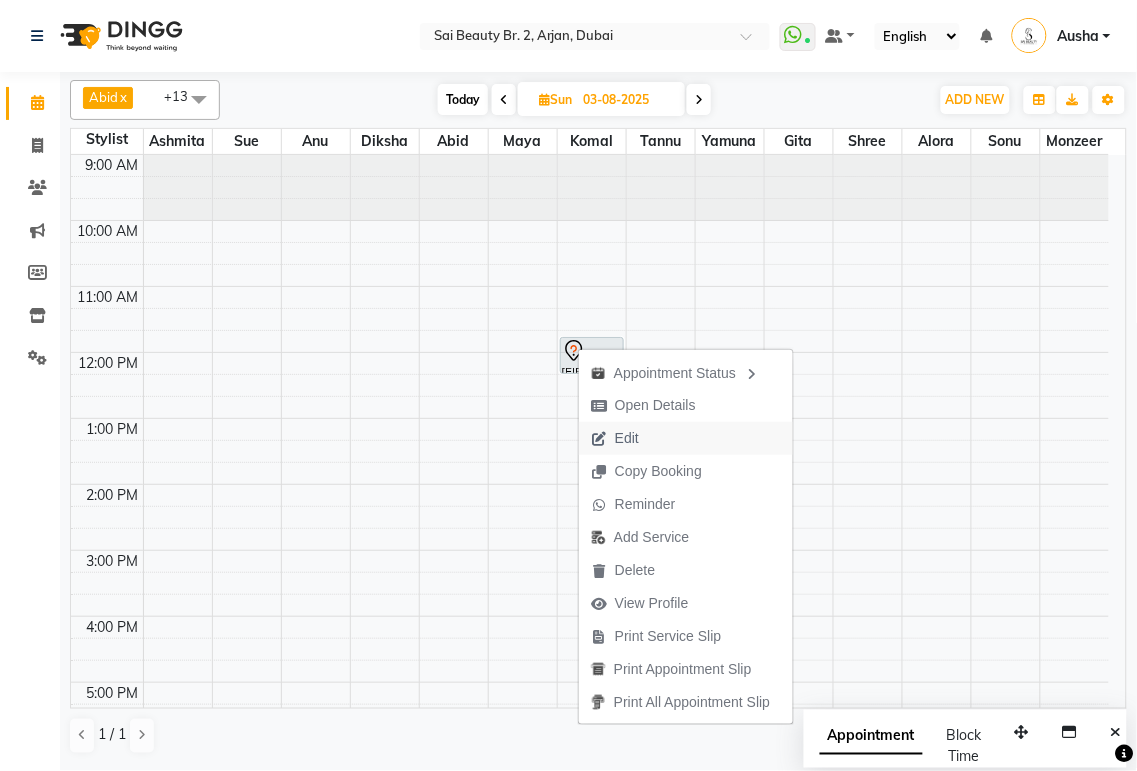 click on "Edit" at bounding box center [627, 438] 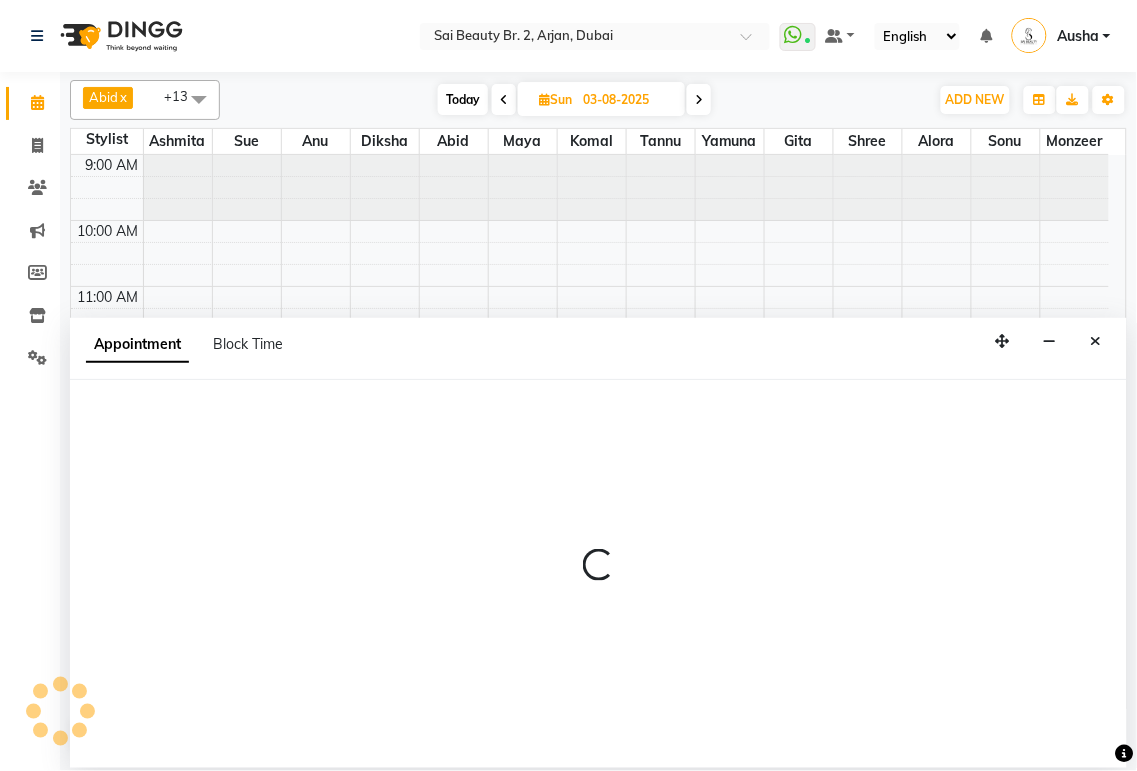 select on "tentative" 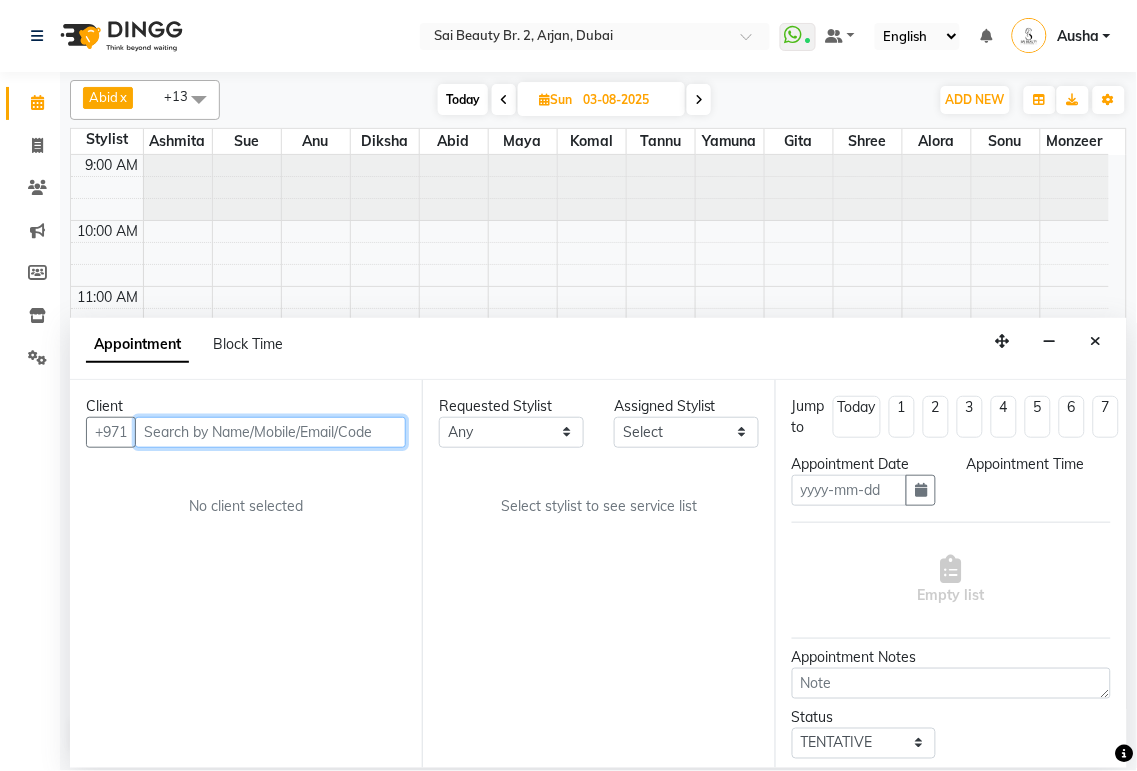 type on "03-08-2025" 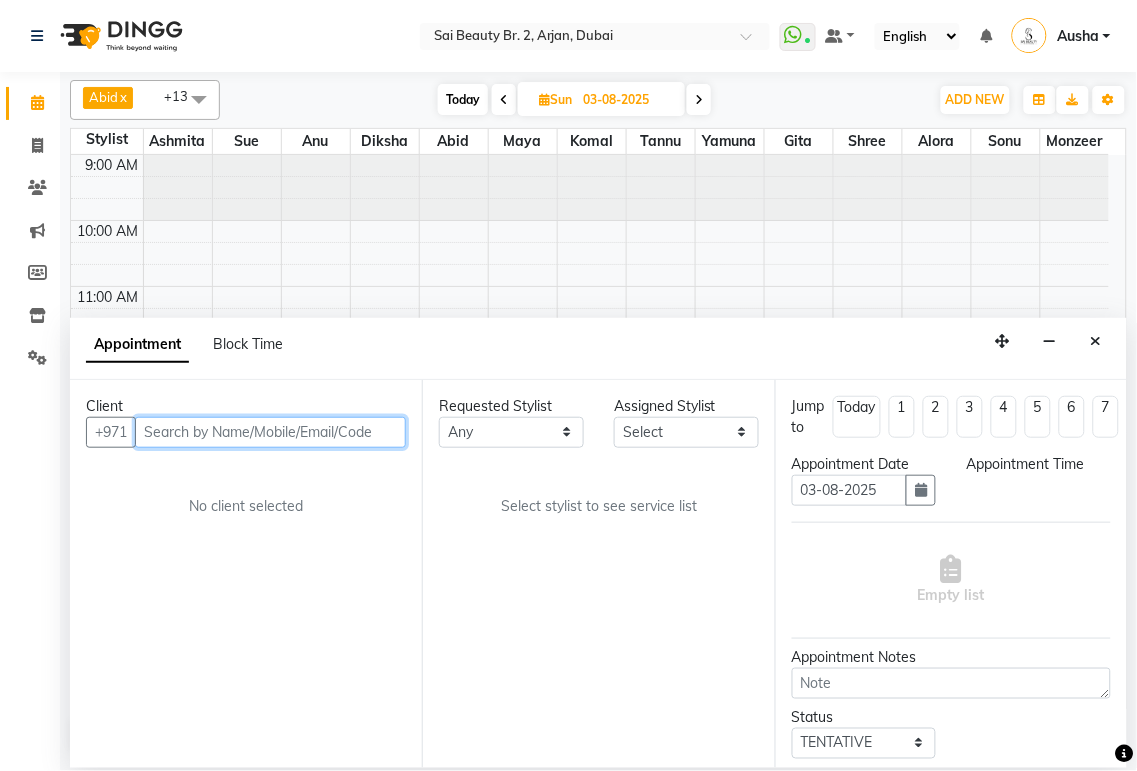 select on "705" 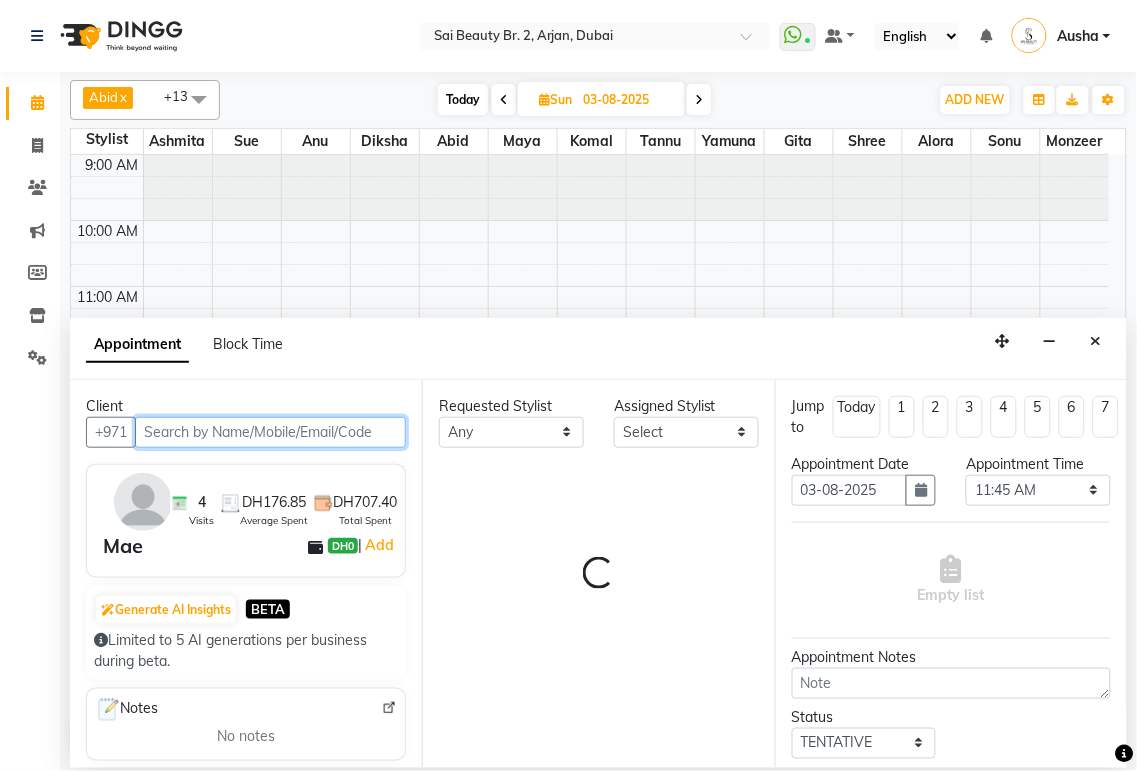 select on "59424" 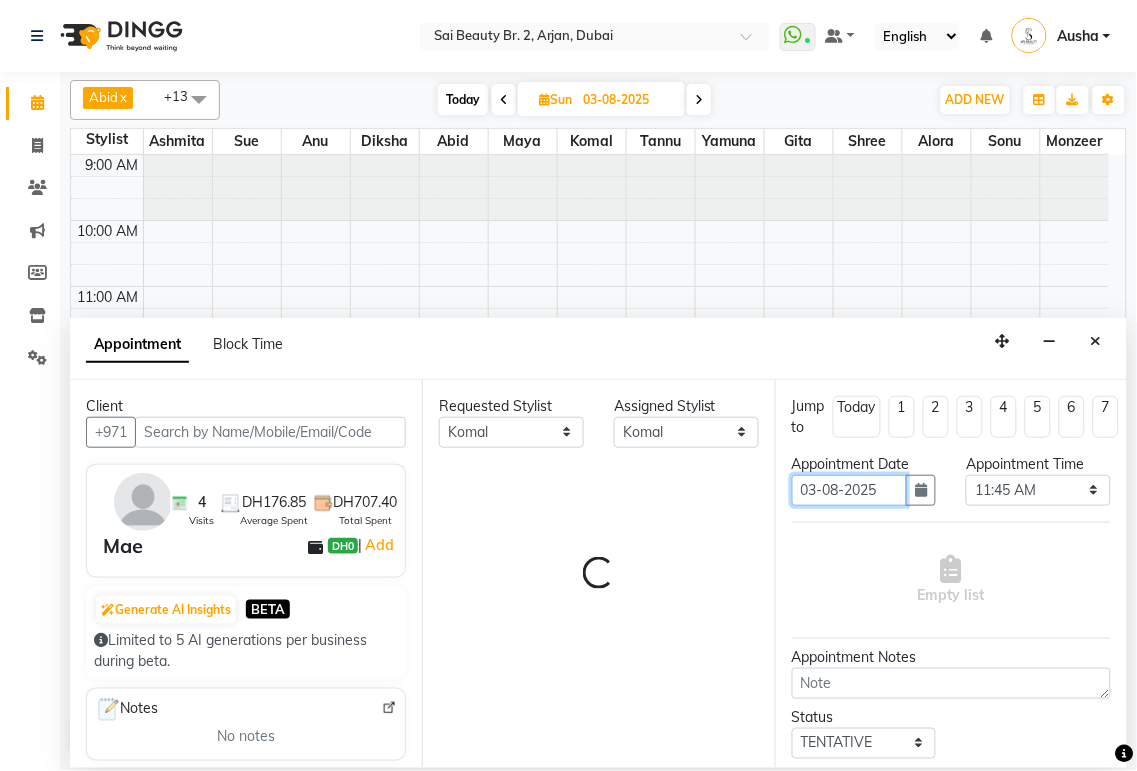 click on "03-08-2025" at bounding box center [850, 490] 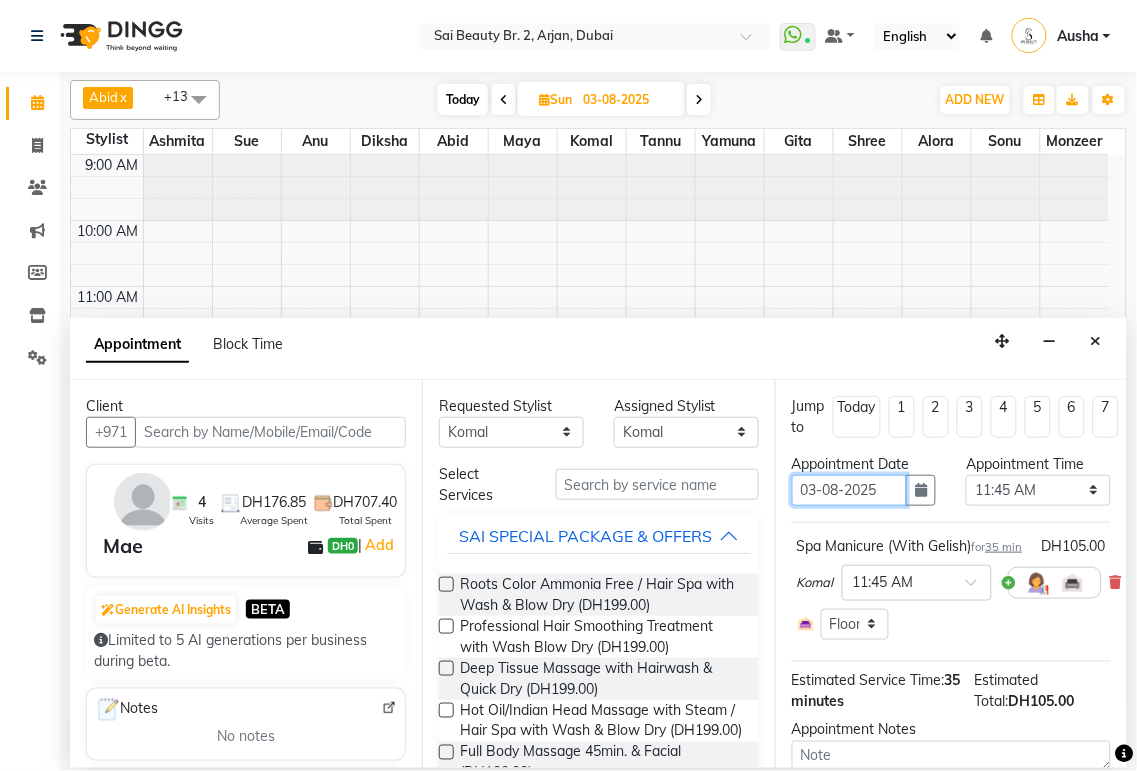 scroll, scrollTop: 134, scrollLeft: 0, axis: vertical 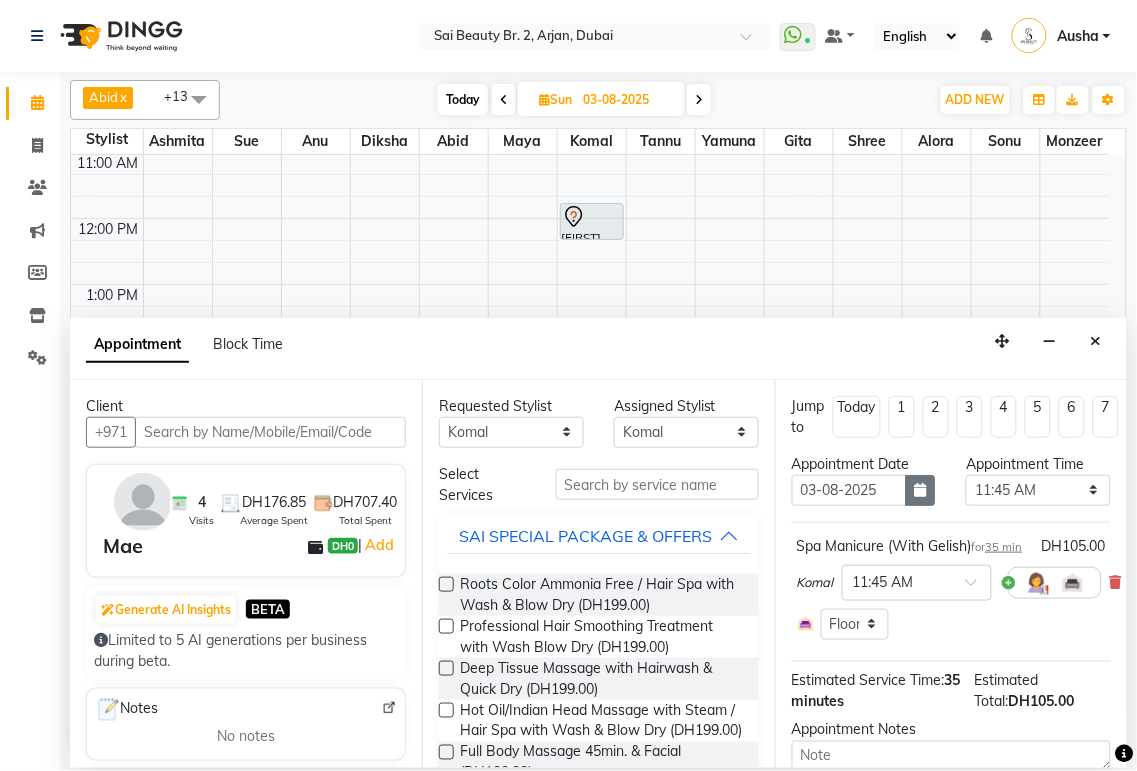click at bounding box center (921, 490) 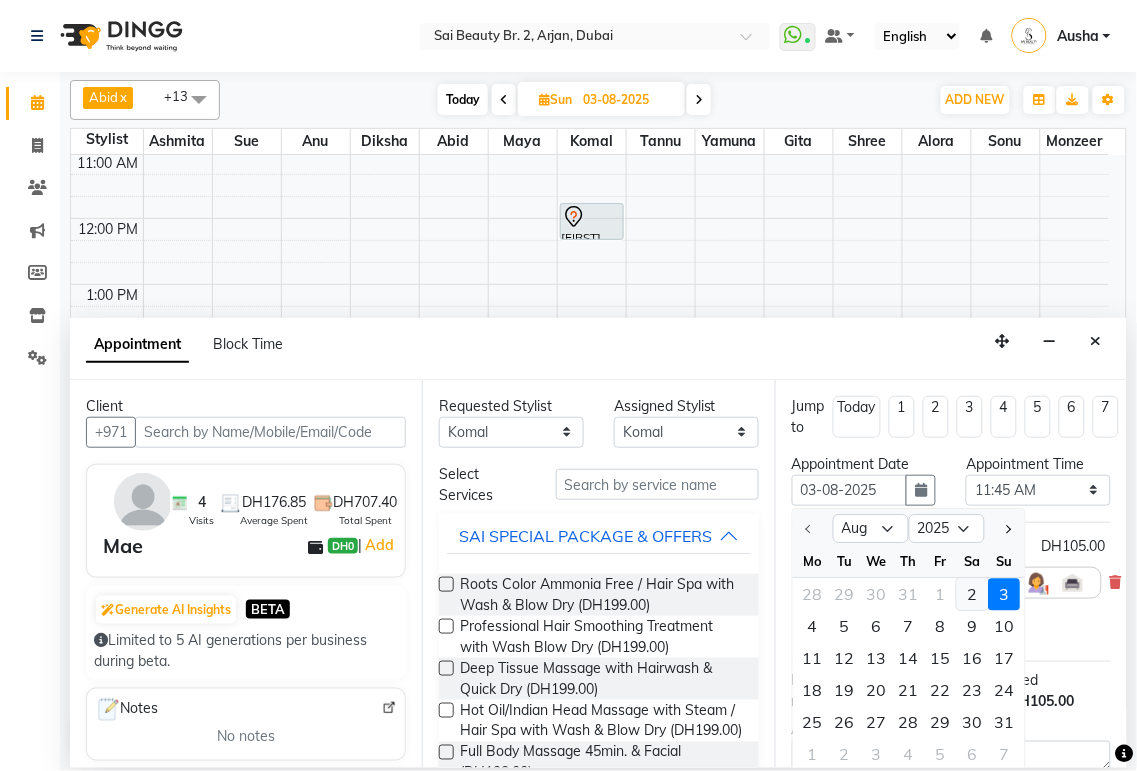 click on "2" at bounding box center (973, 594) 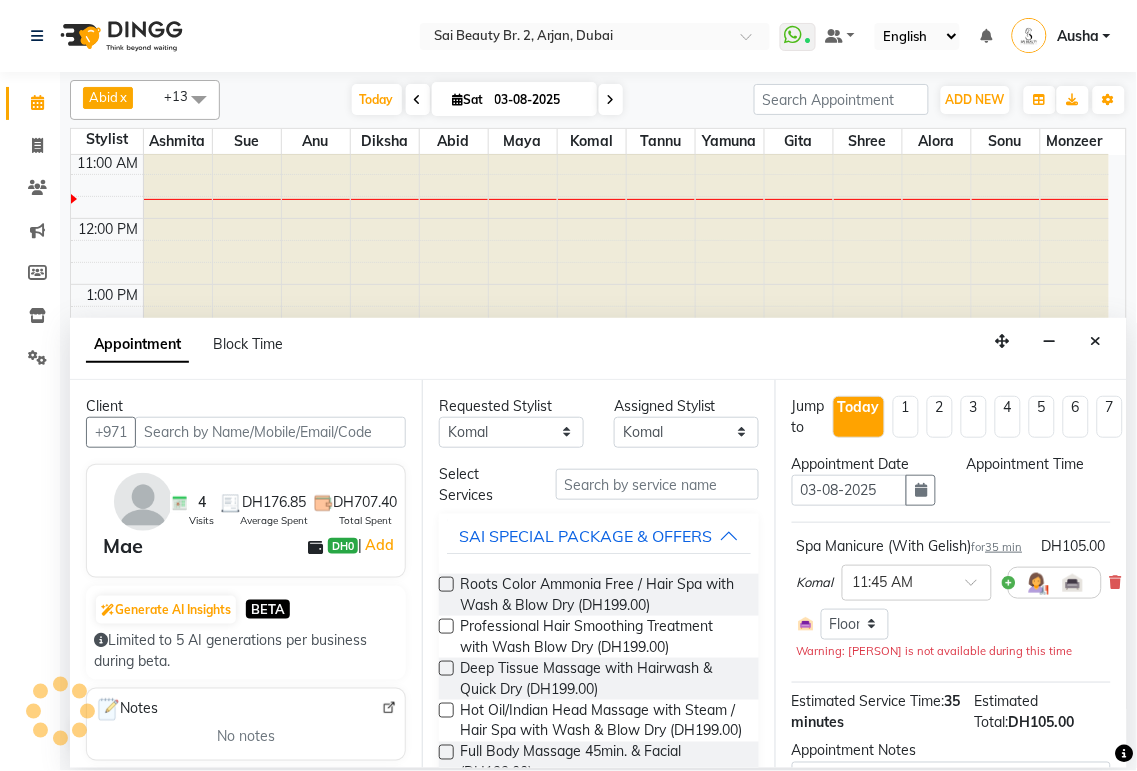 type on "02-08-2025" 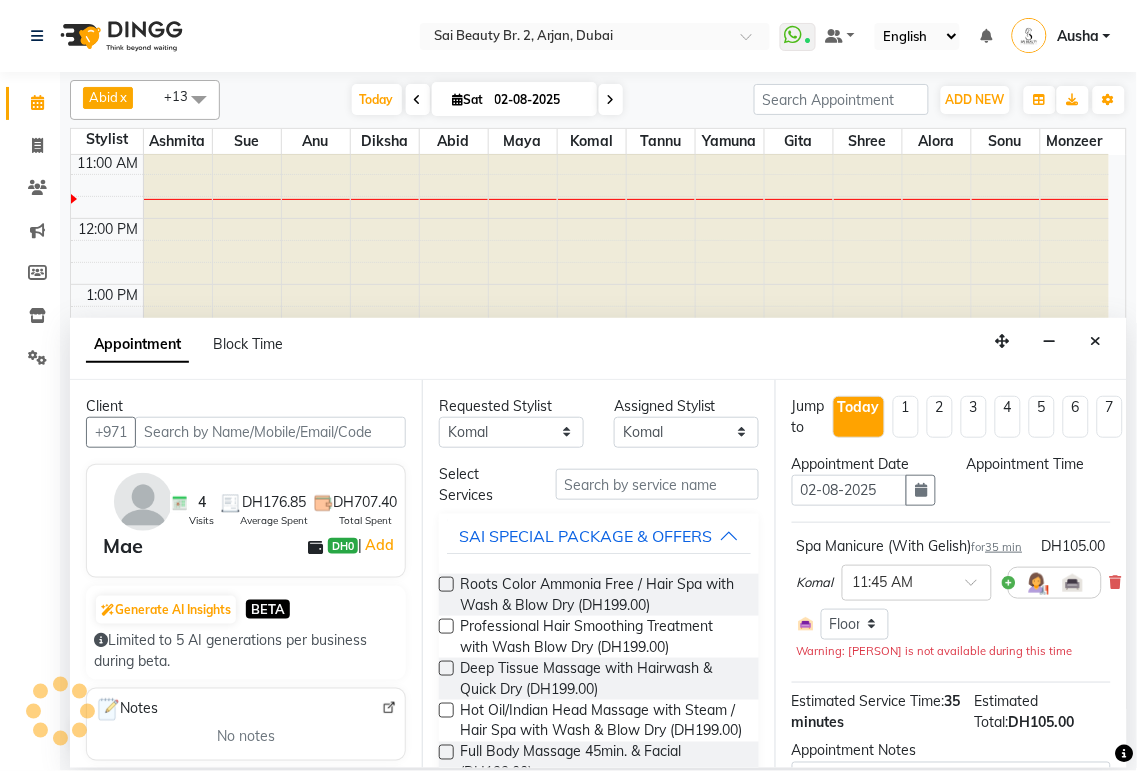 scroll, scrollTop: 0, scrollLeft: 0, axis: both 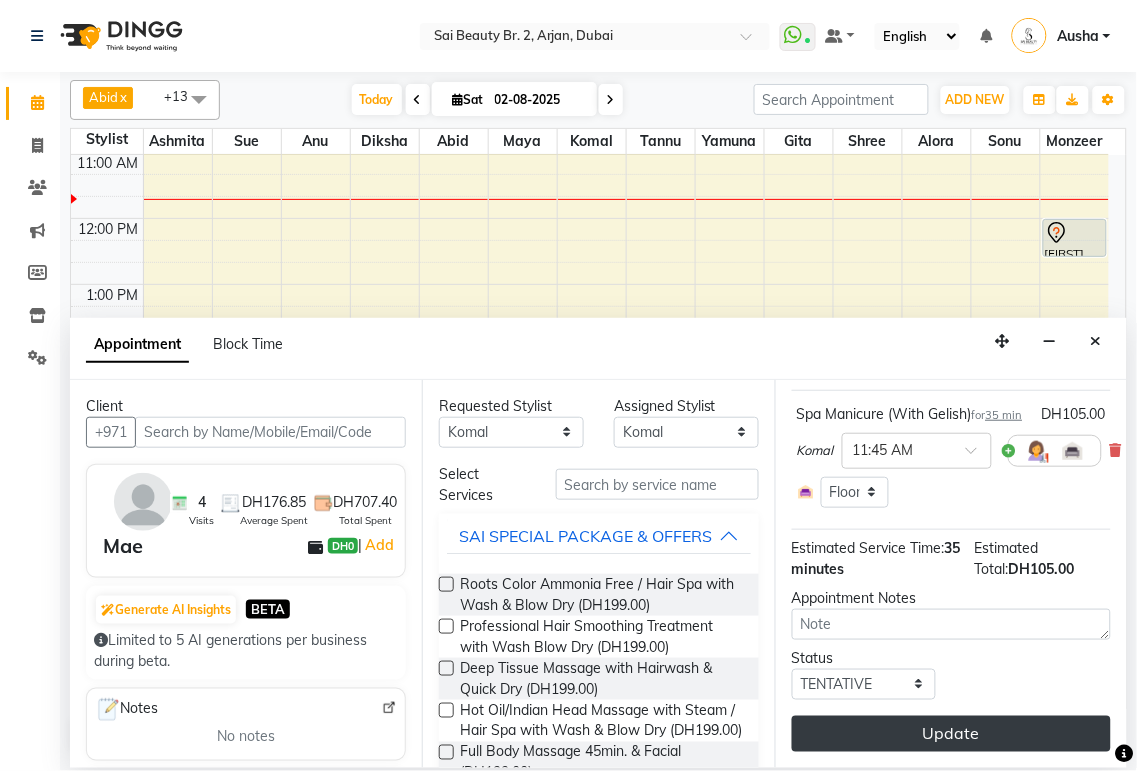 click on "Update" at bounding box center (951, 734) 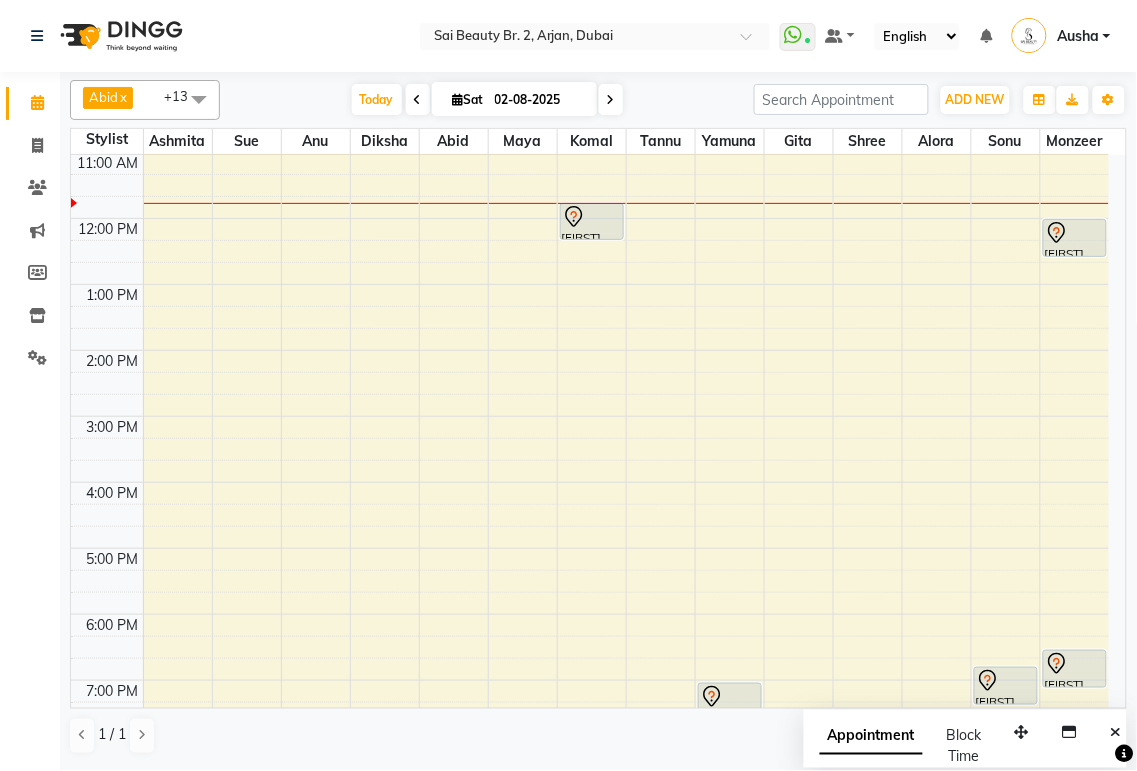 scroll, scrollTop: 176, scrollLeft: 0, axis: vertical 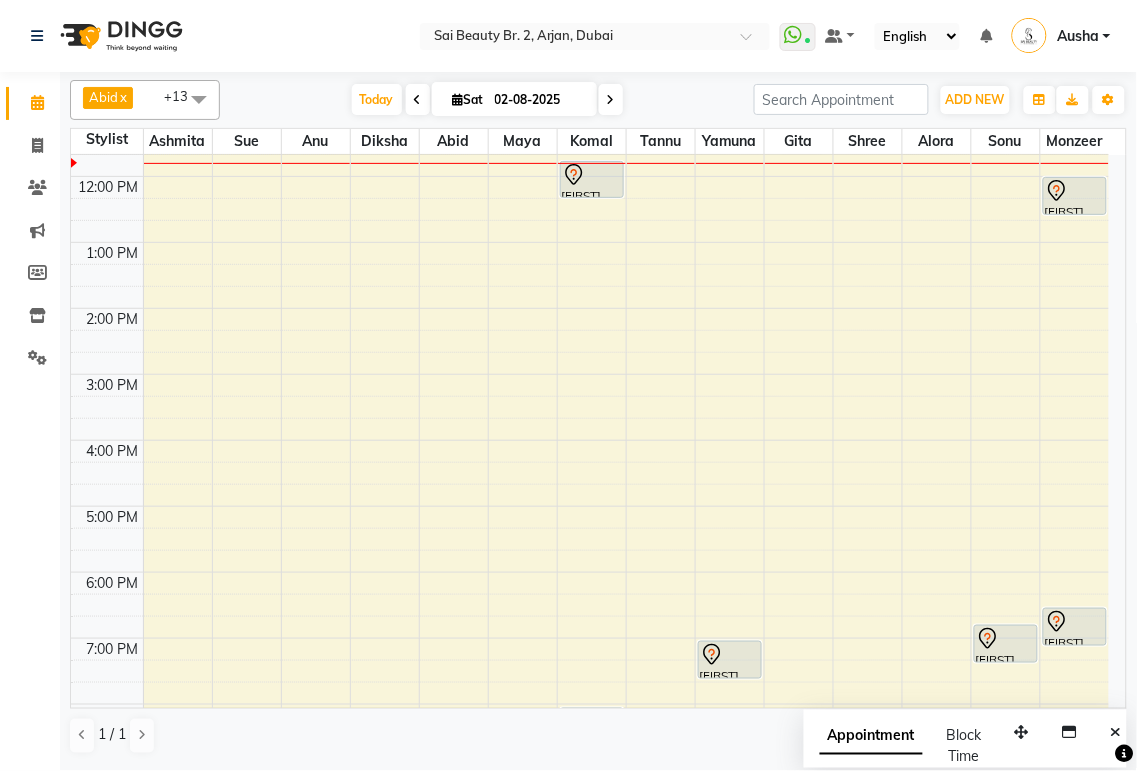 click on "[FIRST], TK03, 07:00 PM-07:35 PM, Hot Oil Head Massage (With Wash)" at bounding box center (730, 660) 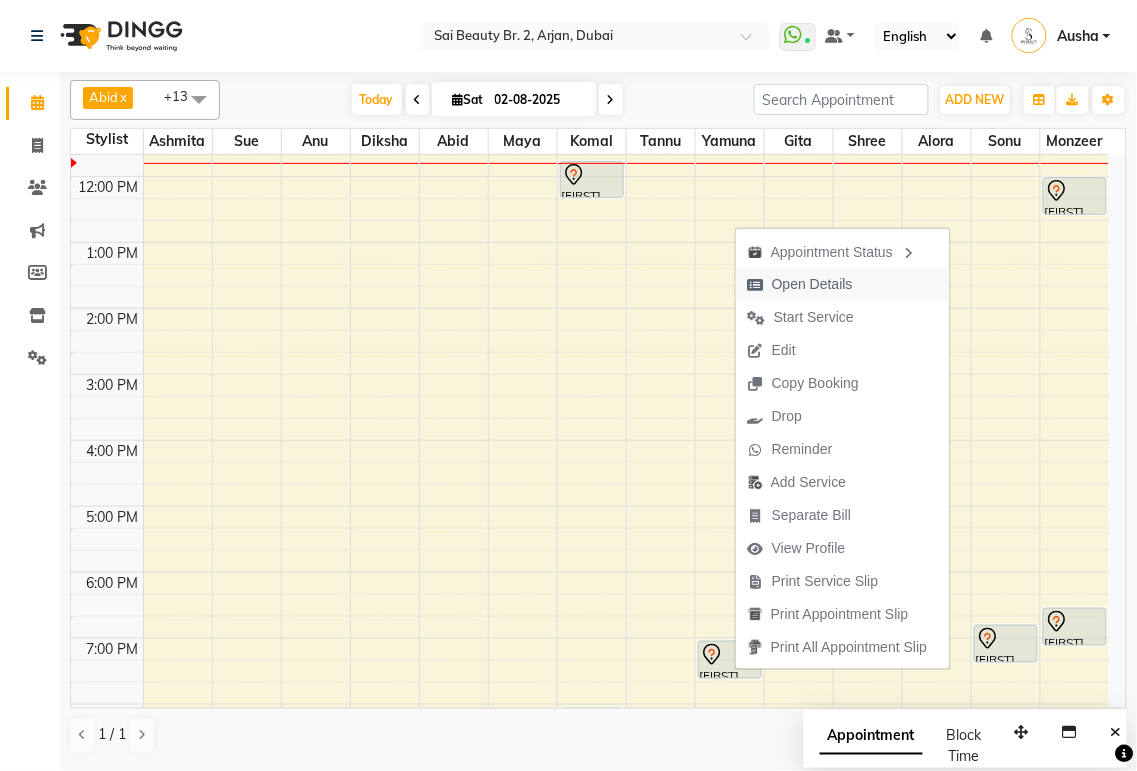 click on "Open Details" at bounding box center (800, 284) 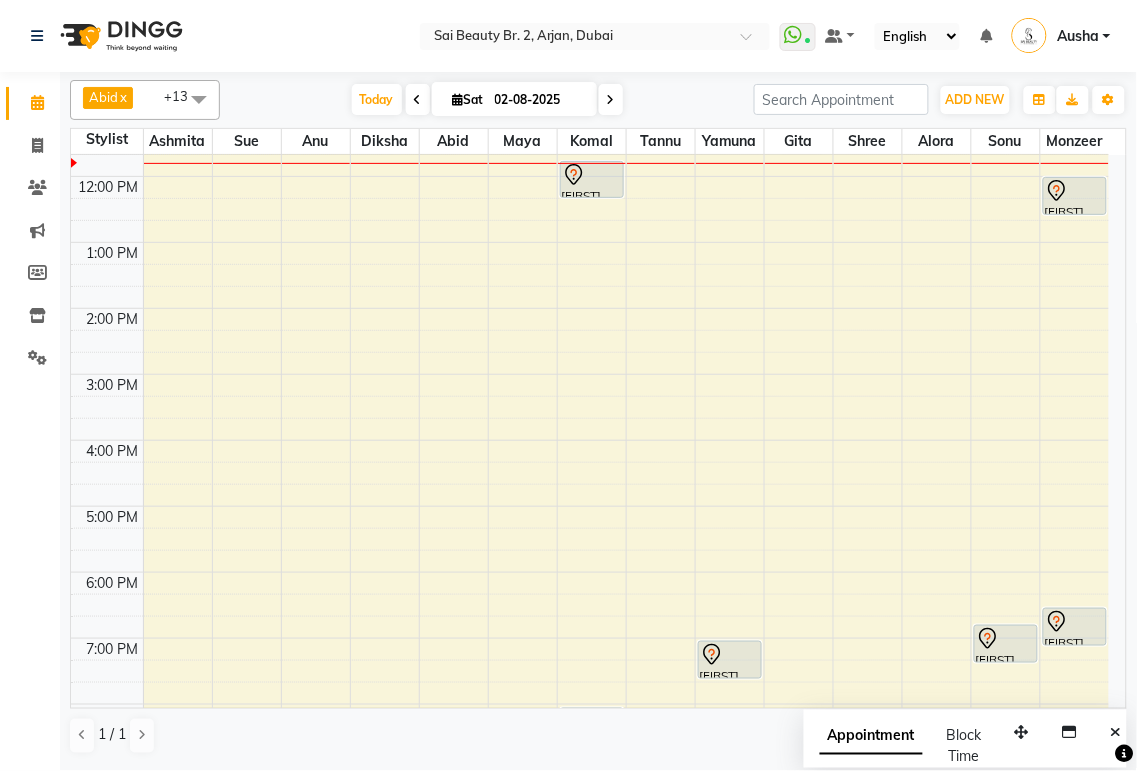 click at bounding box center [730, 655] 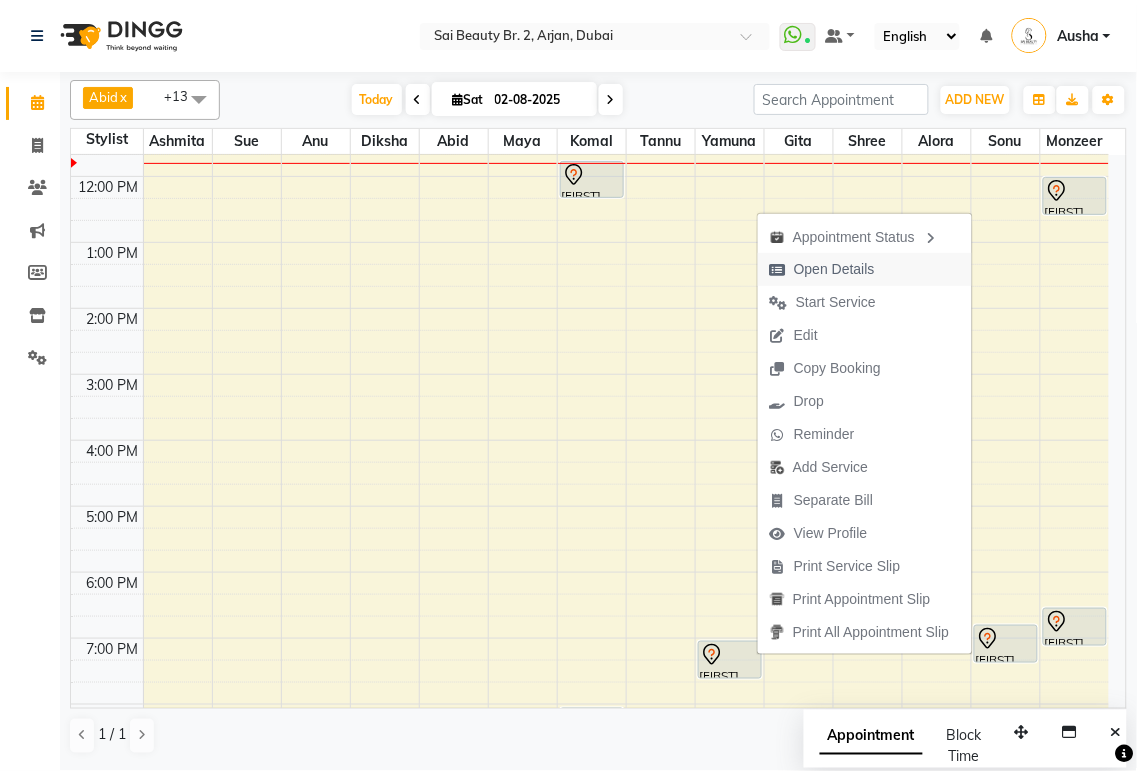 click on "Open Details" at bounding box center [822, 269] 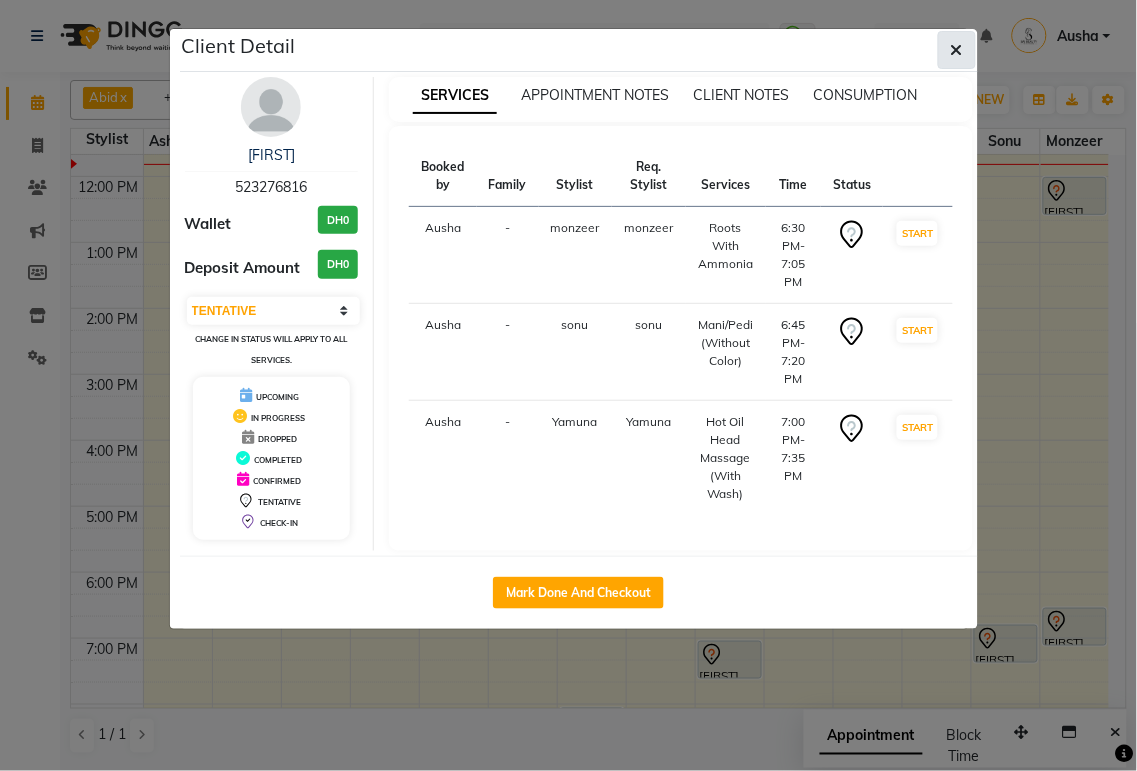 click 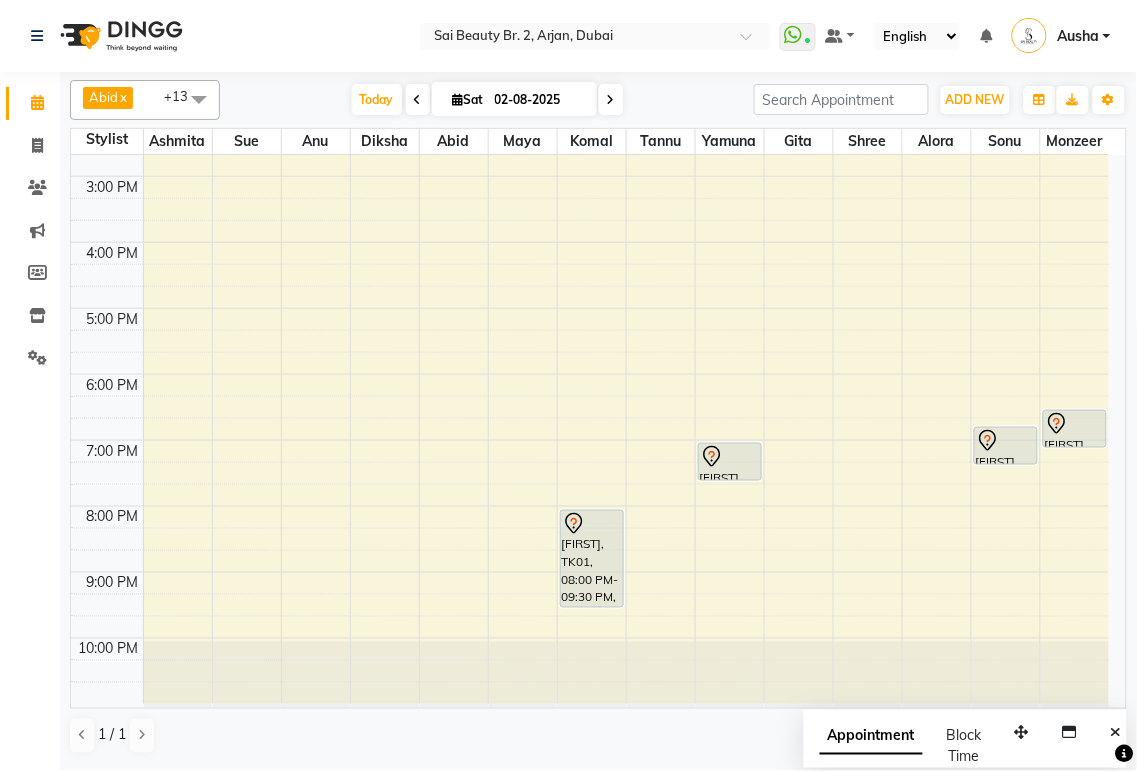 scroll, scrollTop: 203, scrollLeft: 0, axis: vertical 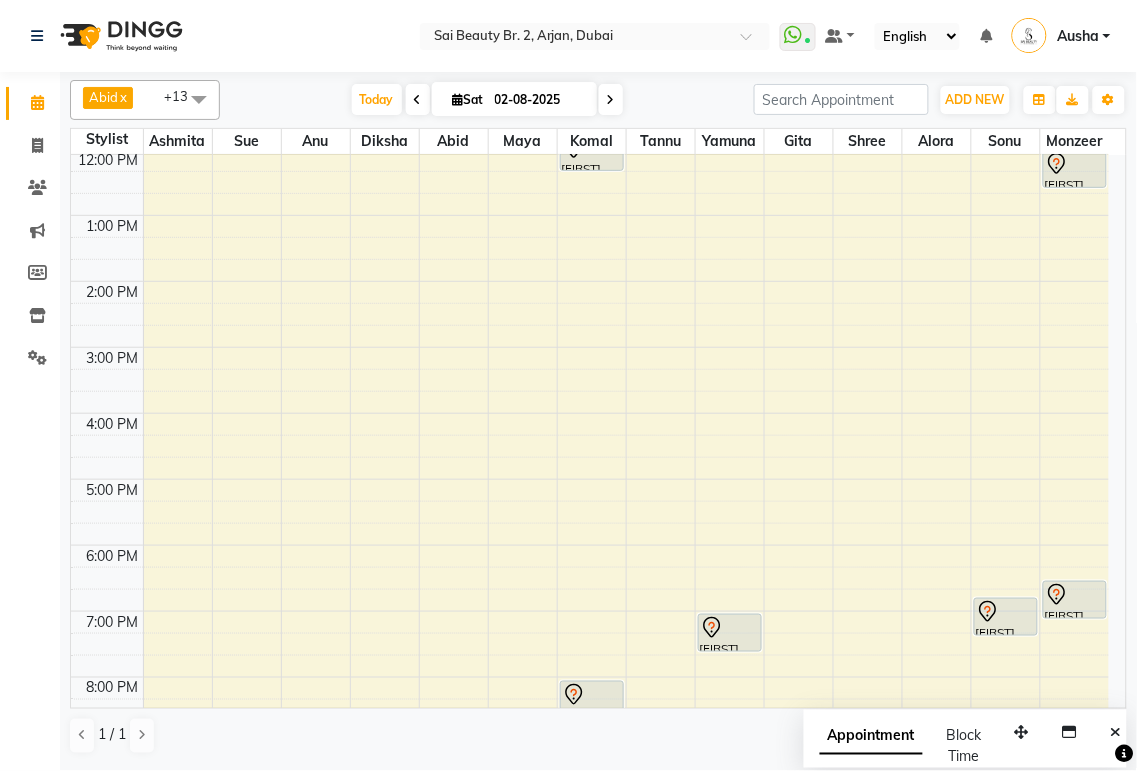 click at bounding box center [611, 99] 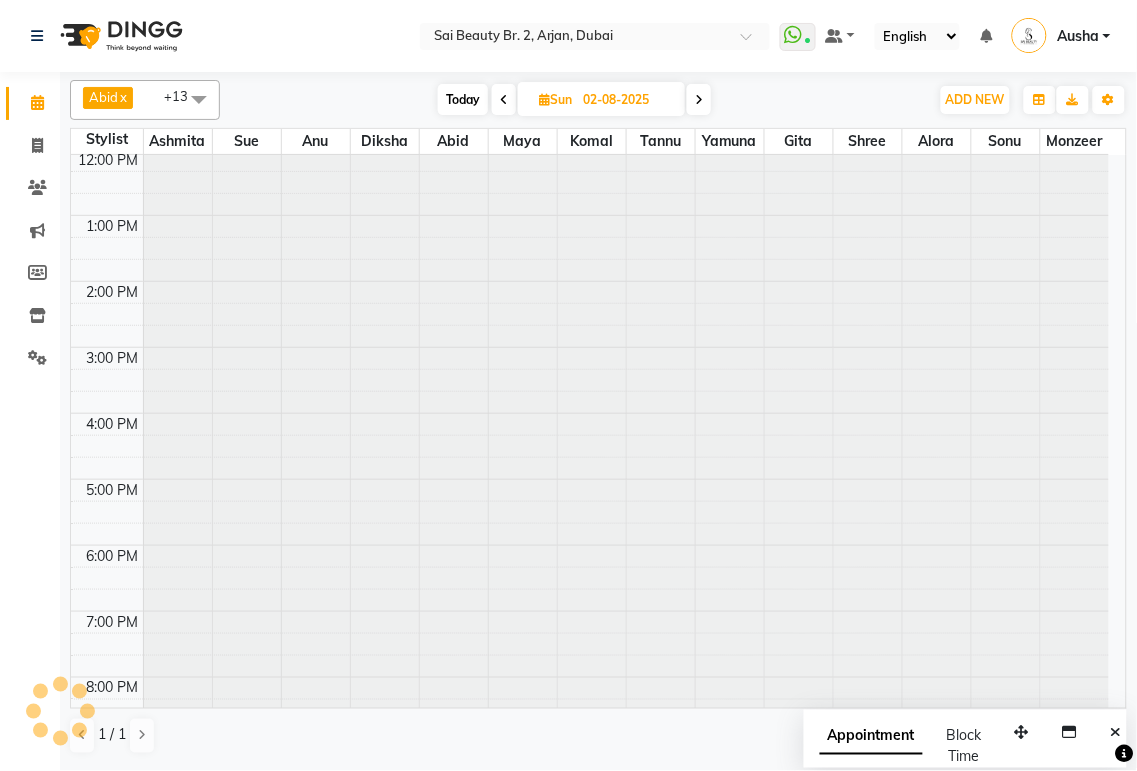 type on "03-08-2025" 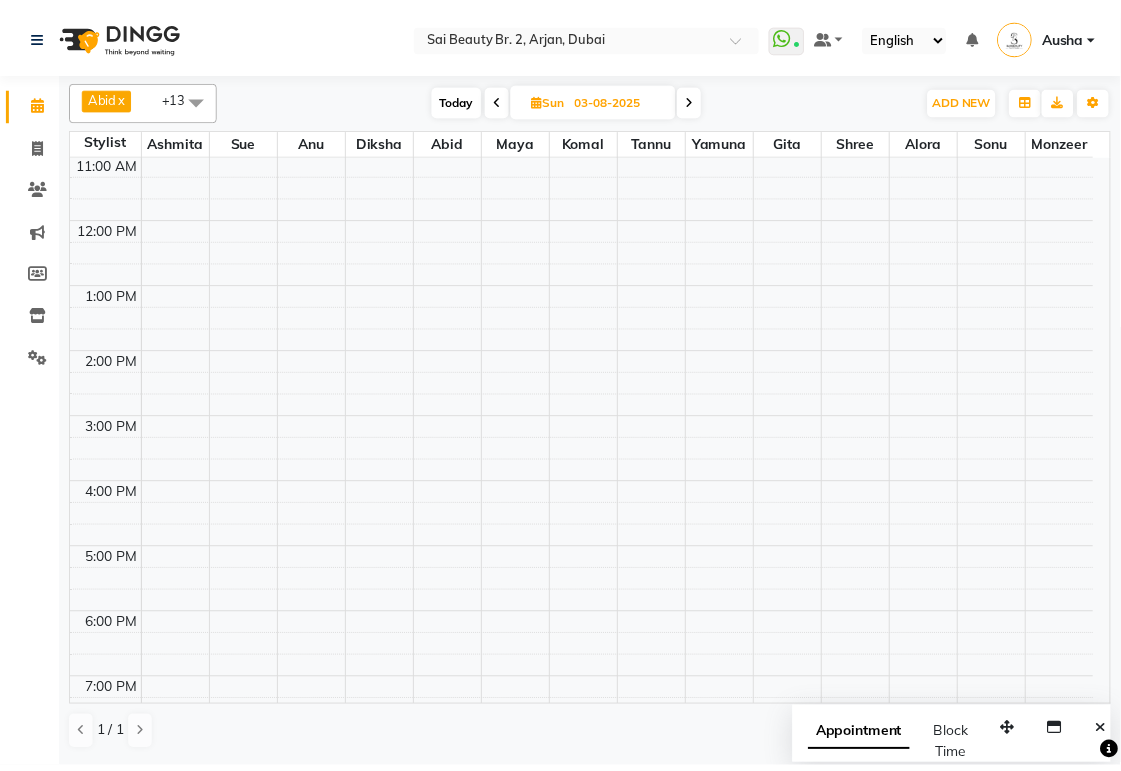 scroll, scrollTop: 0, scrollLeft: 0, axis: both 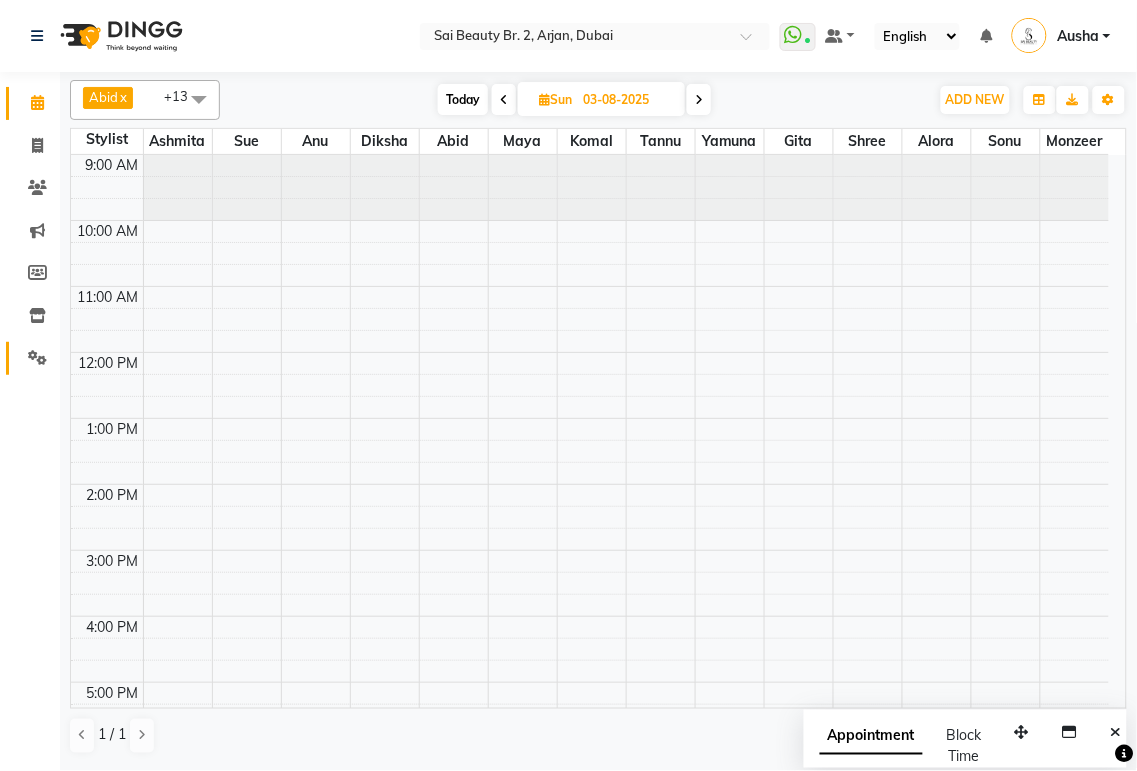 click 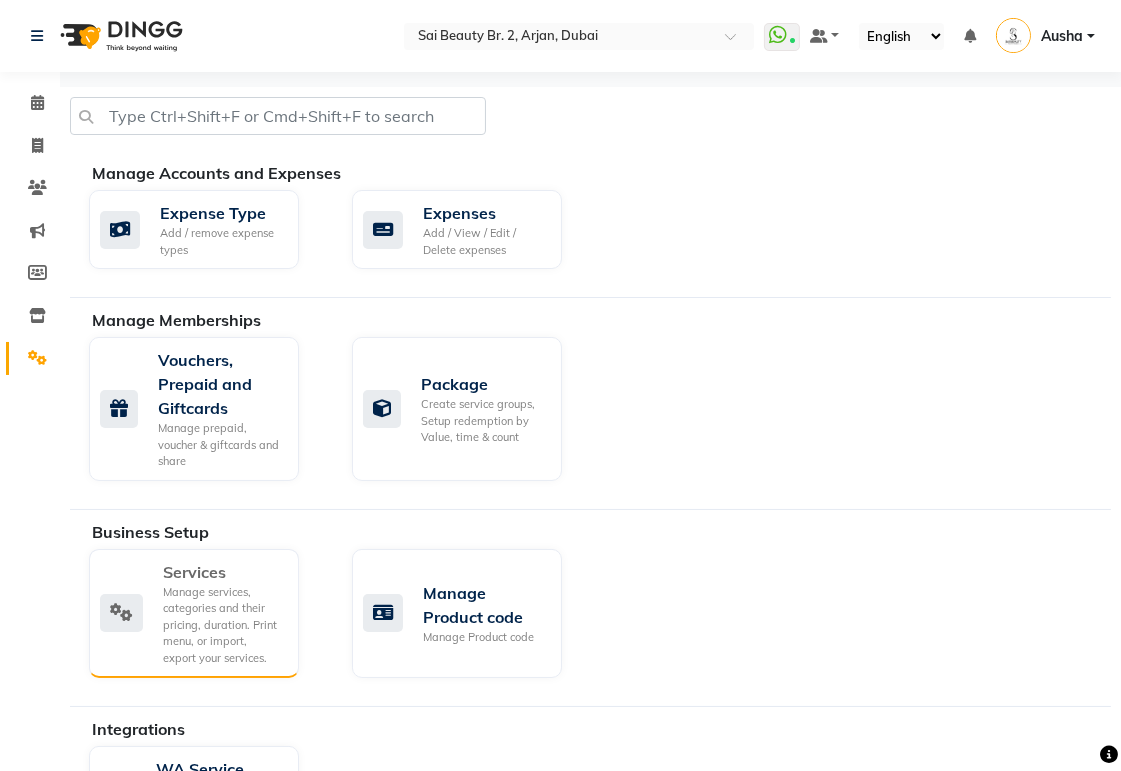 click on "Manage services, categories and their pricing, duration. Print menu, or import, export your services." 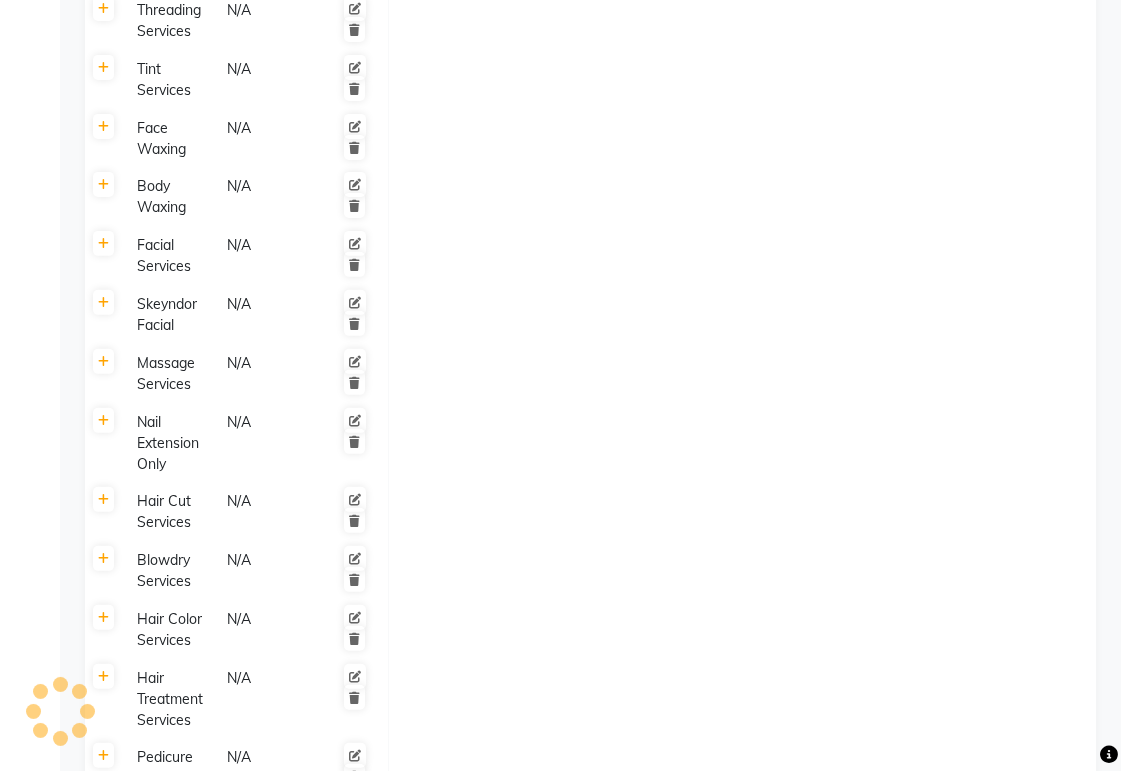 scroll, scrollTop: 1021, scrollLeft: 0, axis: vertical 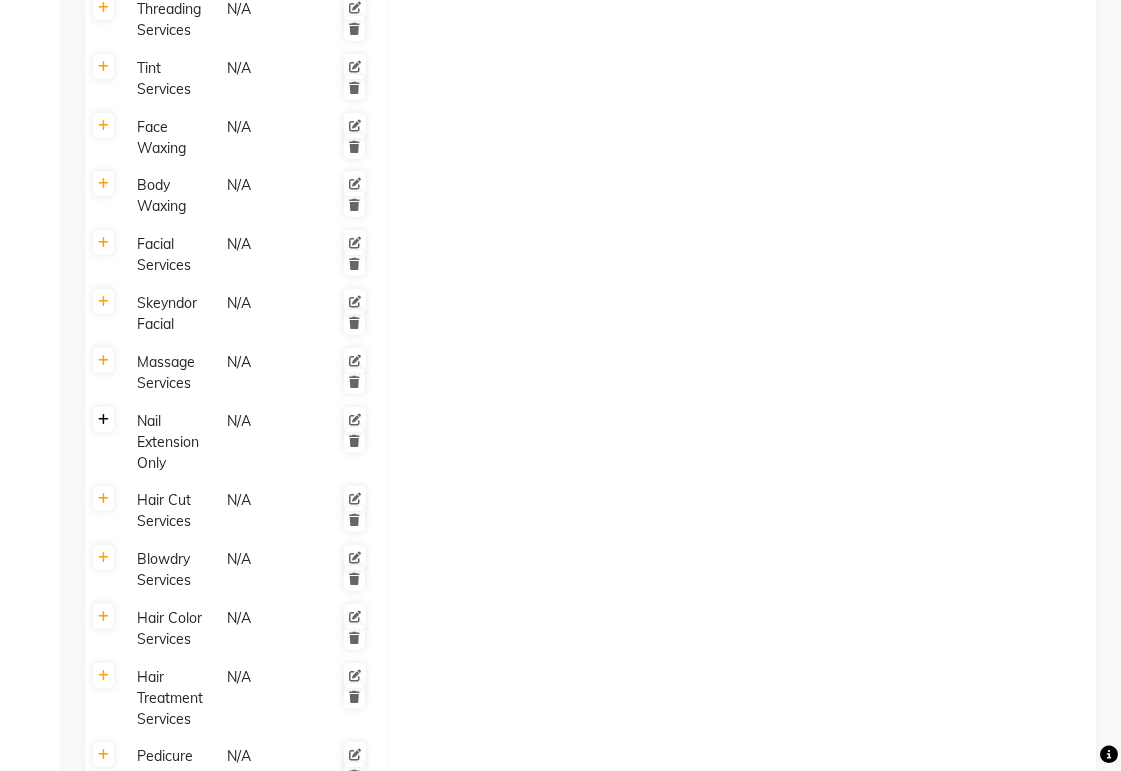 click 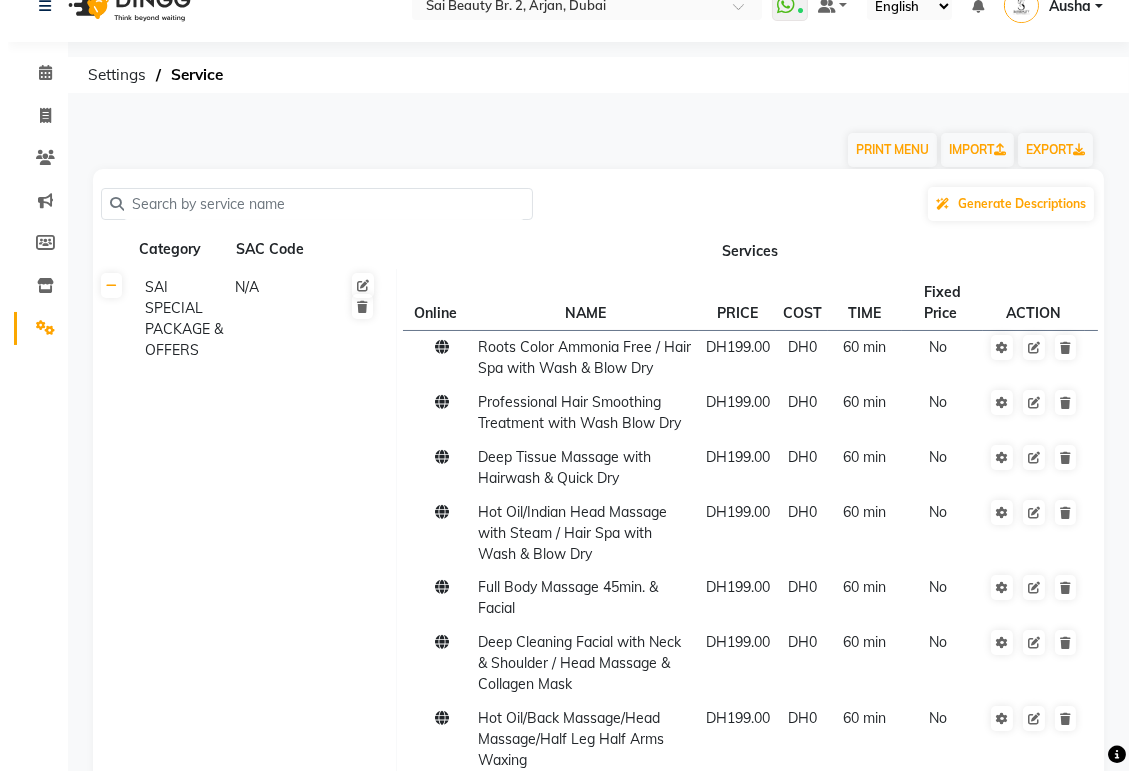 scroll, scrollTop: 0, scrollLeft: 0, axis: both 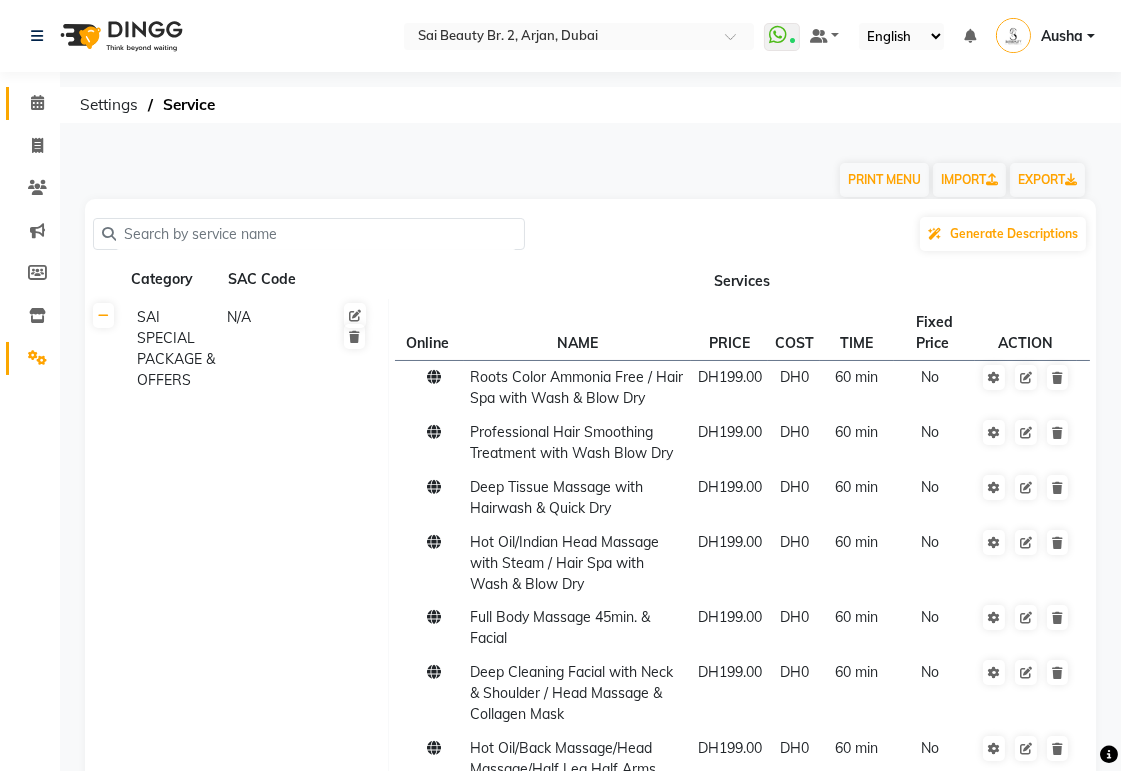 click 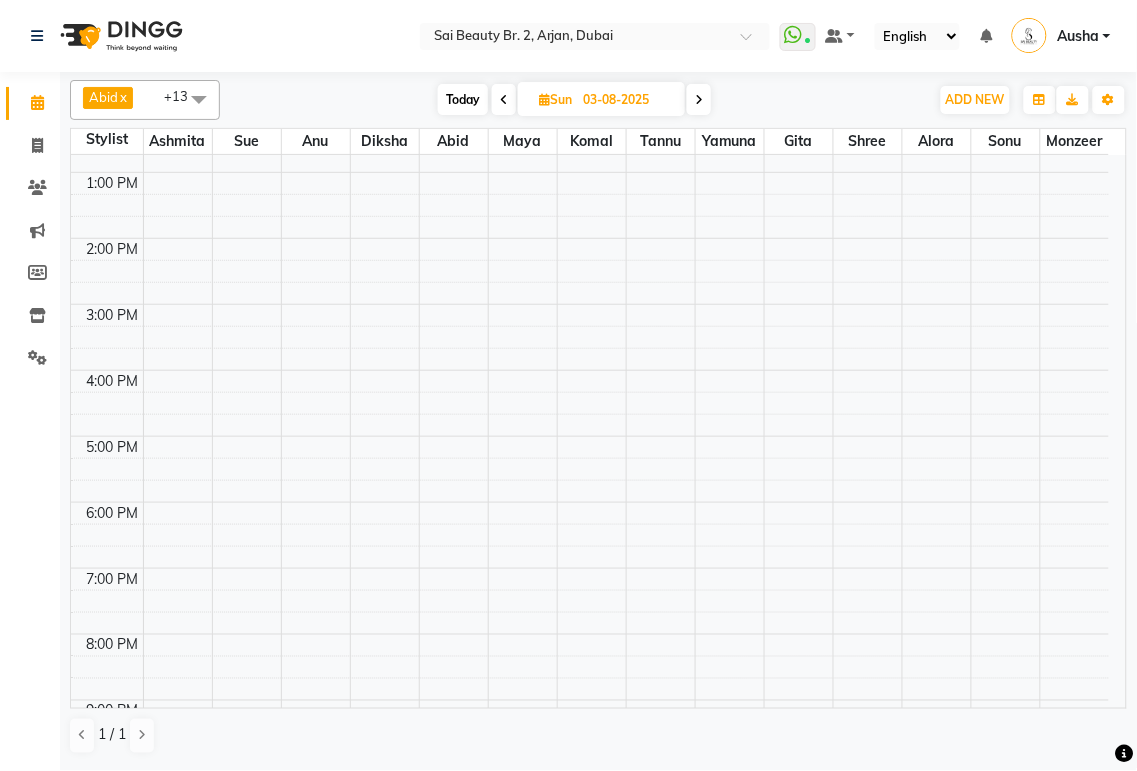 scroll, scrollTop: 374, scrollLeft: 0, axis: vertical 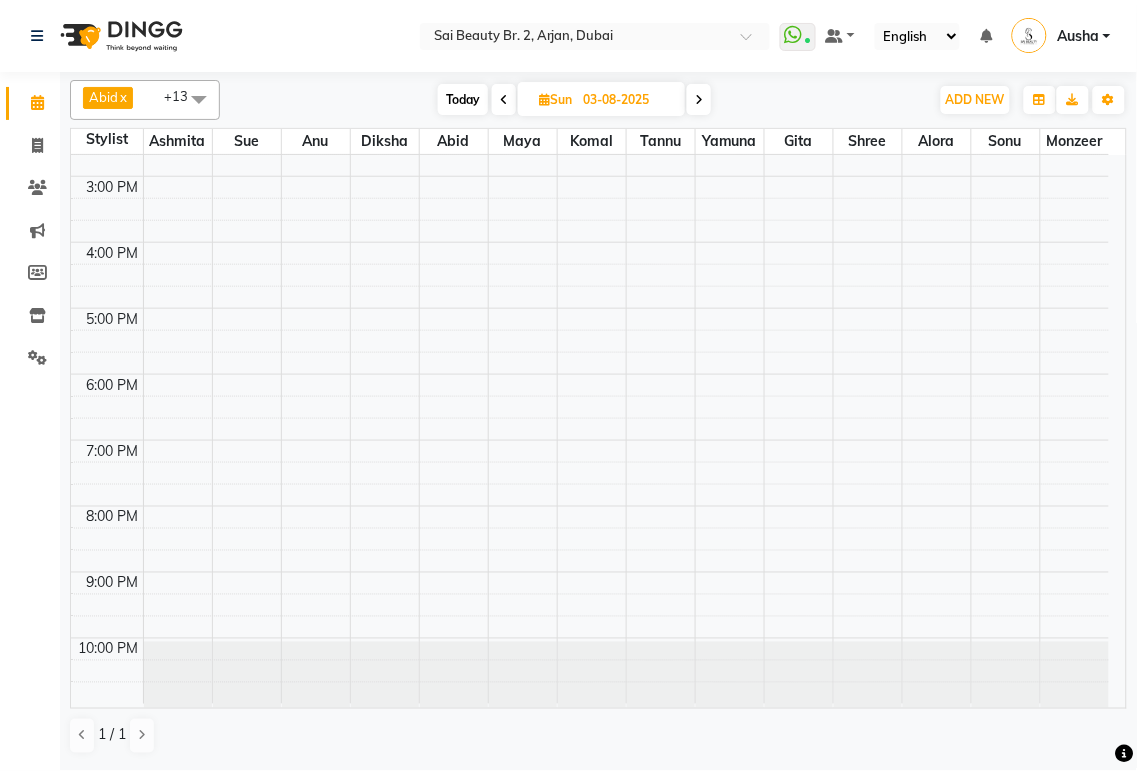 click at bounding box center (504, 100) 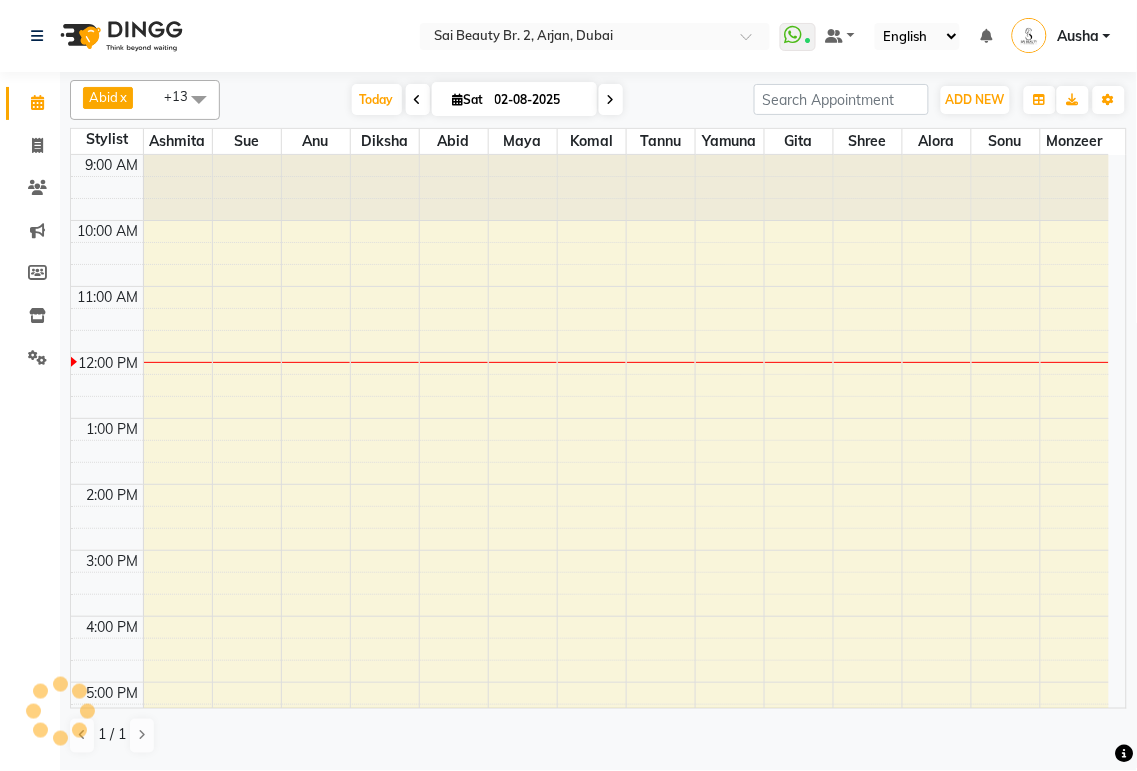 scroll, scrollTop: 200, scrollLeft: 0, axis: vertical 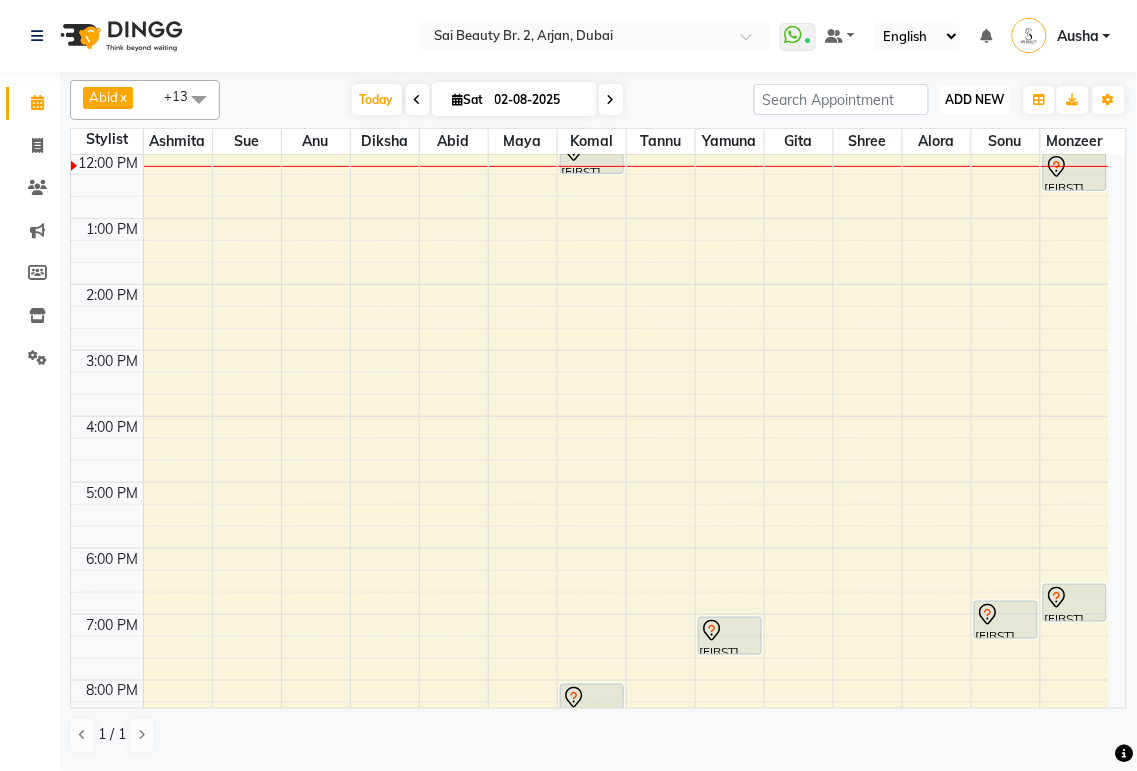 click on "ADD NEW" at bounding box center [975, 99] 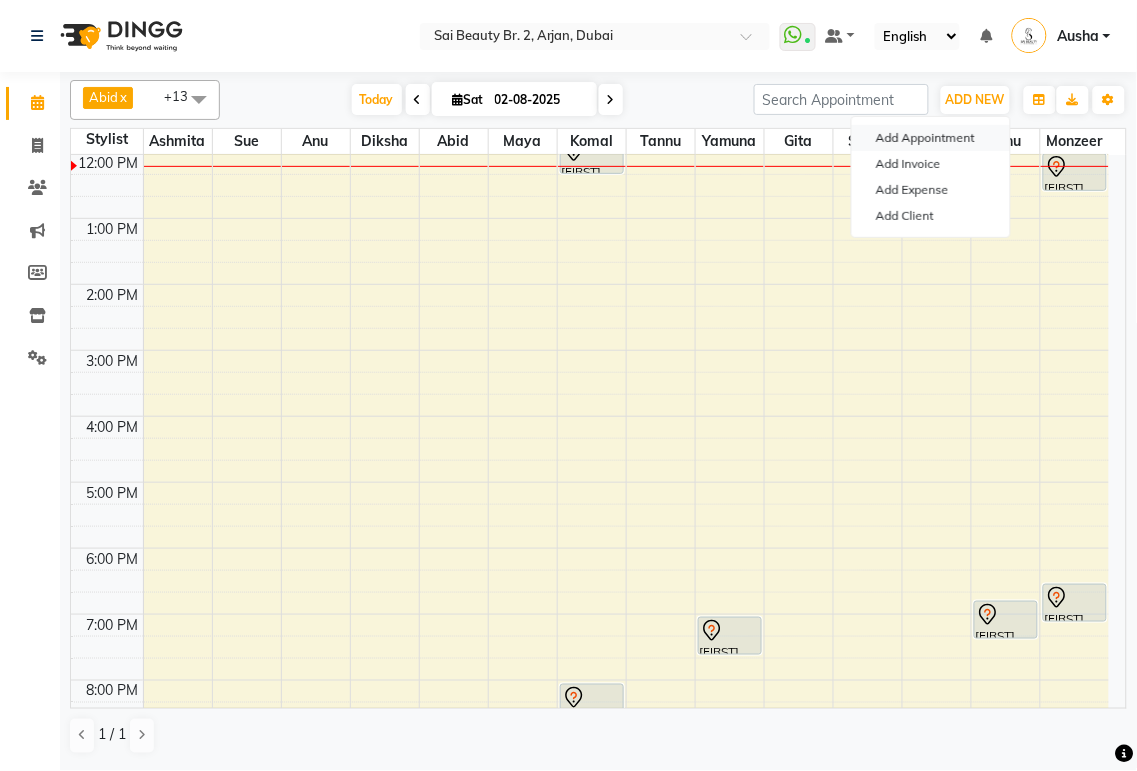 click on "Add Appointment" at bounding box center [931, 138] 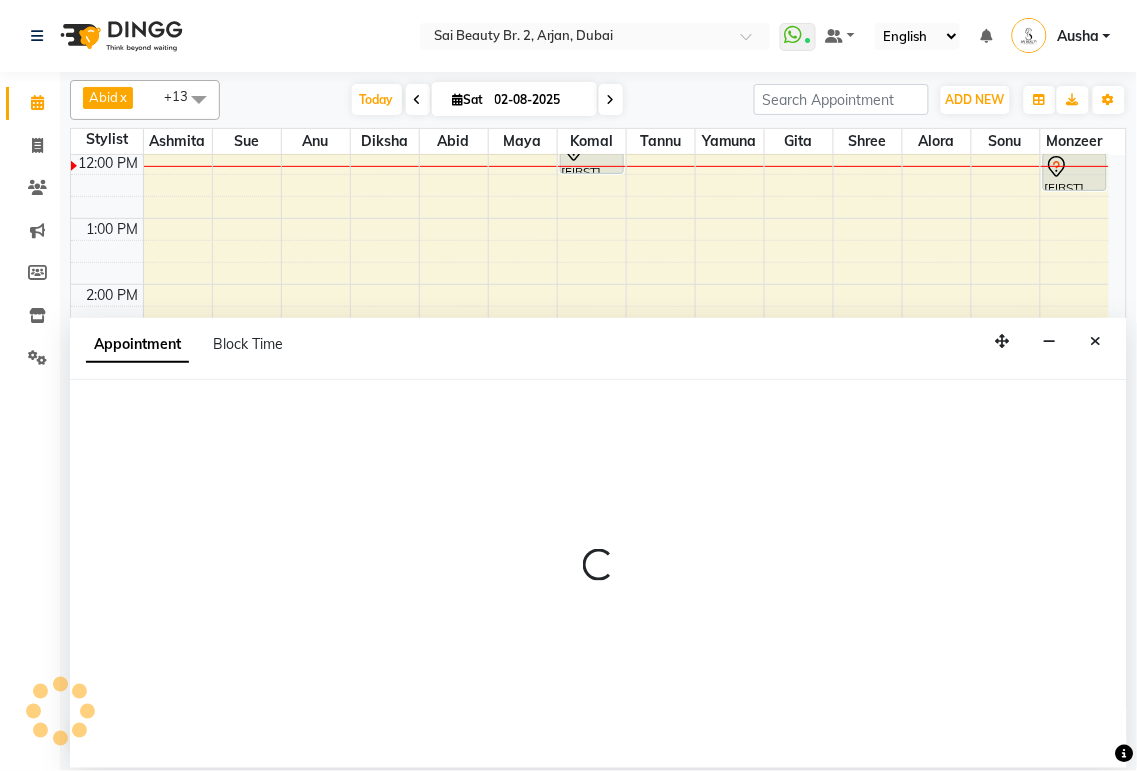 select on "600" 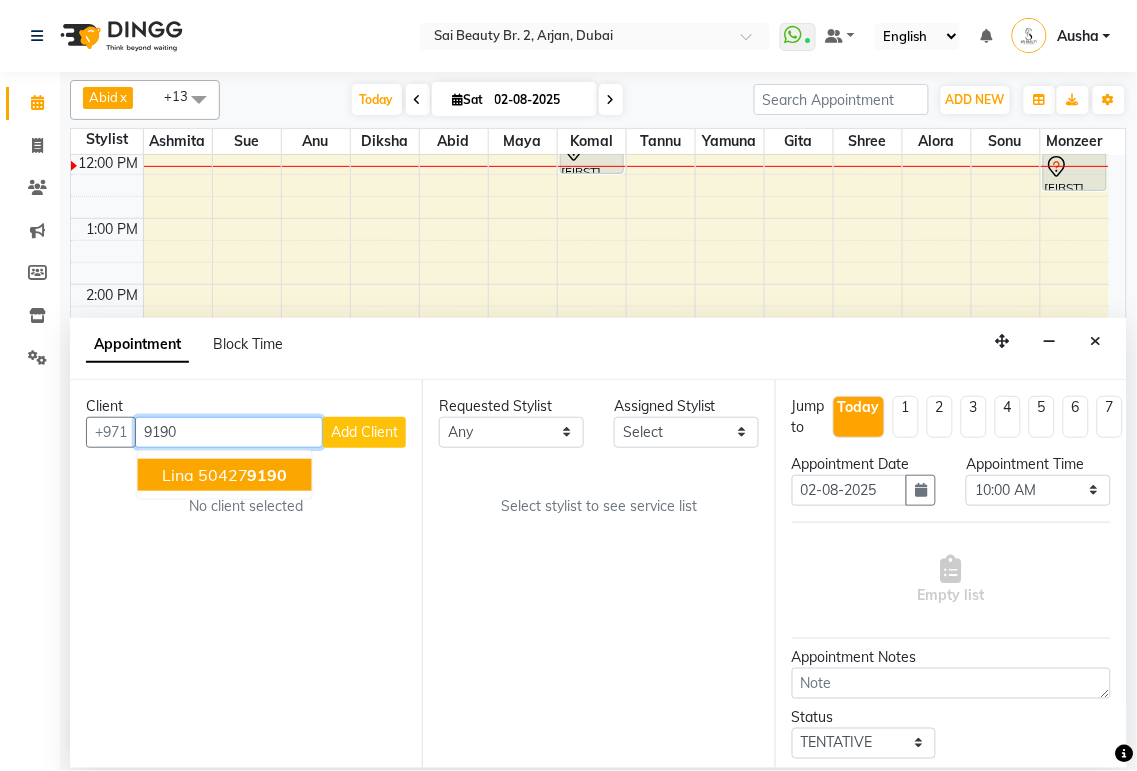 click on "[FIRST] [PHONE]" at bounding box center [225, 475] 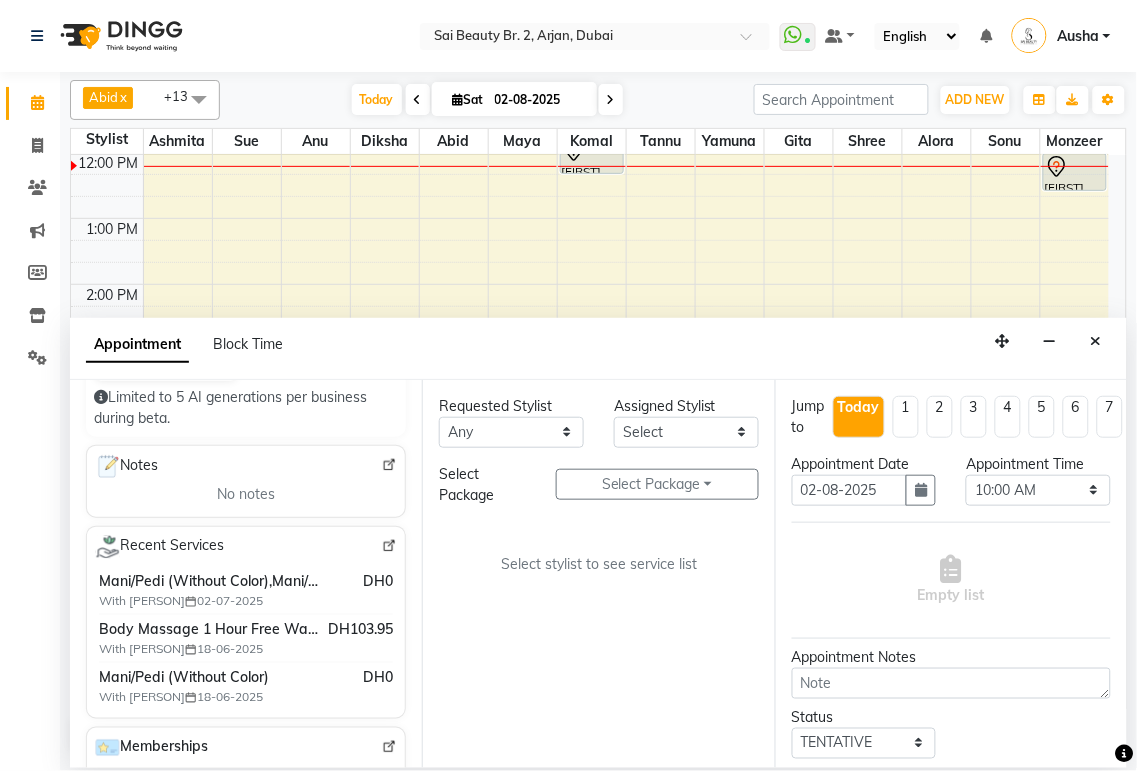 scroll, scrollTop: 260, scrollLeft: 0, axis: vertical 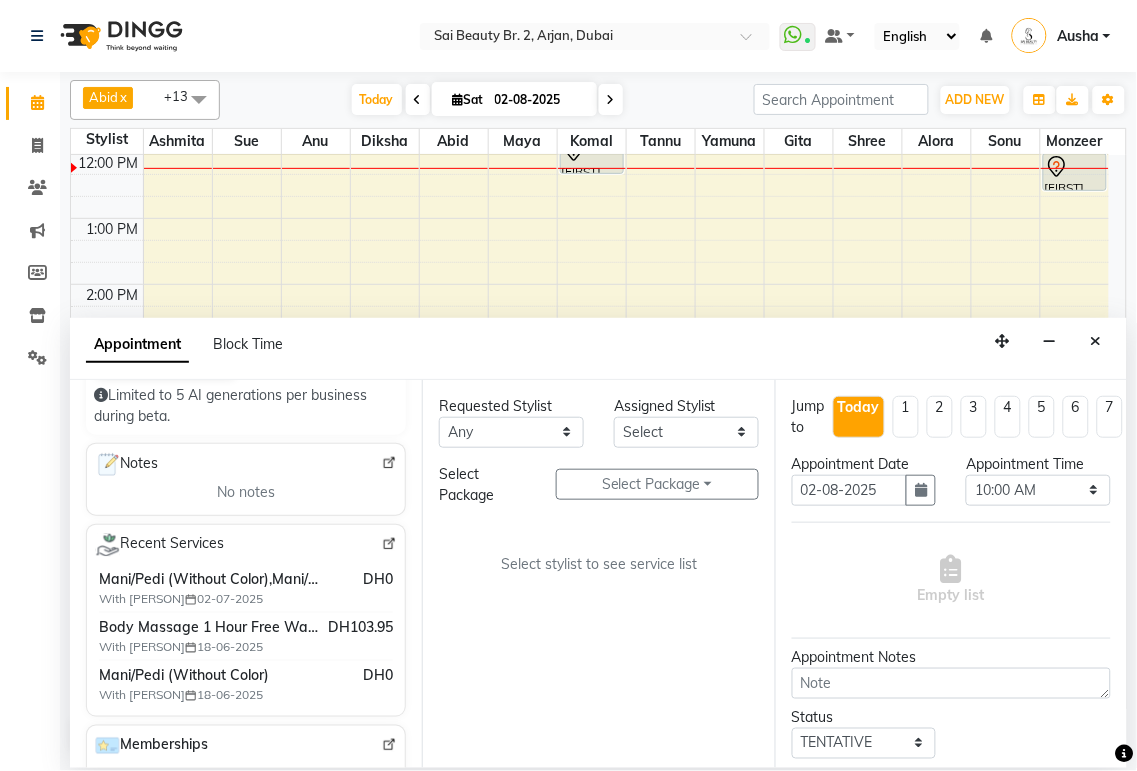 type on "504279190" 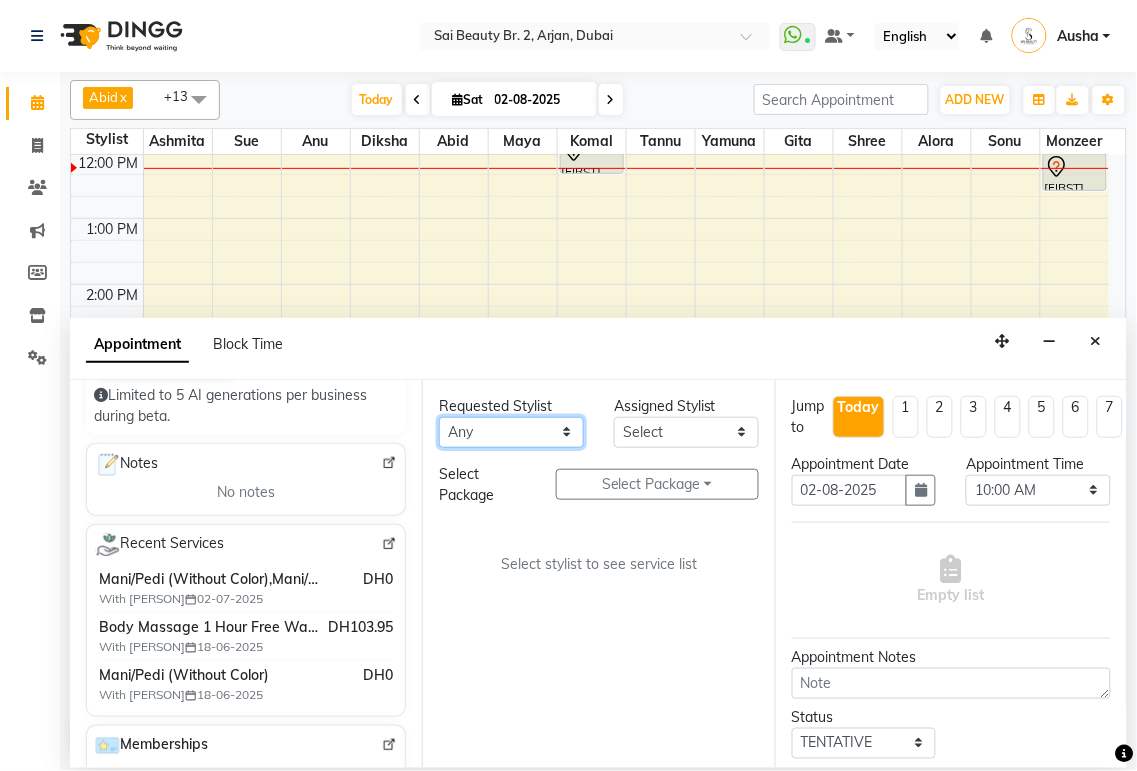 click on "Any Abid Alora Anu Ashmita Diksha Gita Komal Maya monzeer Shree sonu Sue Sumi Tannu Yamuna" at bounding box center [511, 432] 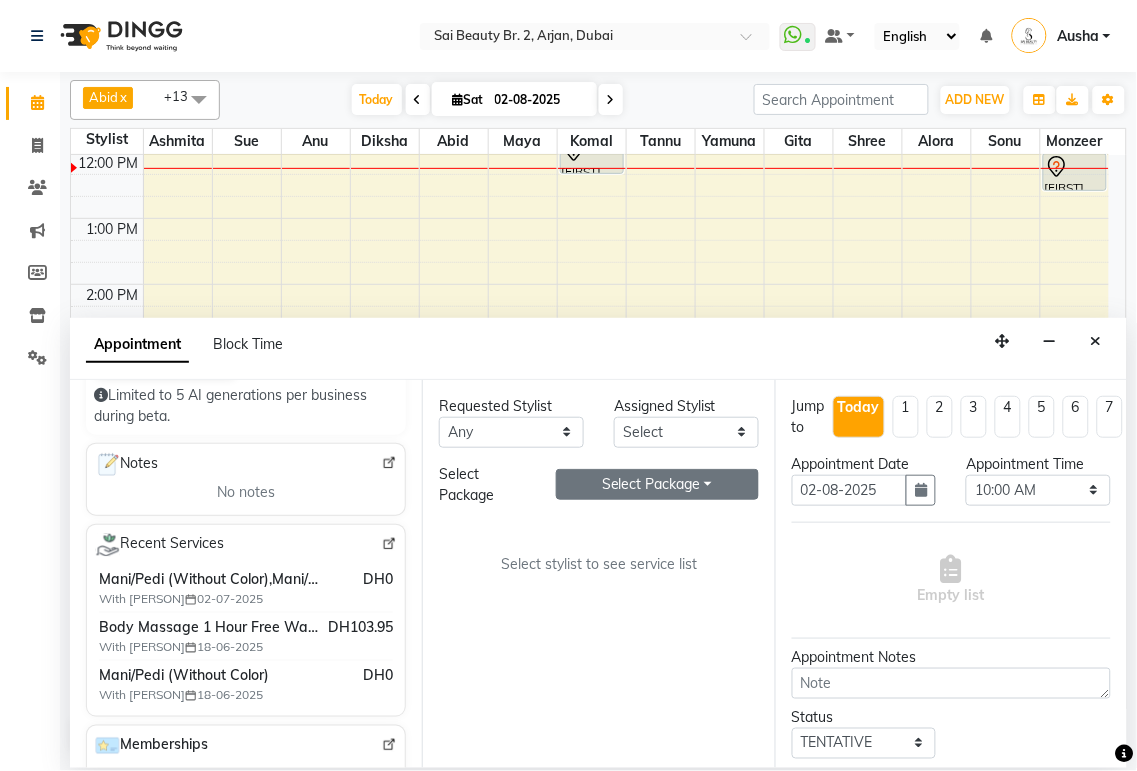 click on "Select Package  Toggle Dropdown" at bounding box center (657, 484) 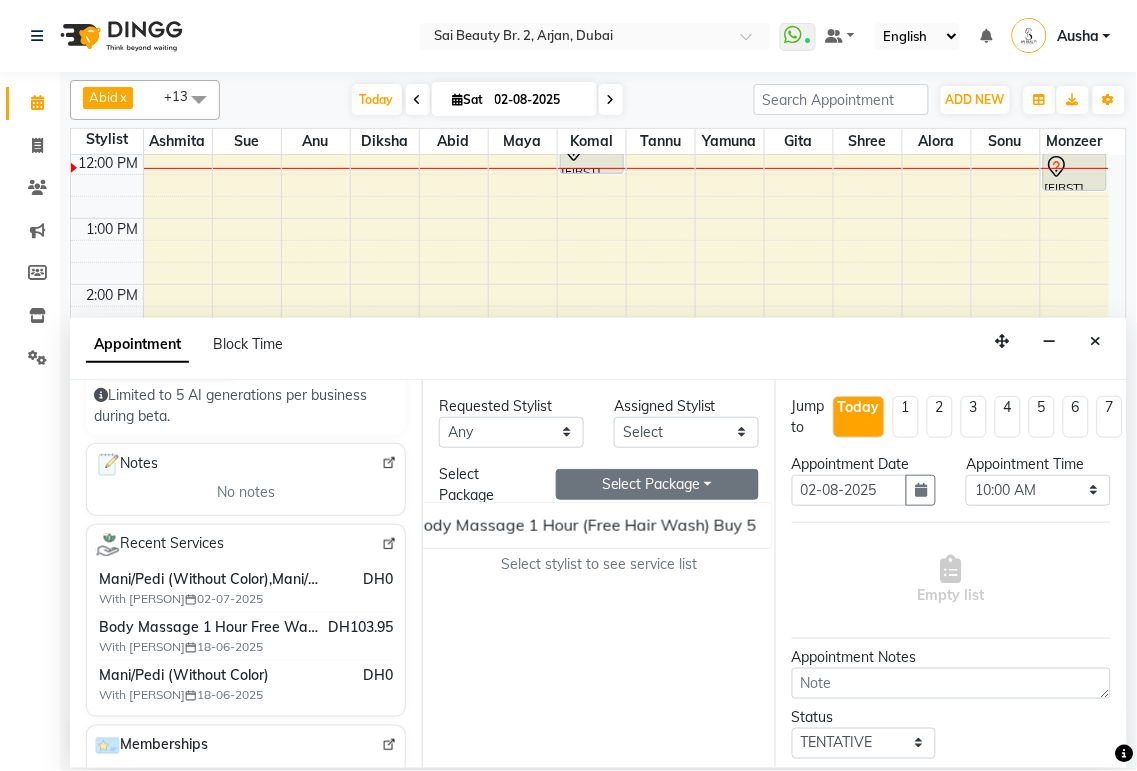 click on "Select Package  Toggle Dropdown" at bounding box center (657, 484) 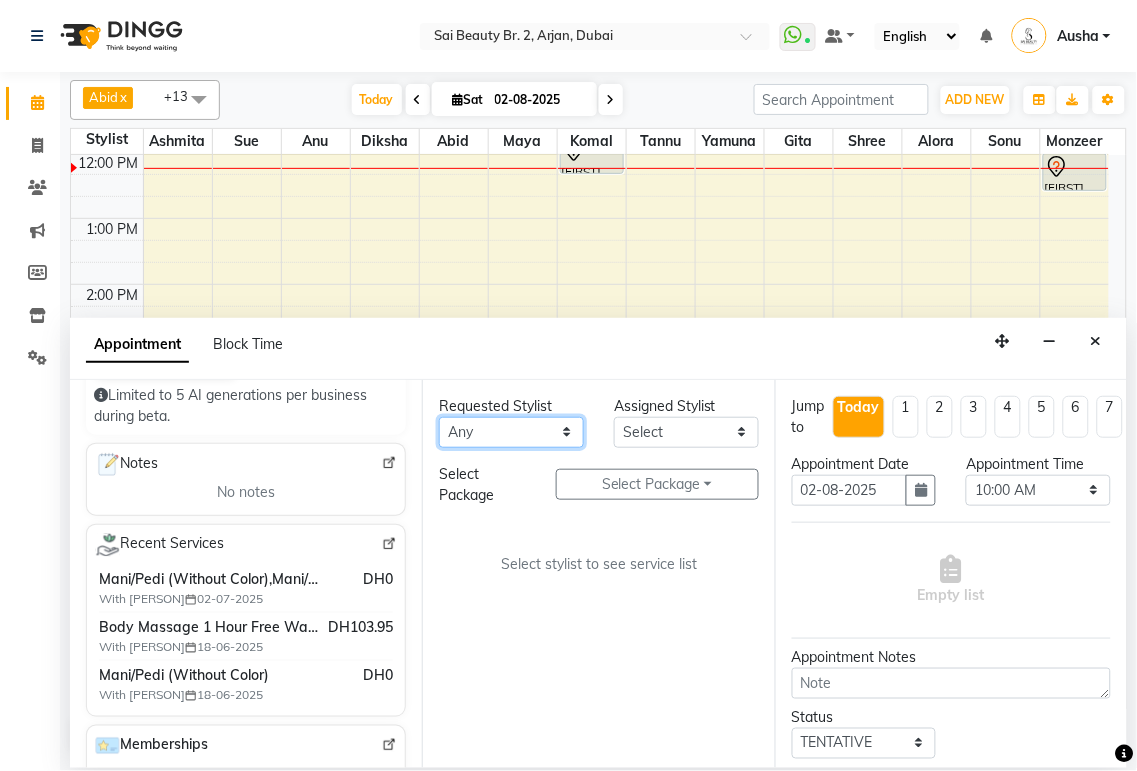 click on "Any Abid Alora Anu Ashmita Diksha Gita Komal Maya monzeer Shree sonu Sue Sumi Tannu Yamuna" at bounding box center [511, 432] 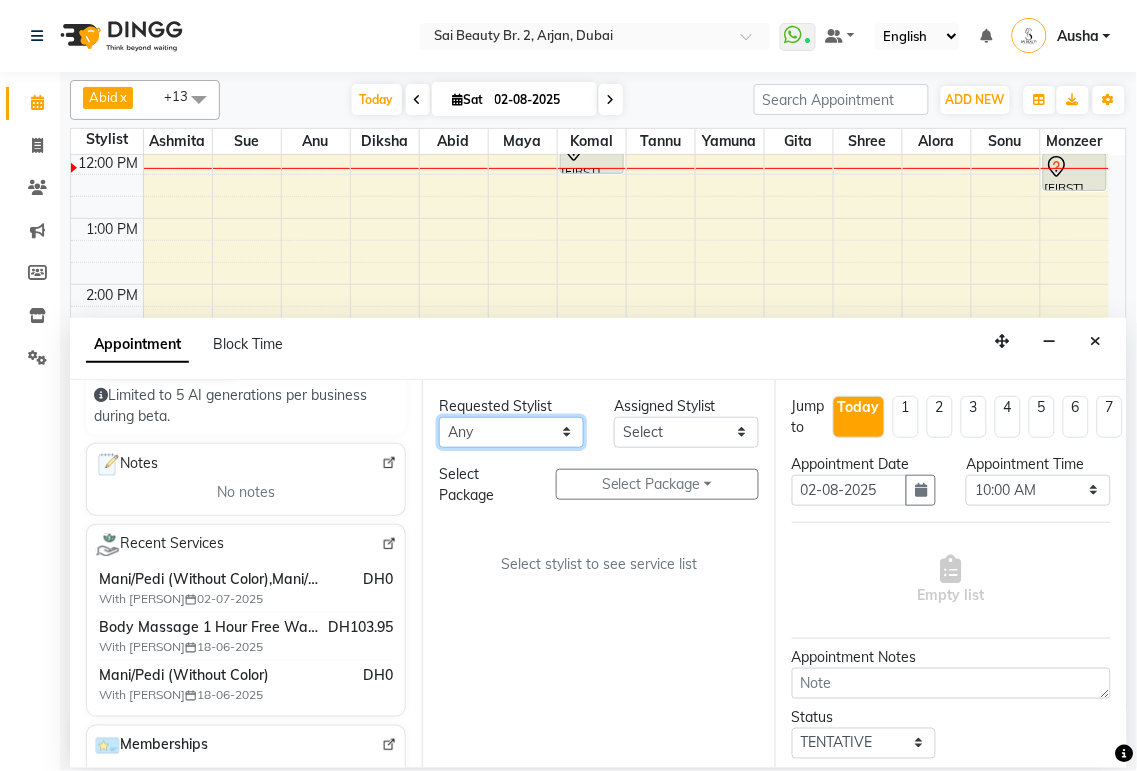 select on "59424" 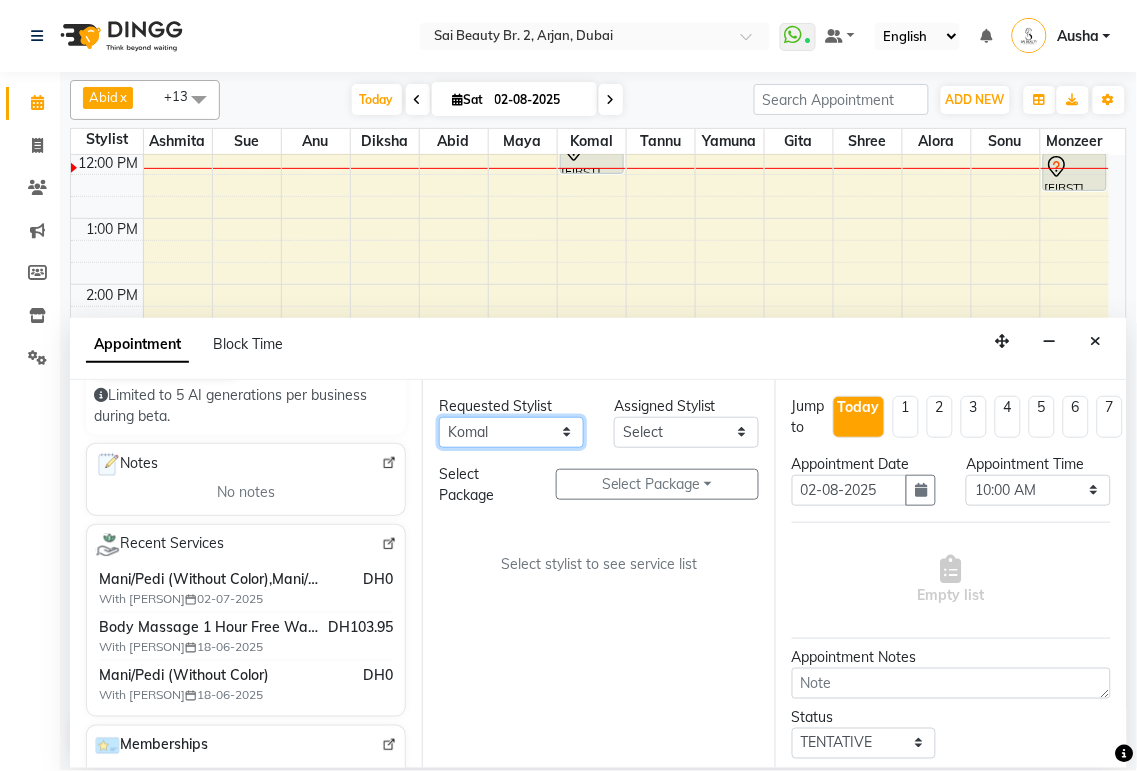 click on "Any Abid Alora Anu Ashmita Diksha Gita Komal Maya monzeer Shree sonu Sue Sumi Tannu Yamuna" at bounding box center (511, 432) 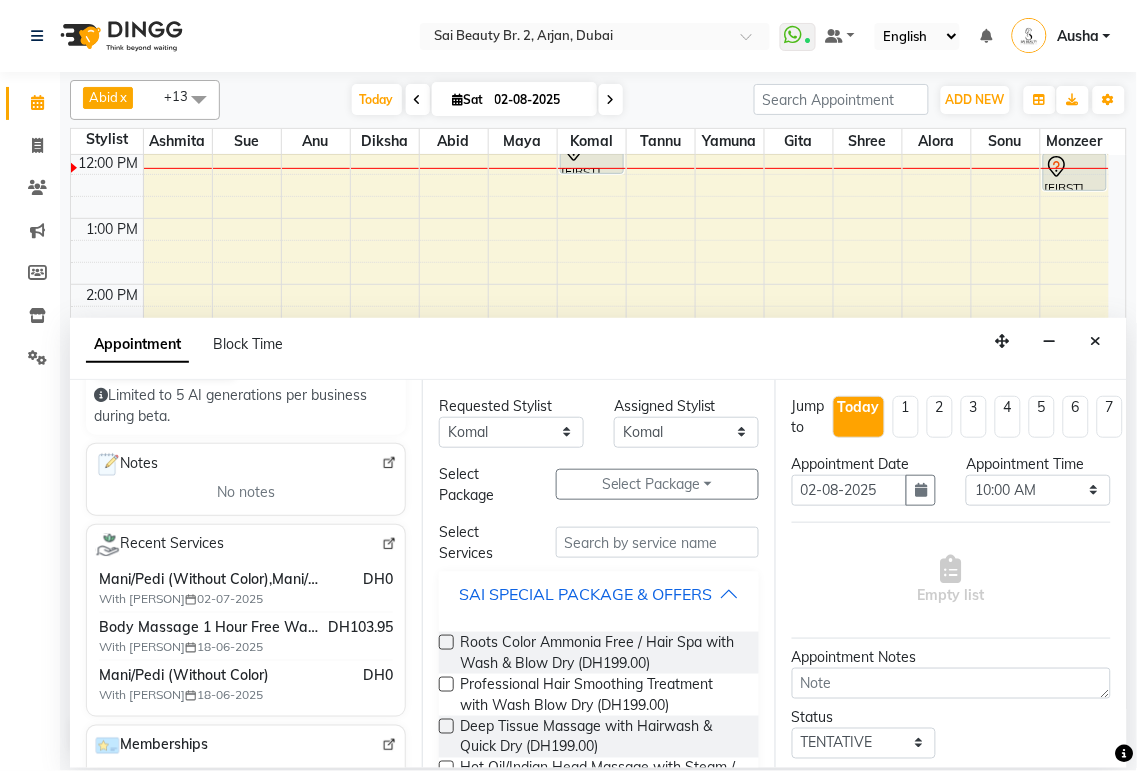 click on "SAI SPECIAL PACKAGE & OFFERS" at bounding box center [598, 594] 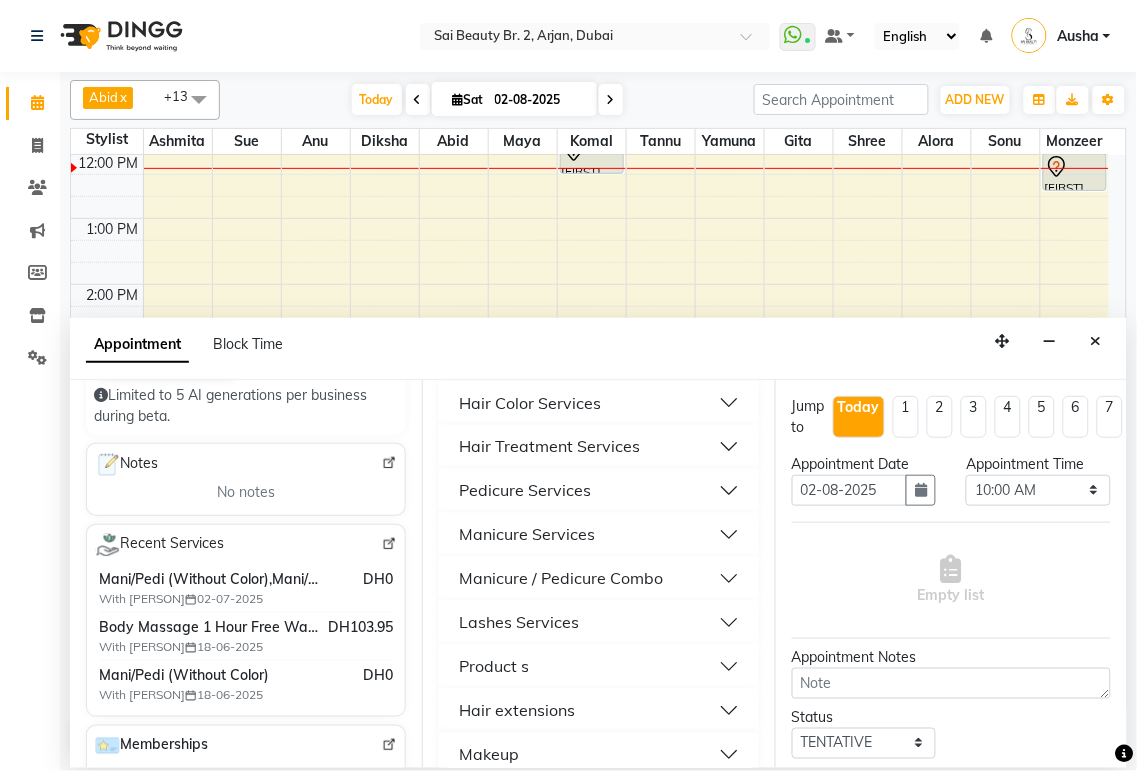 scroll, scrollTop: 690, scrollLeft: 0, axis: vertical 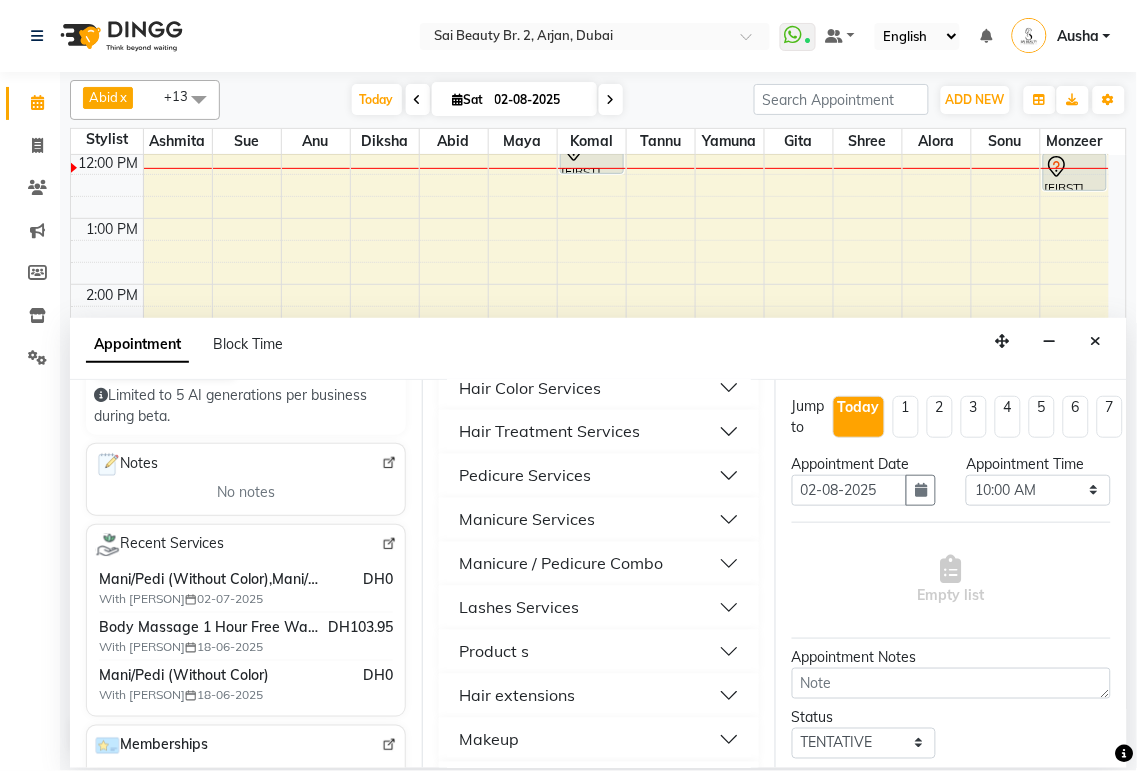 click on "Manicure / Pedicure Combo" at bounding box center [561, 564] 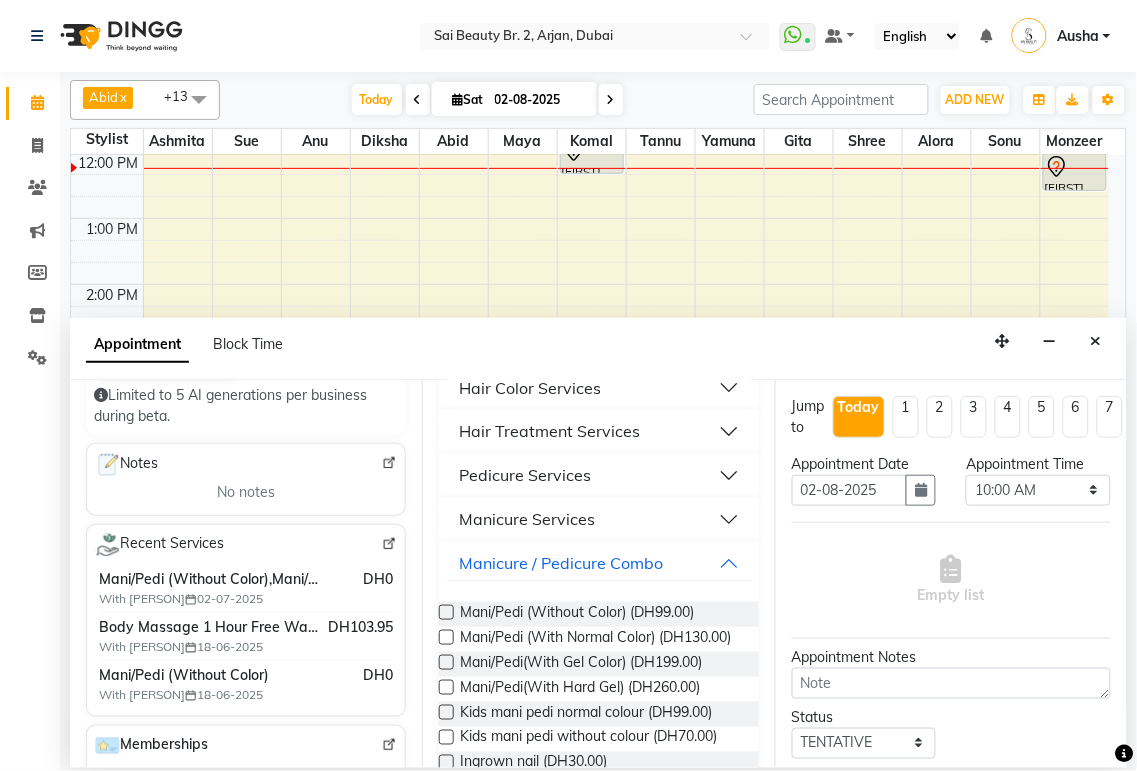 click at bounding box center (446, 612) 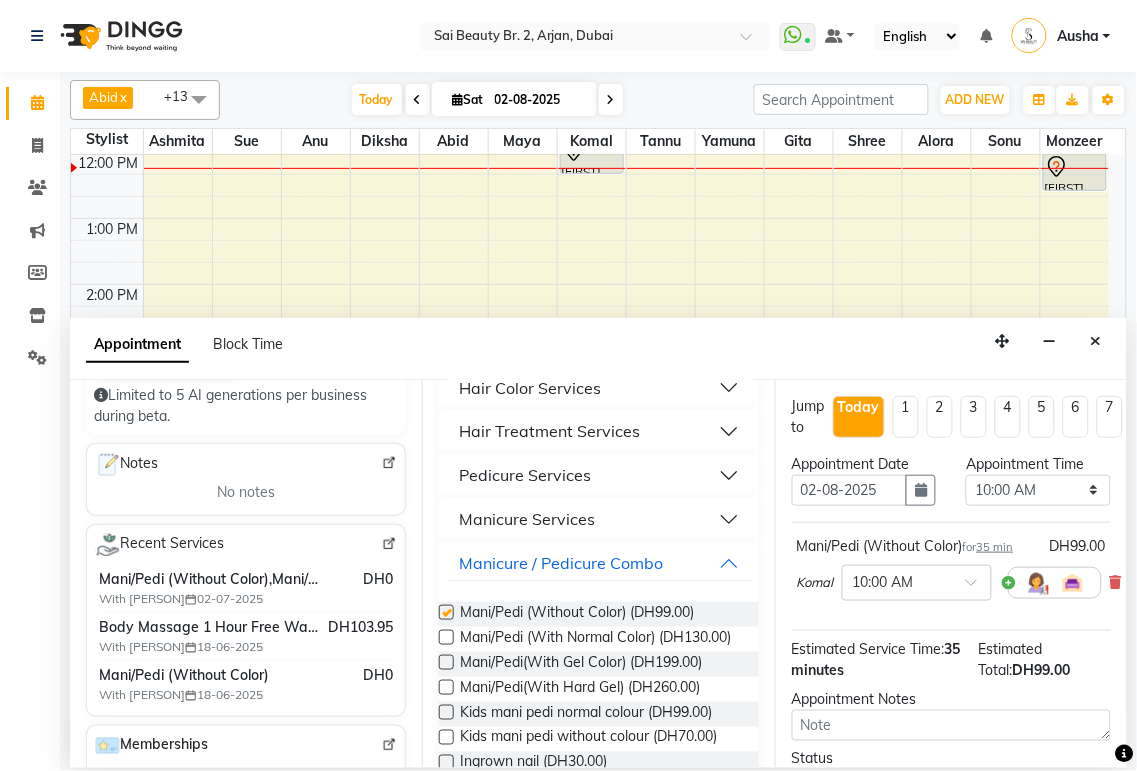 checkbox on "false" 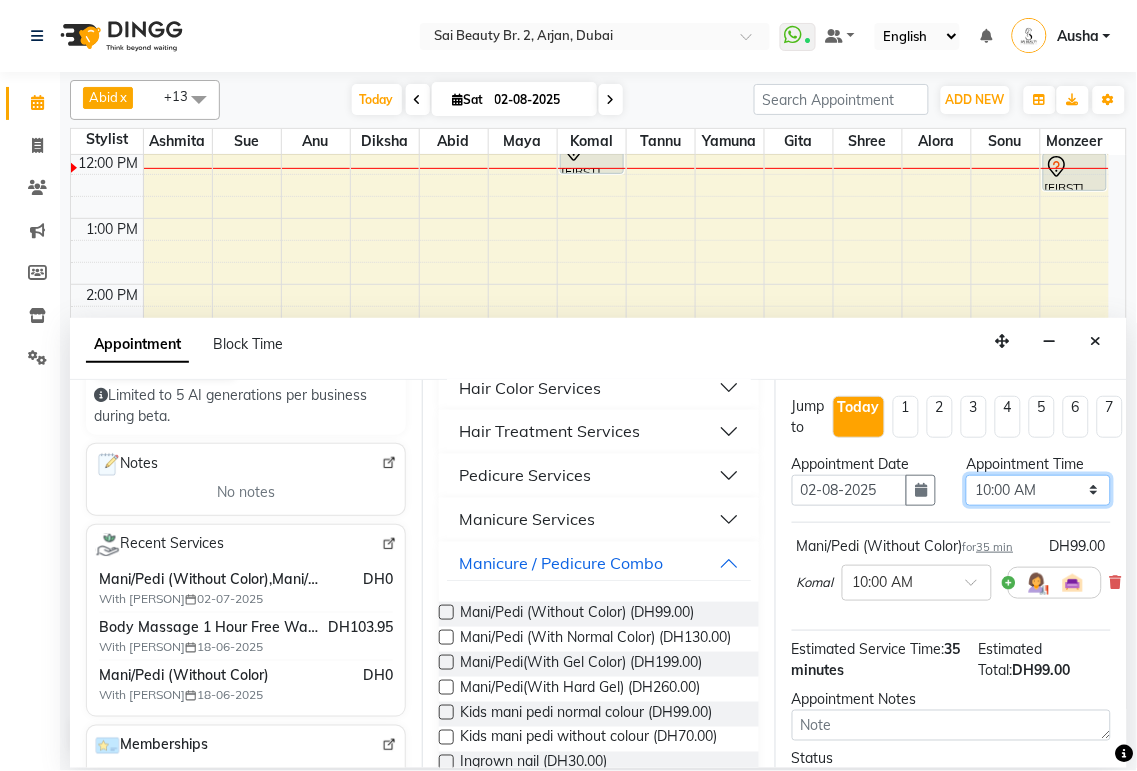 click on "Select 10:00 AM 10:05 AM 10:10 AM 10:15 AM 10:20 AM 10:25 AM 10:30 AM 10:35 AM 10:40 AM 10:45 AM 10:50 AM 10:55 AM 11:00 AM 11:05 AM 11:10 AM 11:15 AM 11:20 AM 11:25 AM 11:30 AM 11:35 AM 11:40 AM 11:45 AM 11:50 AM 11:55 AM 12:00 PM 12:05 PM 12:10 PM 12:15 PM 12:20 PM 12:25 PM 12:30 PM 12:35 PM 12:40 PM 12:45 PM 12:50 PM 12:55 PM 01:00 PM 01:05 PM 01:10 PM 01:15 PM 01:20 PM 01:25 PM 01:30 PM 01:35 PM 01:40 PM 01:45 PM 01:50 PM 01:55 PM 02:00 PM 02:05 PM 02:10 PM 02:15 PM 02:20 PM 02:25 PM 02:30 PM 02:35 PM 02:40 PM 02:45 PM 02:50 PM 02:55 PM 03:00 PM 03:05 PM 03:10 PM 03:15 PM 03:20 PM 03:25 PM 03:30 PM 03:35 PM 03:40 PM 03:45 PM 03:50 PM 03:55 PM 04:00 PM 04:05 PM 04:10 PM 04:15 PM 04:20 PM 04:25 PM 04:30 PM 04:35 PM 04:40 PM 04:45 PM 04:50 PM 04:55 PM 05:00 PM 05:05 PM 05:10 PM 05:15 PM 05:20 PM 05:25 PM 05:30 PM 05:35 PM 05:40 PM 05:45 PM 05:50 PM 05:55 PM 06:00 PM 06:05 PM 06:10 PM 06:15 PM 06:20 PM 06:25 PM 06:30 PM 06:35 PM 06:40 PM 06:45 PM 06:50 PM 06:55 PM 07:00 PM 07:05 PM 07:10 PM 07:15 PM 07:20 PM" at bounding box center (1038, 490) 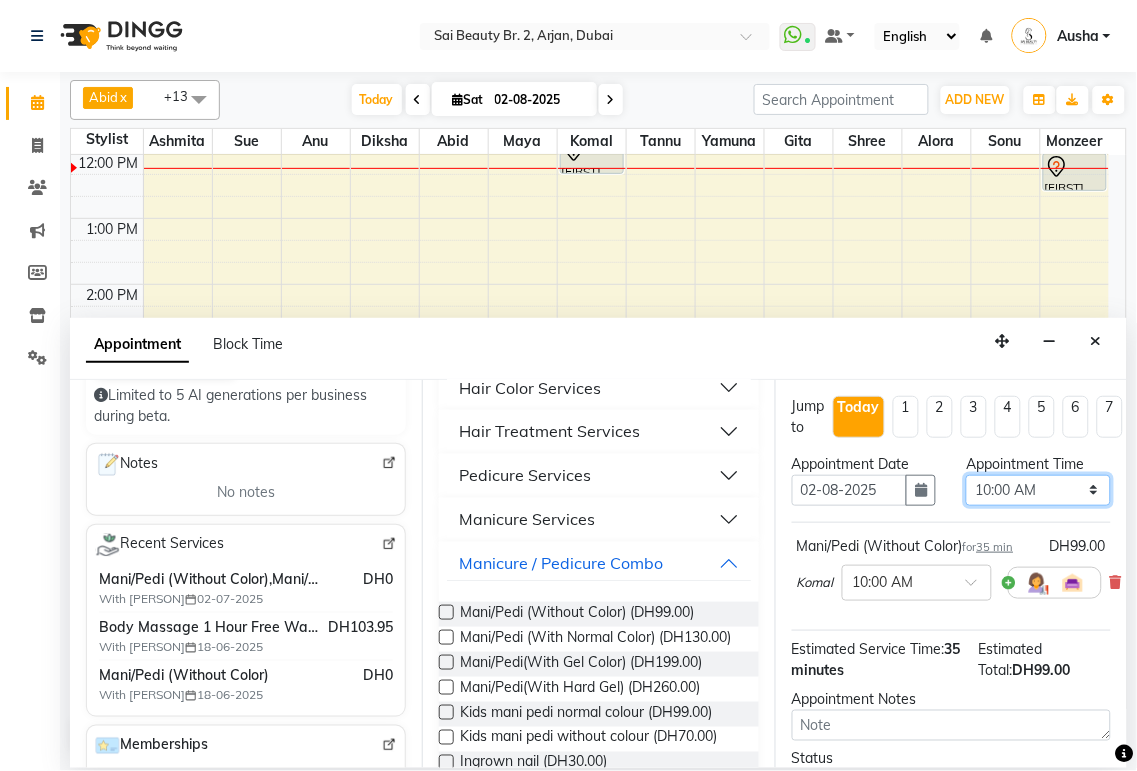 select on "960" 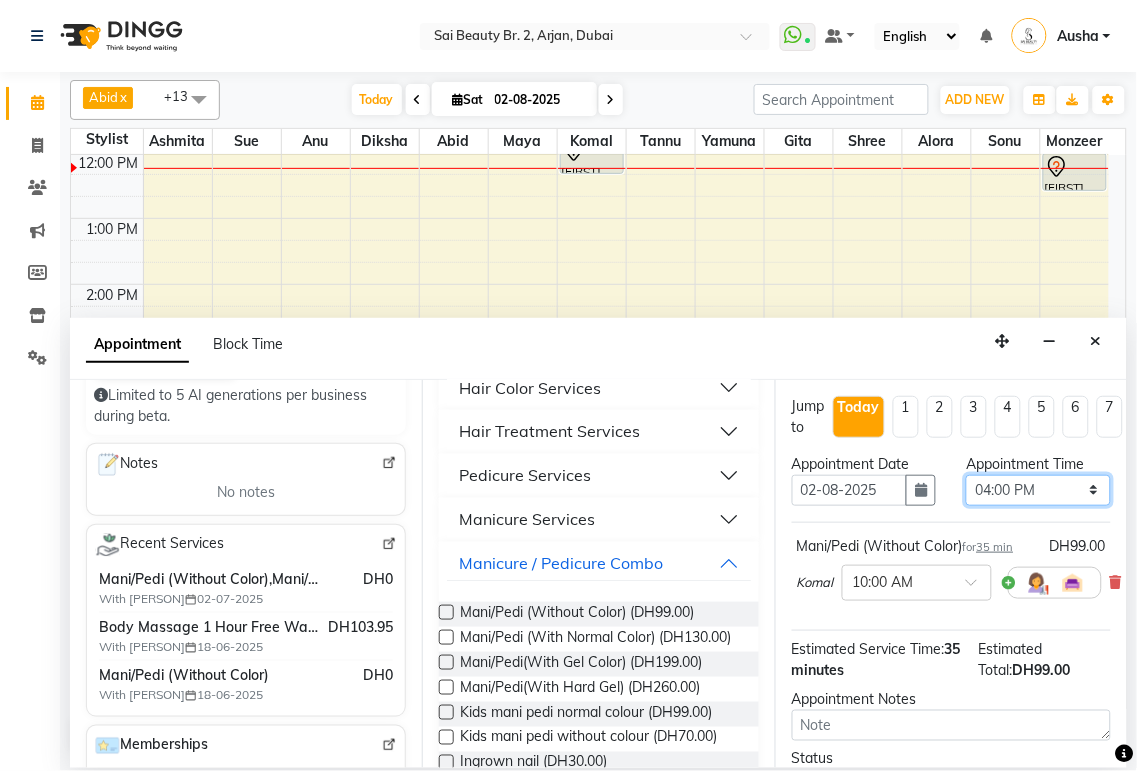 click on "Select 10:00 AM 10:05 AM 10:10 AM 10:15 AM 10:20 AM 10:25 AM 10:30 AM 10:35 AM 10:40 AM 10:45 AM 10:50 AM 10:55 AM 11:00 AM 11:05 AM 11:10 AM 11:15 AM 11:20 AM 11:25 AM 11:30 AM 11:35 AM 11:40 AM 11:45 AM 11:50 AM 11:55 AM 12:00 PM 12:05 PM 12:10 PM 12:15 PM 12:20 PM 12:25 PM 12:30 PM 12:35 PM 12:40 PM 12:45 PM 12:50 PM 12:55 PM 01:00 PM 01:05 PM 01:10 PM 01:15 PM 01:20 PM 01:25 PM 01:30 PM 01:35 PM 01:40 PM 01:45 PM 01:50 PM 01:55 PM 02:00 PM 02:05 PM 02:10 PM 02:15 PM 02:20 PM 02:25 PM 02:30 PM 02:35 PM 02:40 PM 02:45 PM 02:50 PM 02:55 PM 03:00 PM 03:05 PM 03:10 PM 03:15 PM 03:20 PM 03:25 PM 03:30 PM 03:35 PM 03:40 PM 03:45 PM 03:50 PM 03:55 PM 04:00 PM 04:05 PM 04:10 PM 04:15 PM 04:20 PM 04:25 PM 04:30 PM 04:35 PM 04:40 PM 04:45 PM 04:50 PM 04:55 PM 05:00 PM 05:05 PM 05:10 PM 05:15 PM 05:20 PM 05:25 PM 05:30 PM 05:35 PM 05:40 PM 05:45 PM 05:50 PM 05:55 PM 06:00 PM 06:05 PM 06:10 PM 06:15 PM 06:20 PM 06:25 PM 06:30 PM 06:35 PM 06:40 PM 06:45 PM 06:50 PM 06:55 PM 07:00 PM 07:05 PM 07:10 PM 07:15 PM 07:20 PM" at bounding box center [1038, 490] 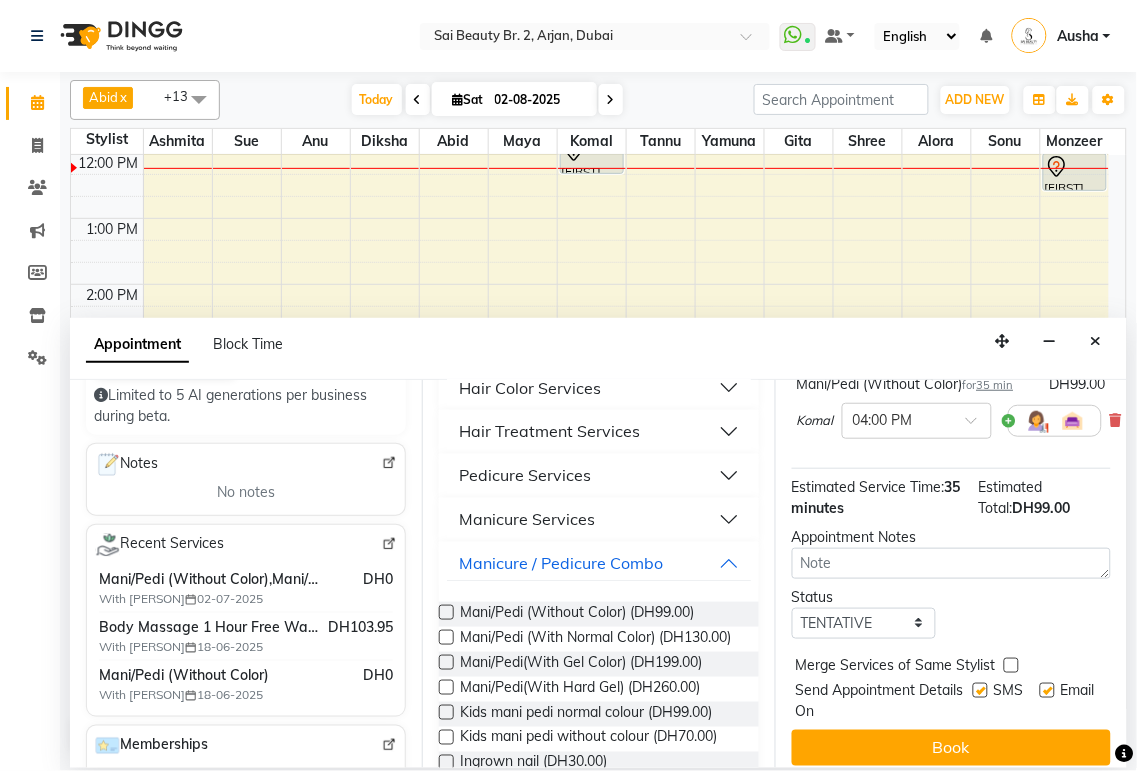 scroll, scrollTop: 193, scrollLeft: 0, axis: vertical 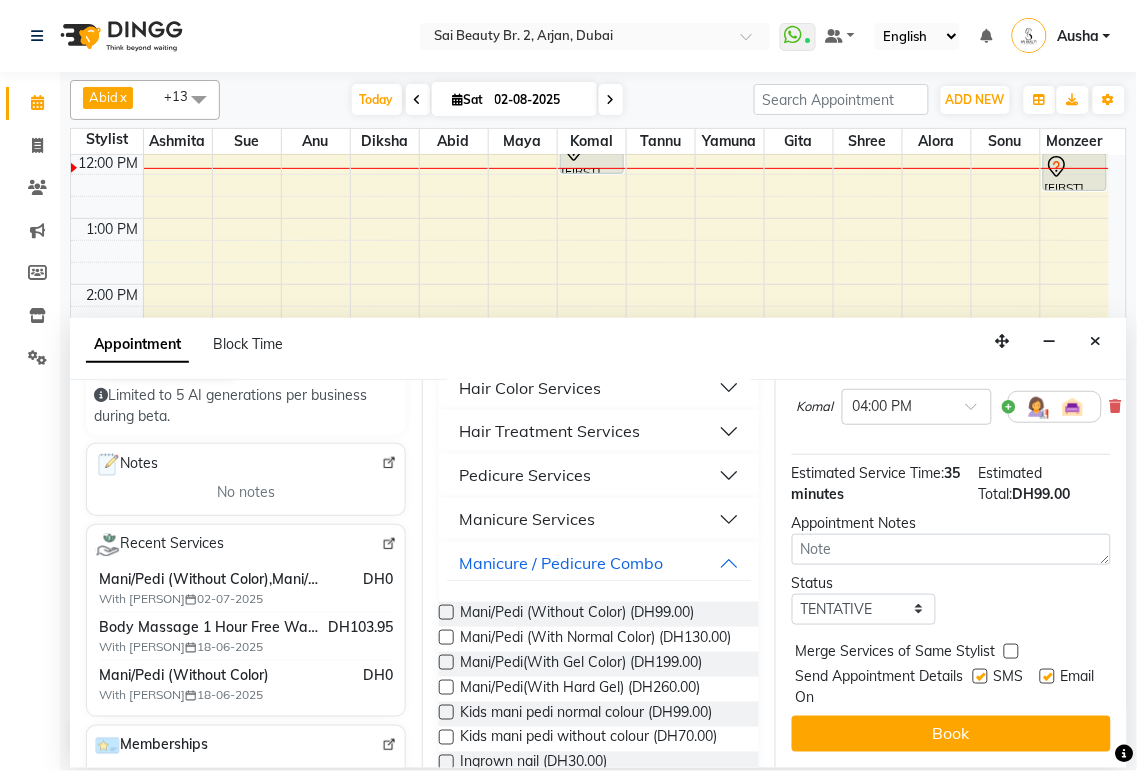 click at bounding box center [1011, 651] 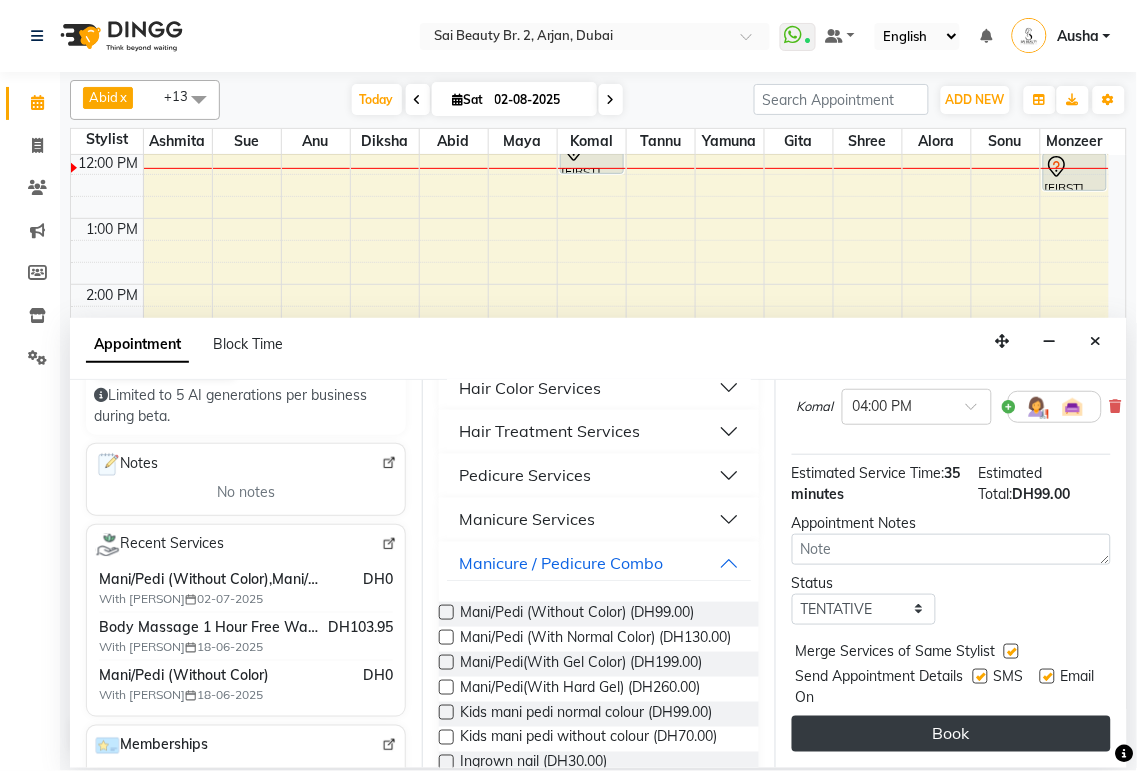 click on "Book" at bounding box center (951, 734) 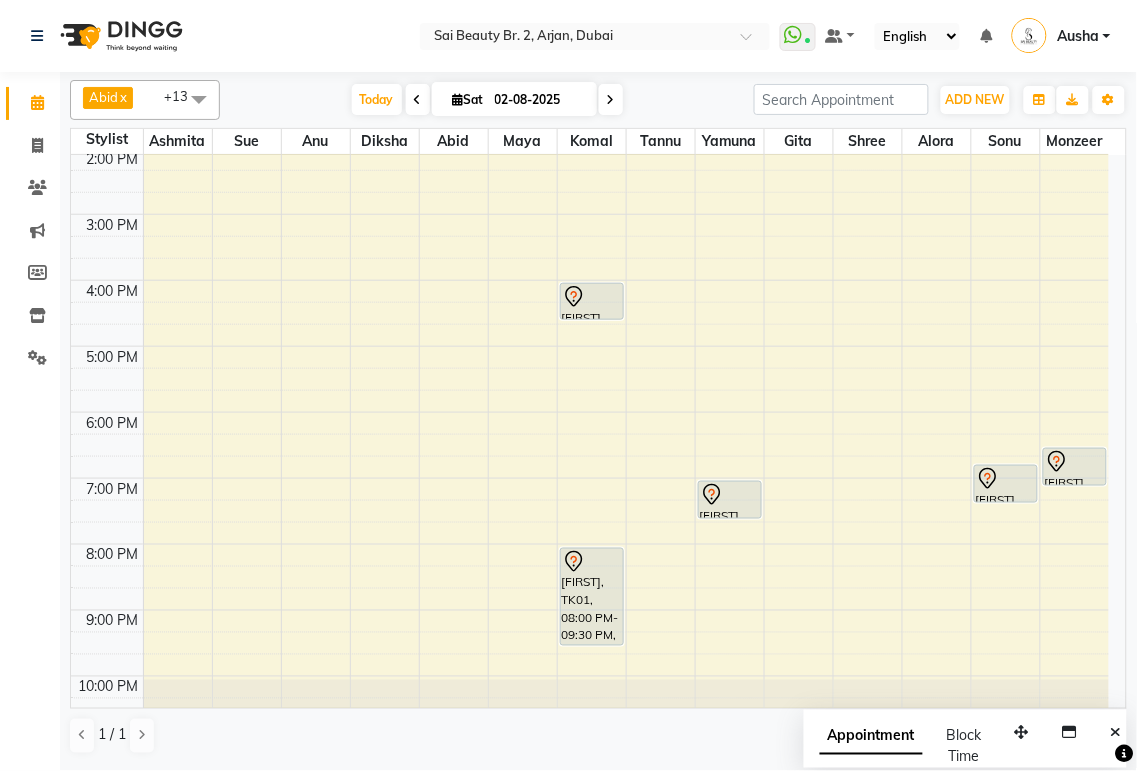 scroll, scrollTop: 374, scrollLeft: 0, axis: vertical 